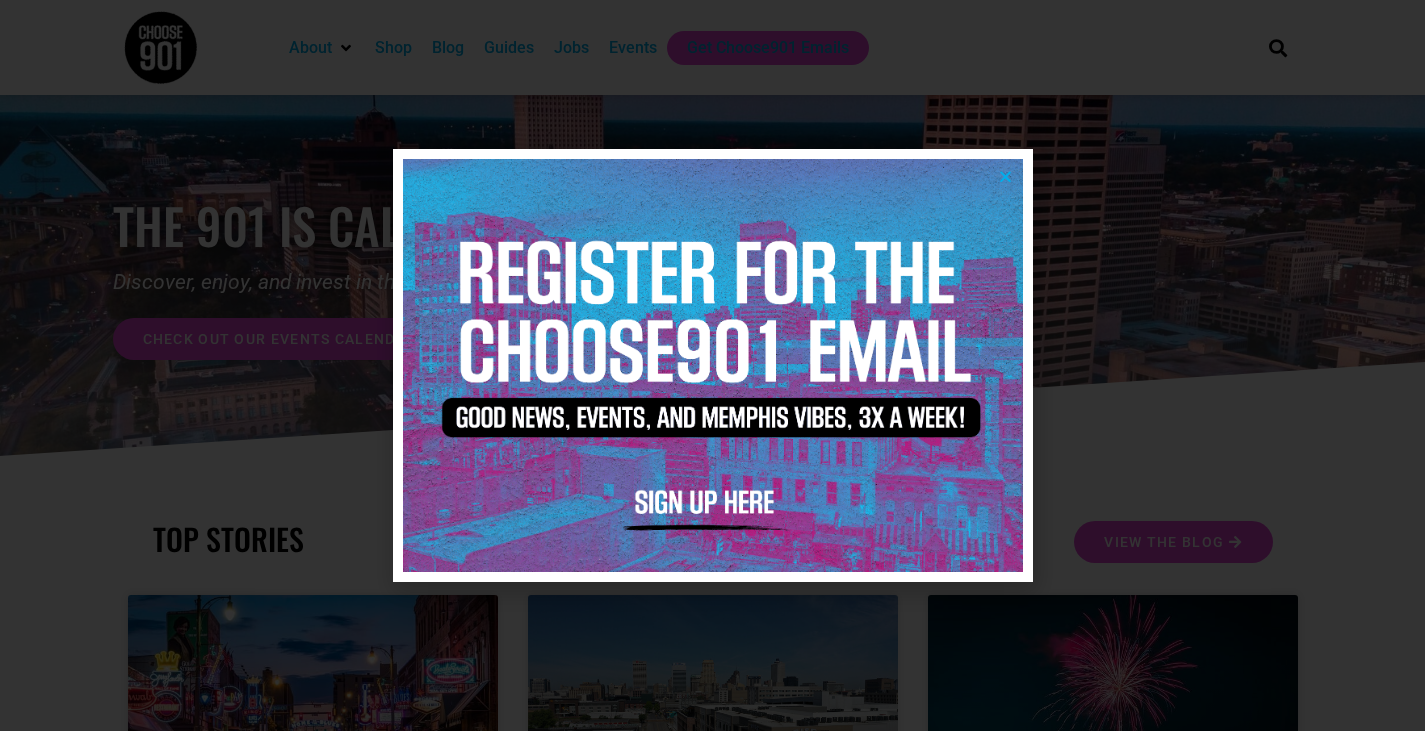 scroll, scrollTop: 0, scrollLeft: 0, axis: both 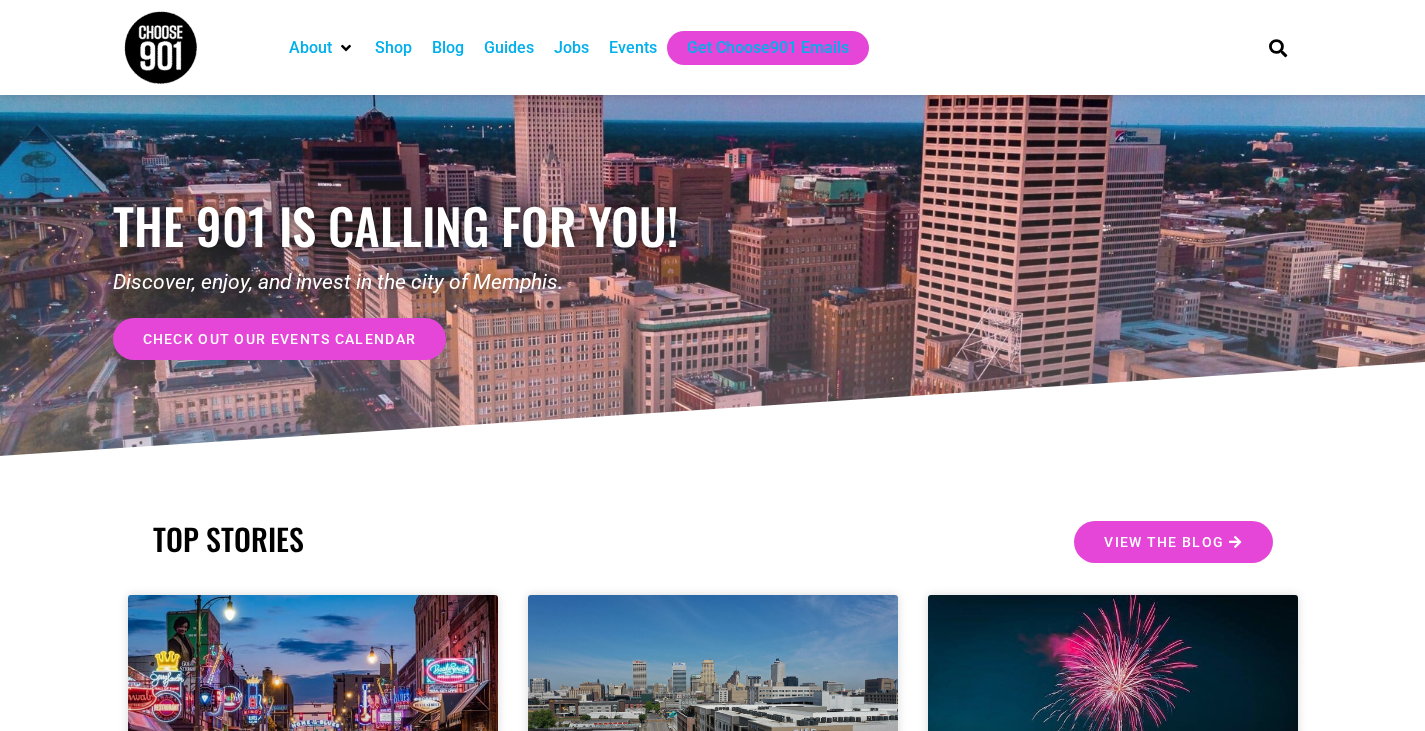 click on "Events" at bounding box center (633, 48) 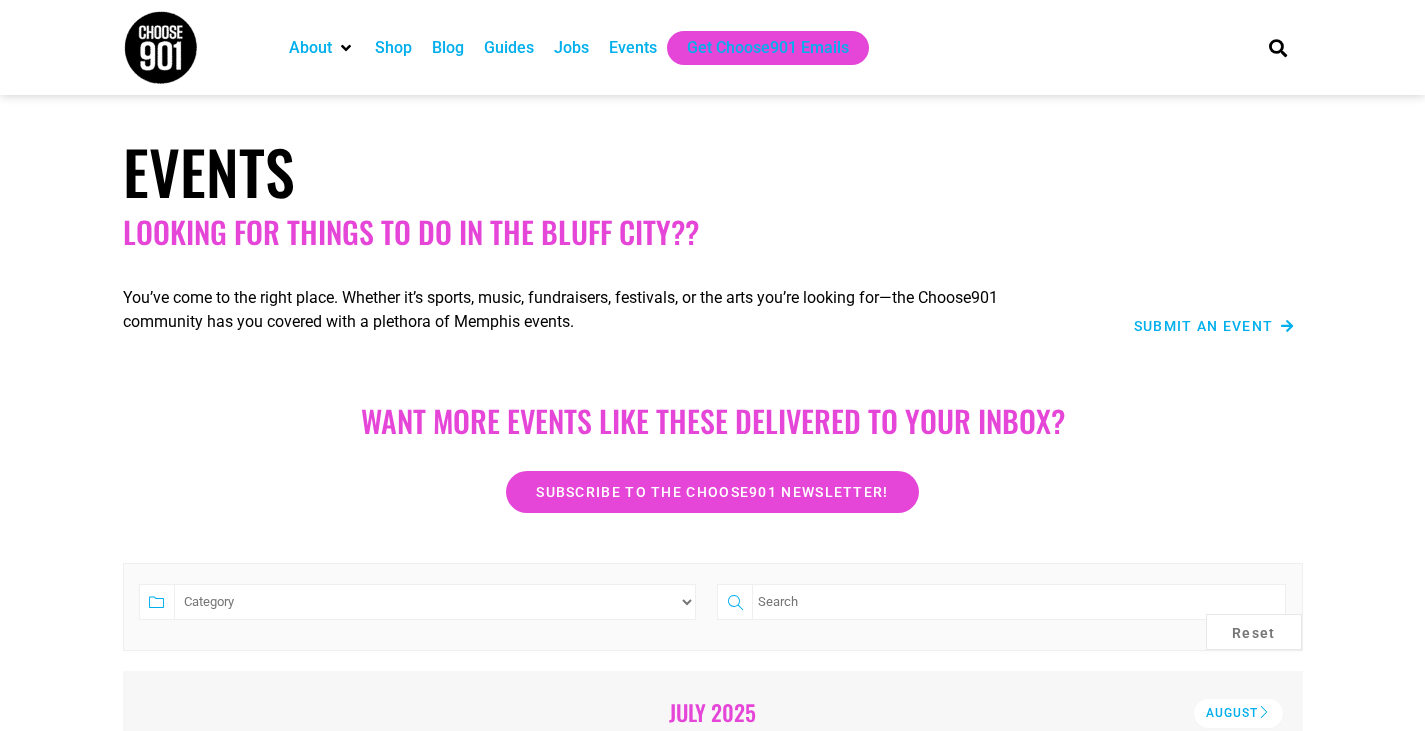 scroll, scrollTop: 0, scrollLeft: 0, axis: both 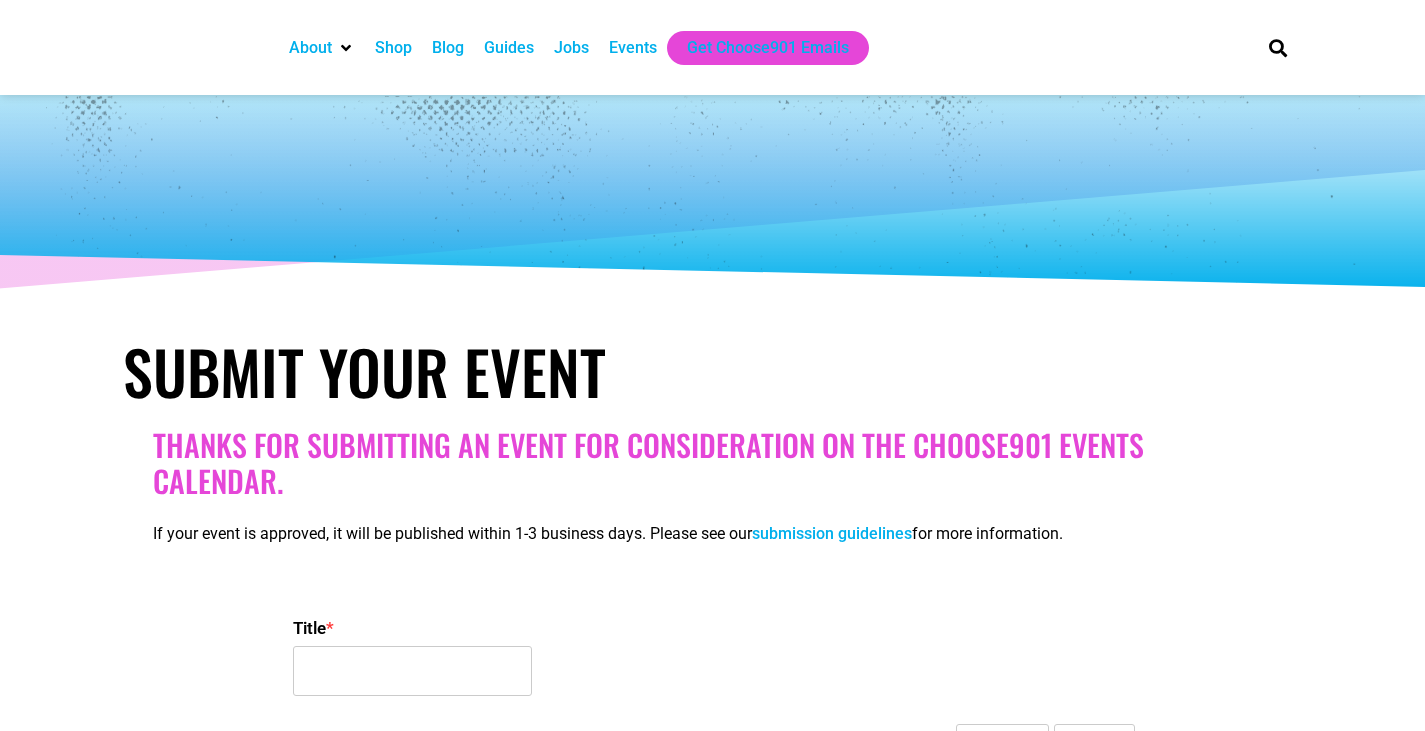 select 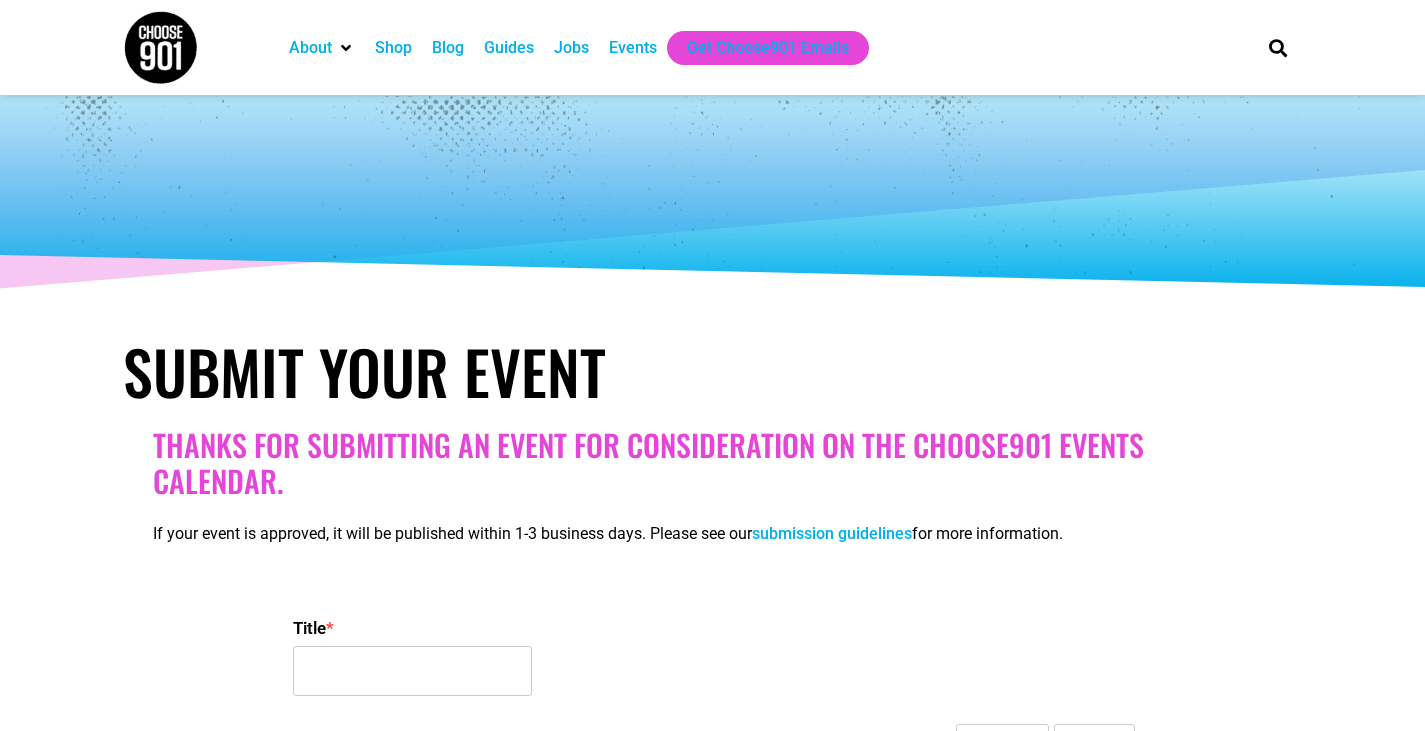 scroll, scrollTop: 0, scrollLeft: 0, axis: both 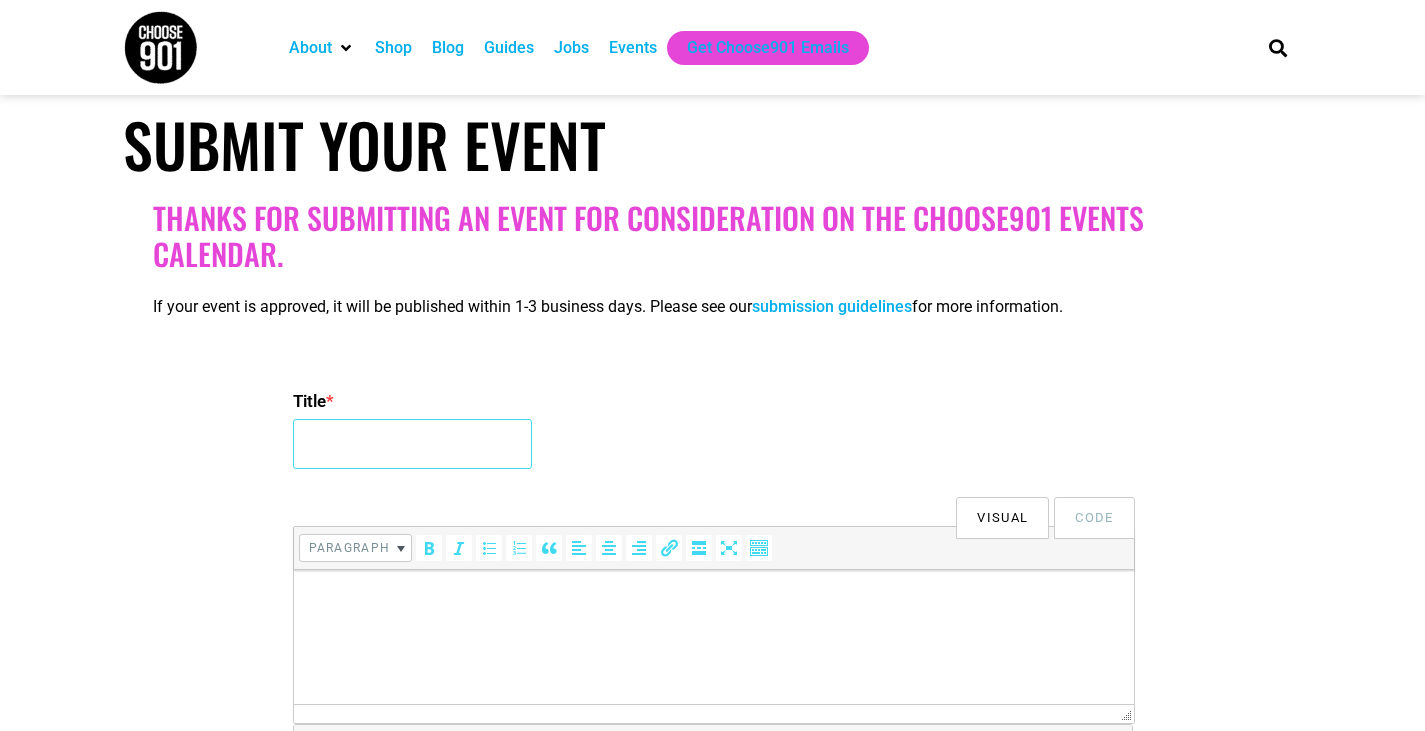 click on "Title  *" at bounding box center [412, 444] 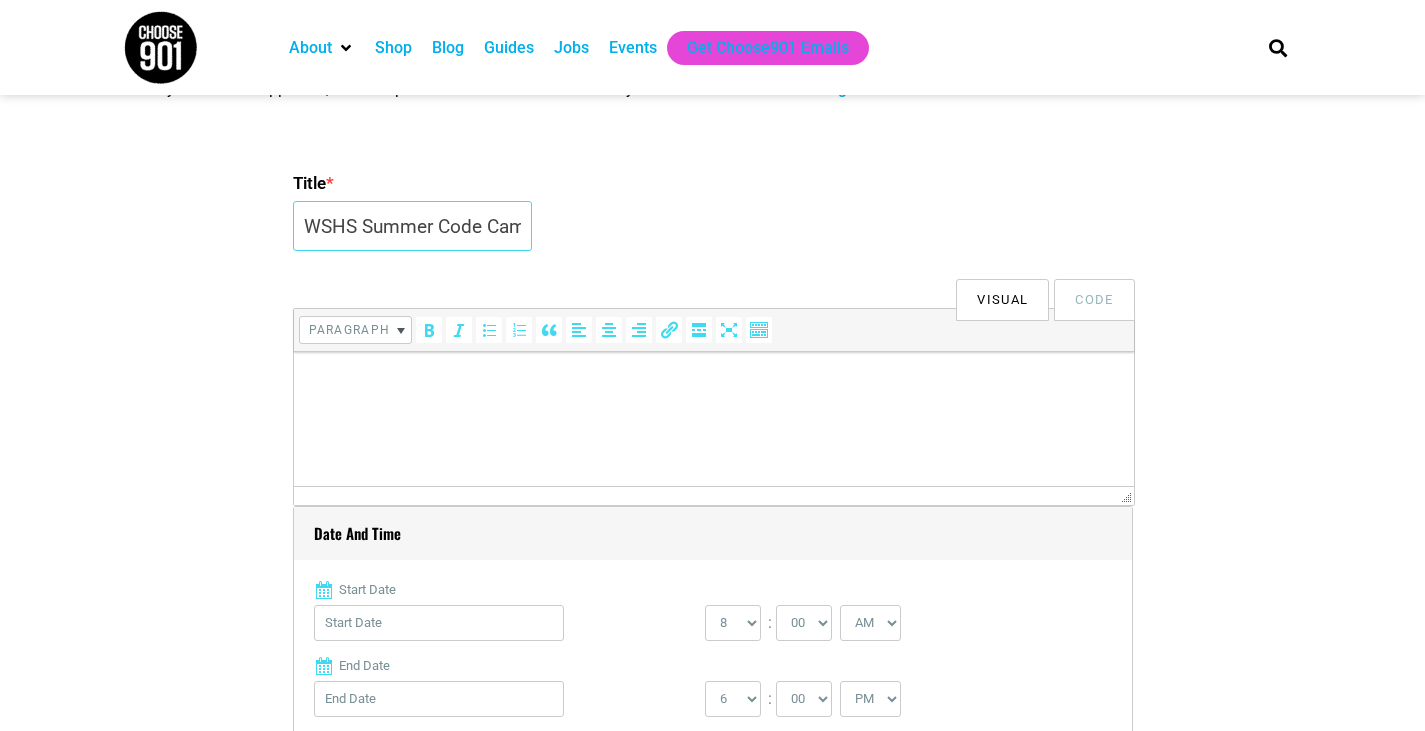 scroll, scrollTop: 446, scrollLeft: 0, axis: vertical 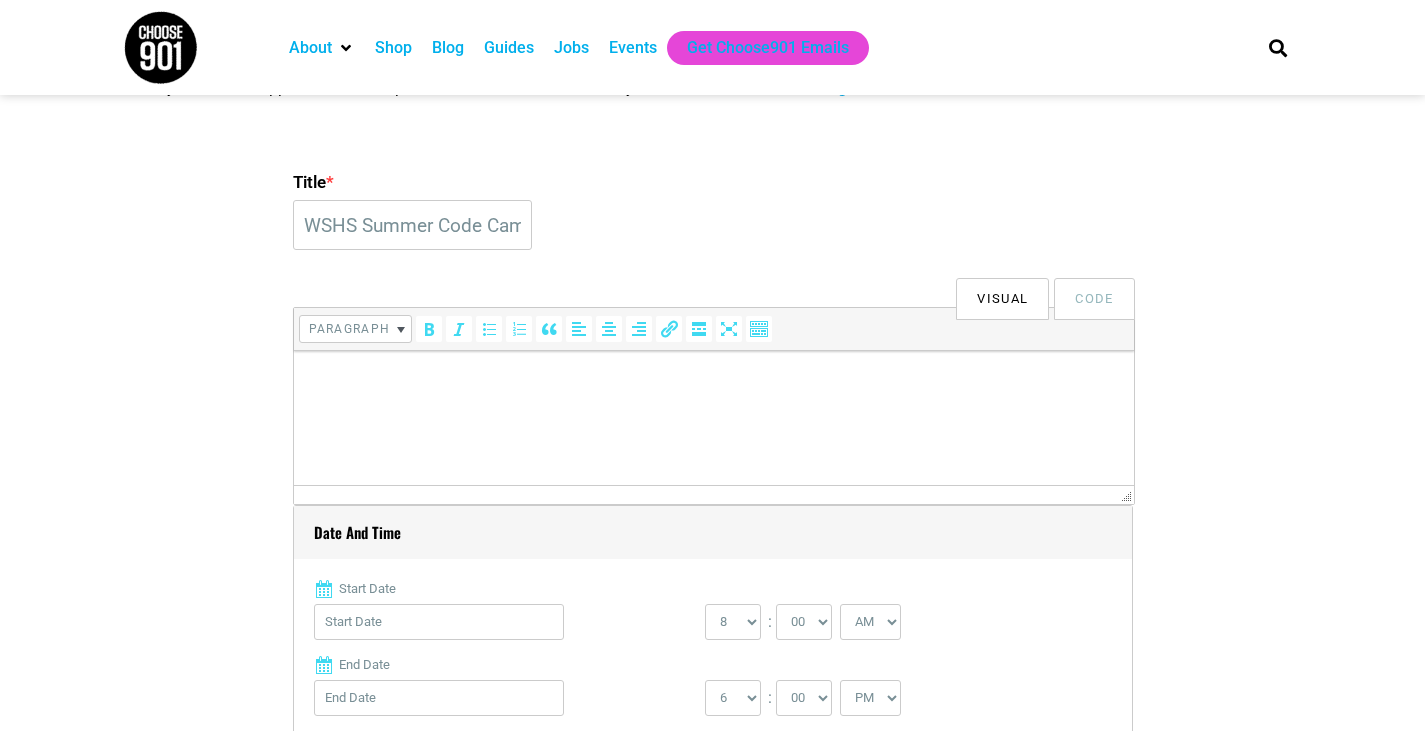 click at bounding box center (713, 379) 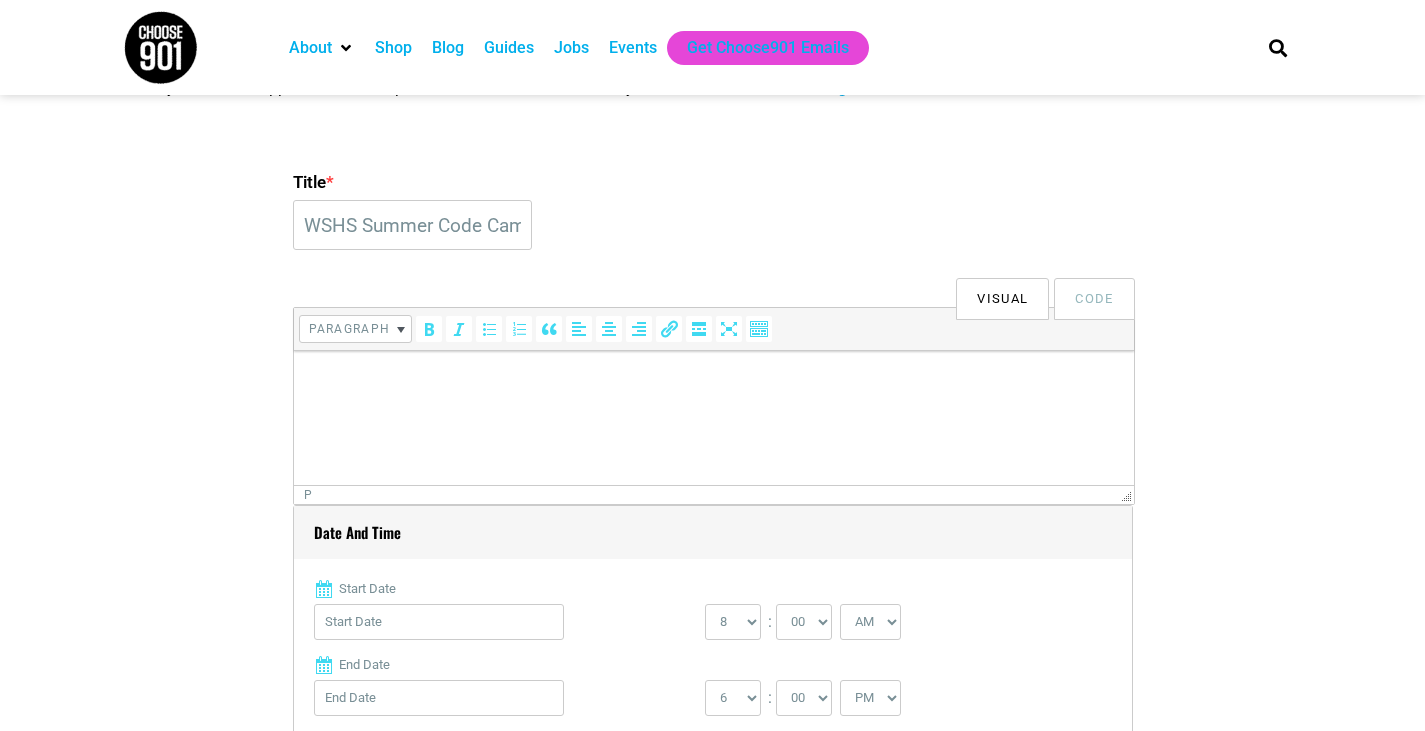 scroll, scrollTop: 254, scrollLeft: 0, axis: vertical 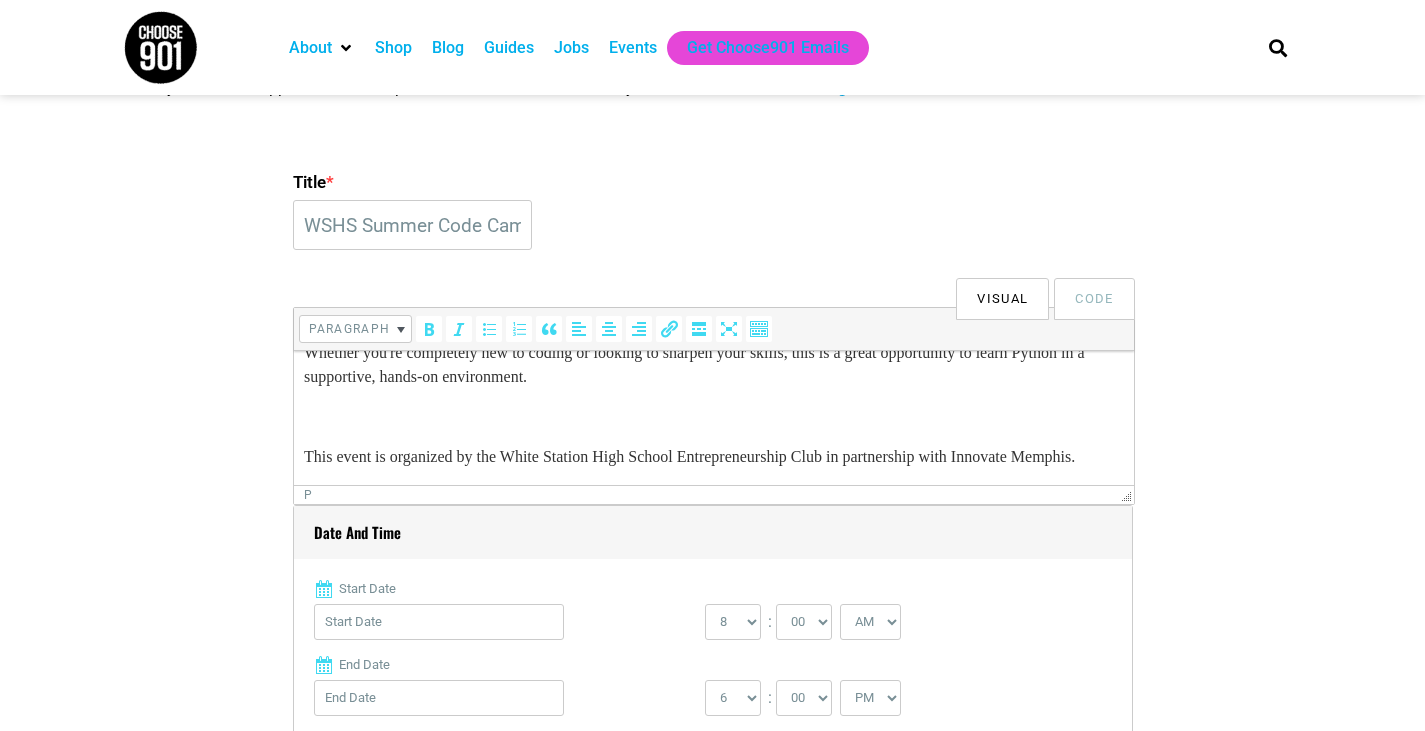 click on "WSHS Summer Code Camp" at bounding box center [412, 225] 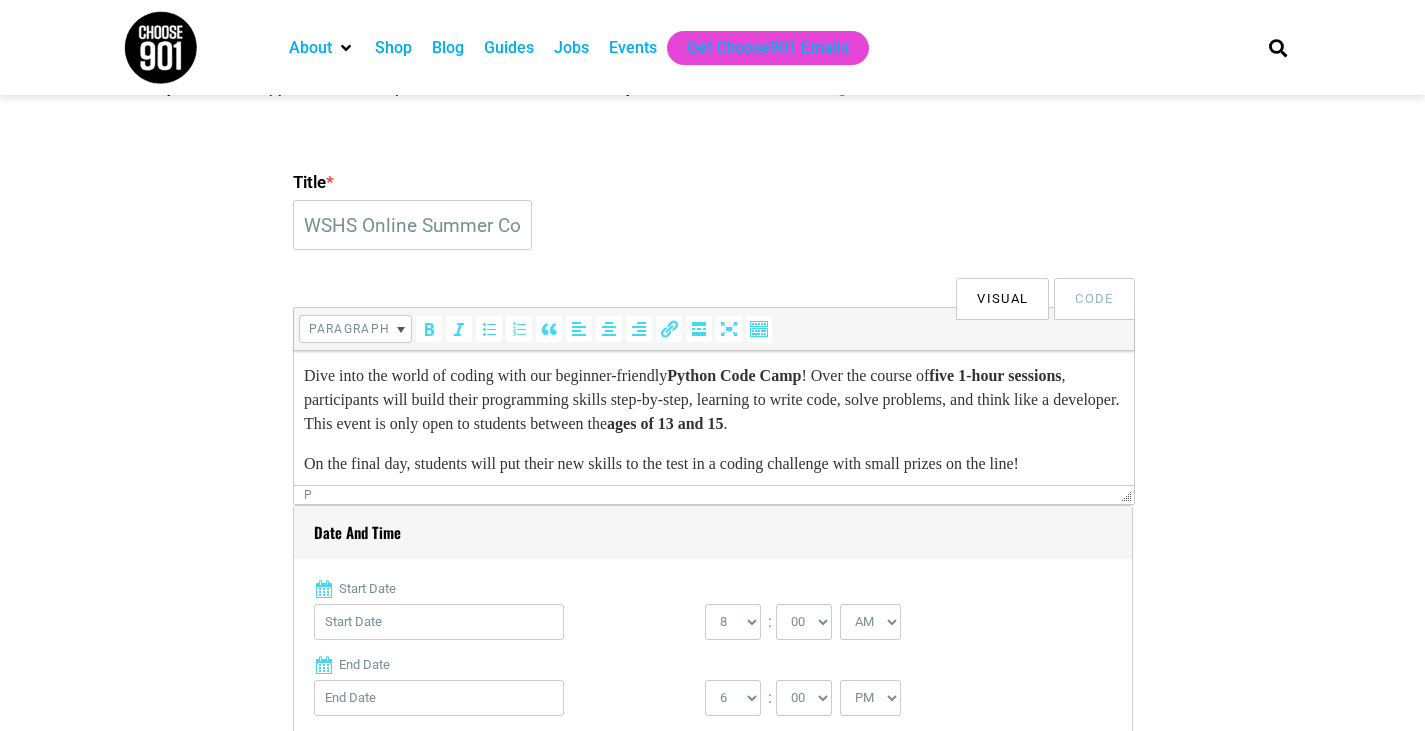 scroll, scrollTop: 4, scrollLeft: 0, axis: vertical 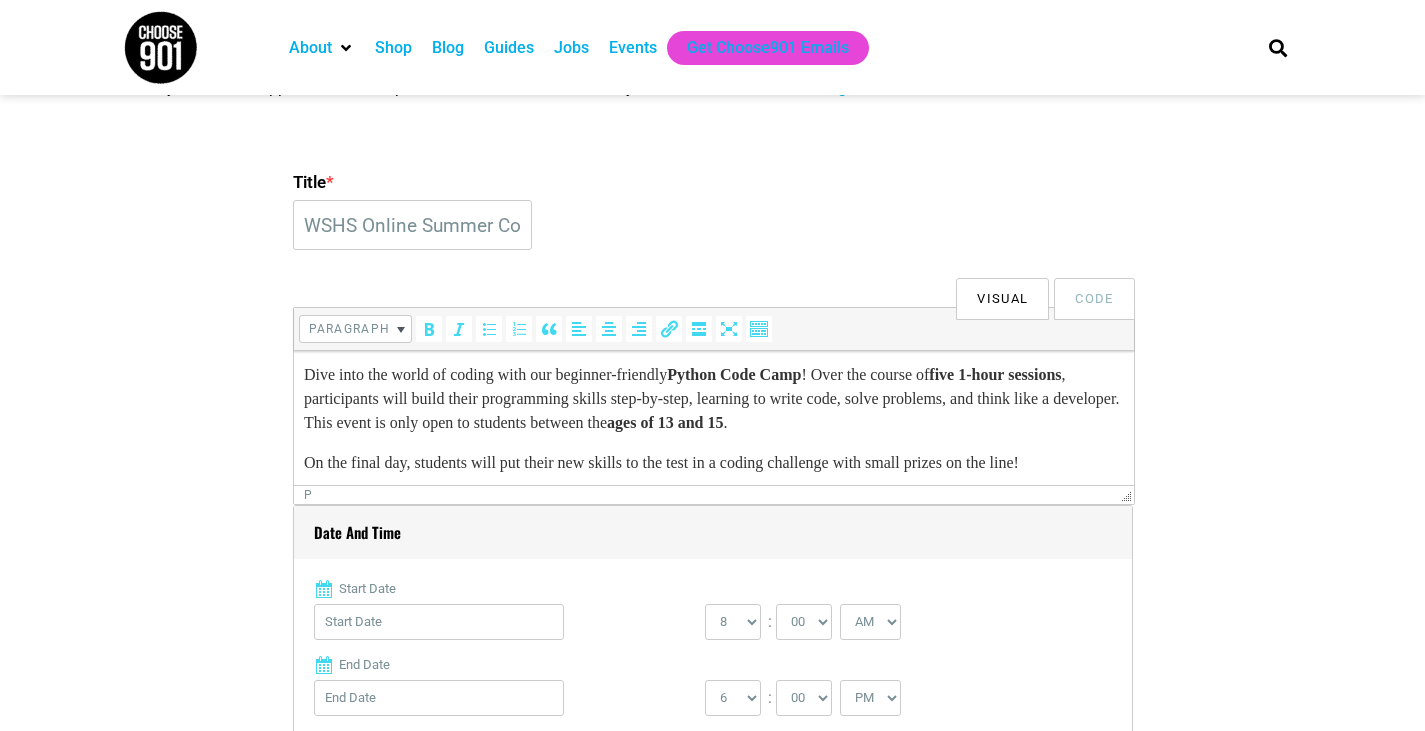 type on "WSHS Online Summer Code Camp" 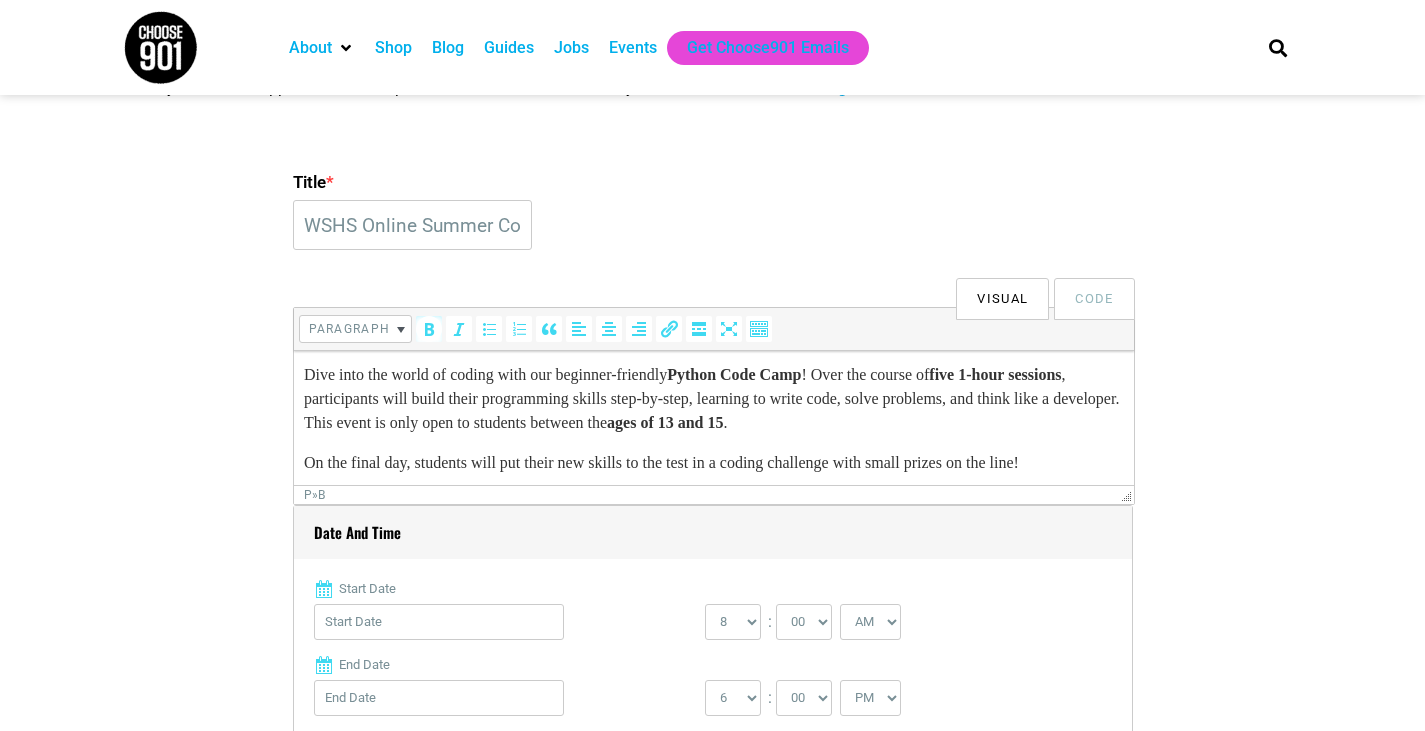 click on "five 1-hour sessions" at bounding box center [994, 374] 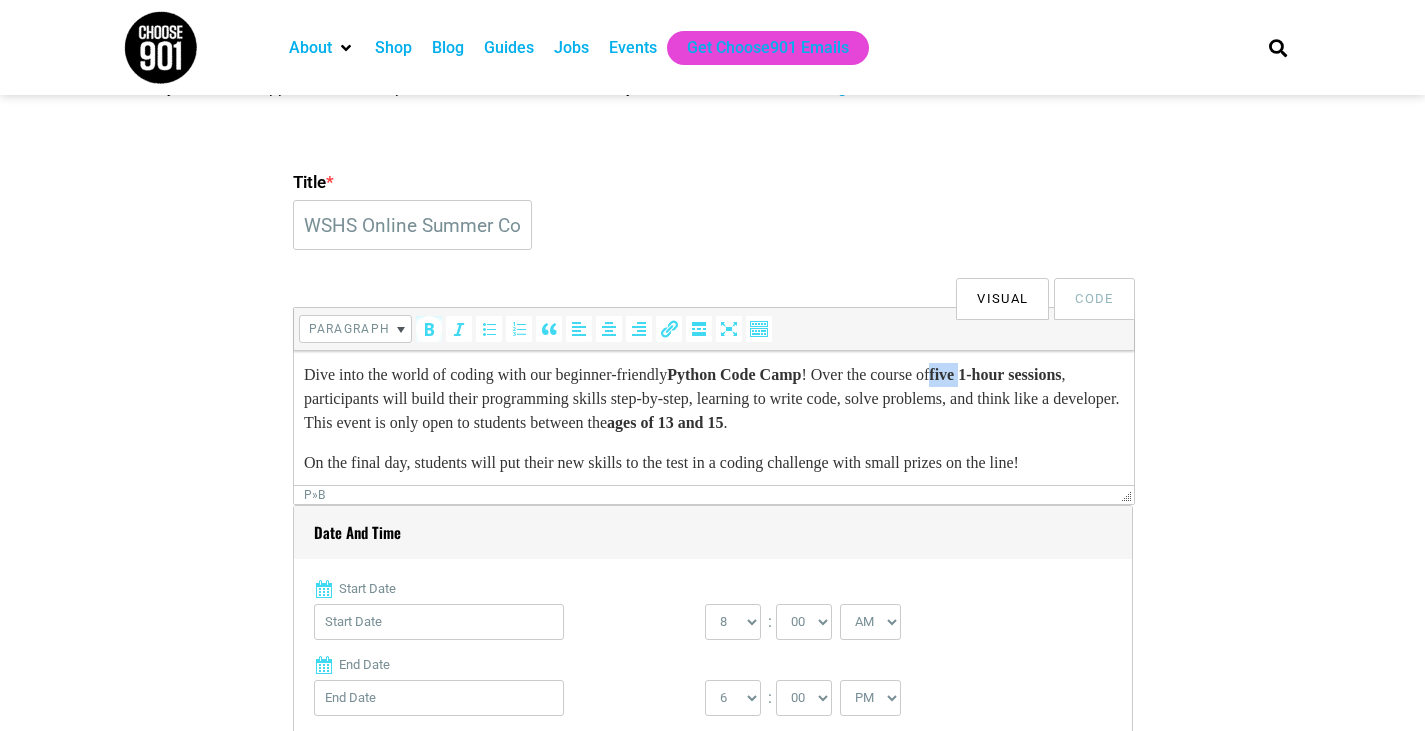 click on "five 1-hour sessions" at bounding box center (994, 374) 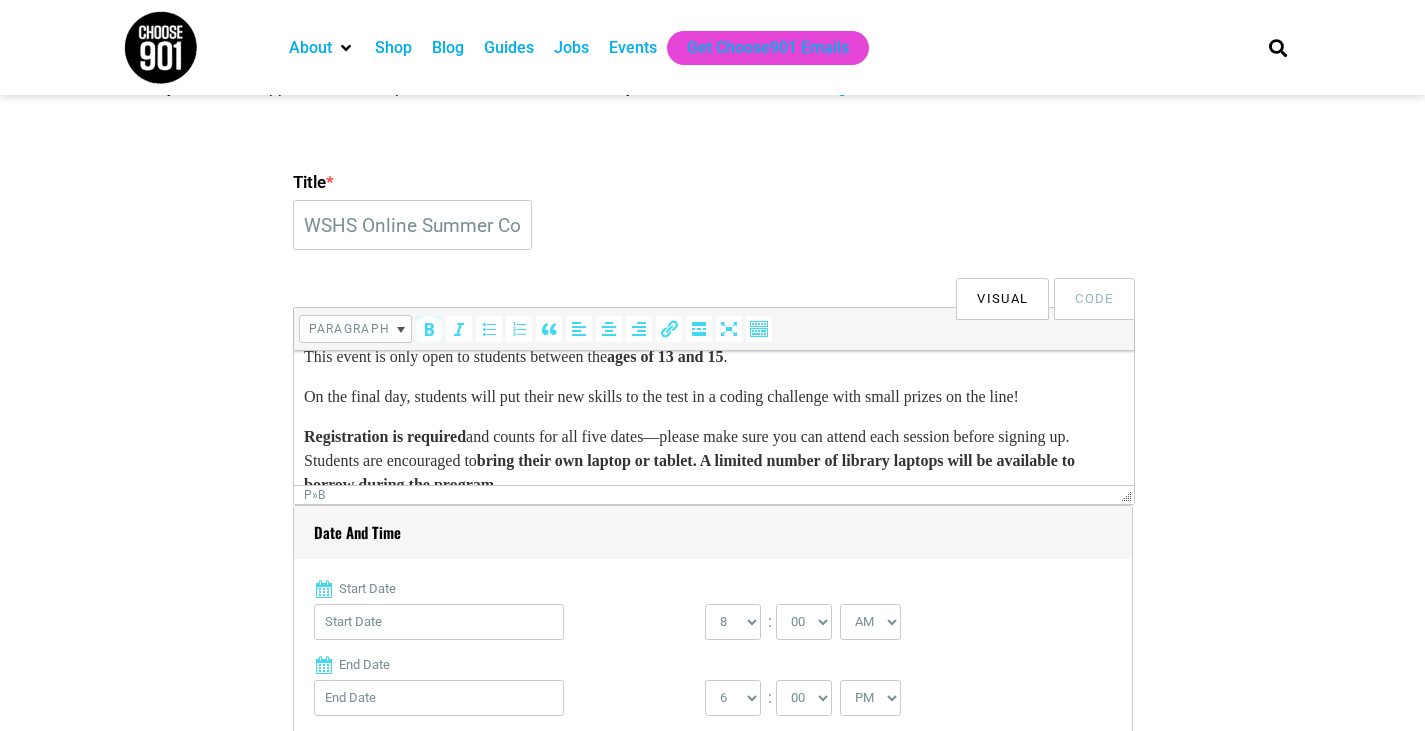 scroll, scrollTop: 0, scrollLeft: 0, axis: both 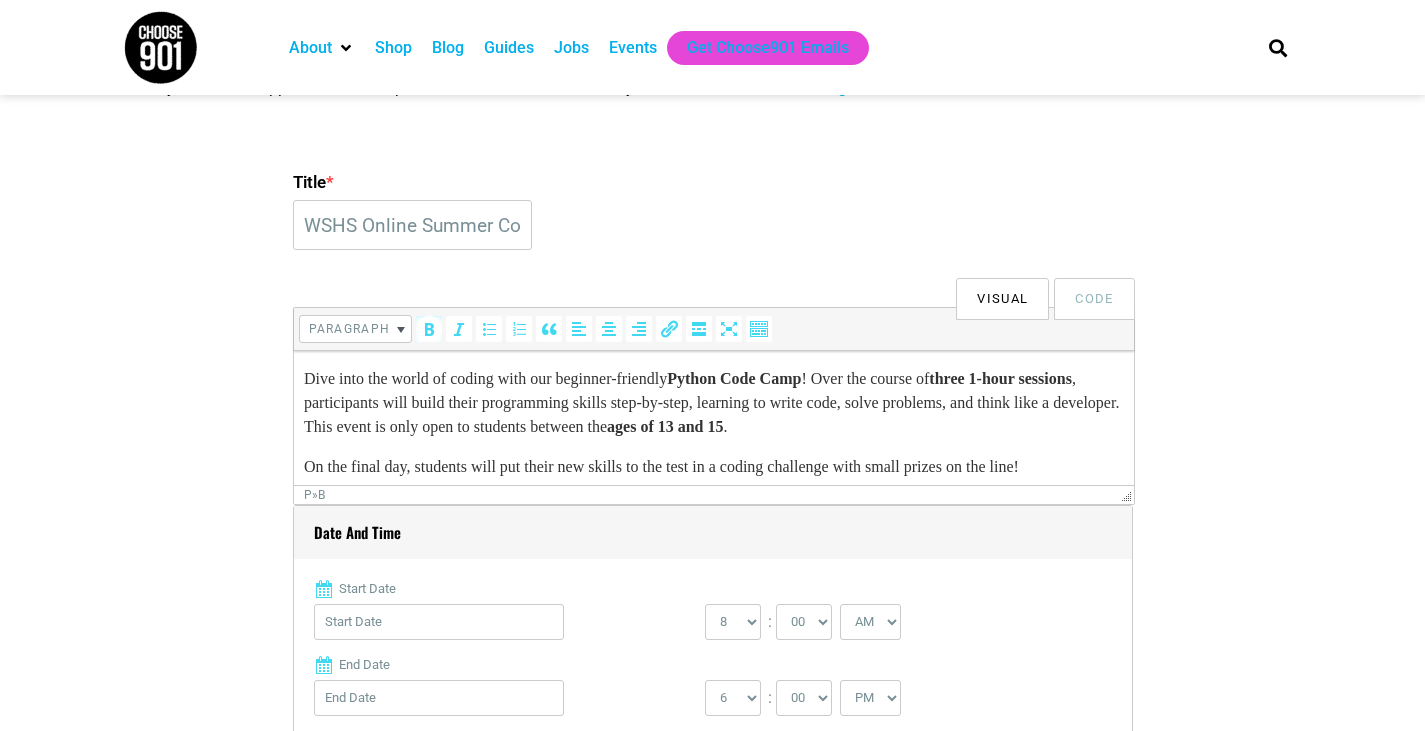 click on "Dive into the world of coding with our beginner-friendly" at bounding box center [484, 378] 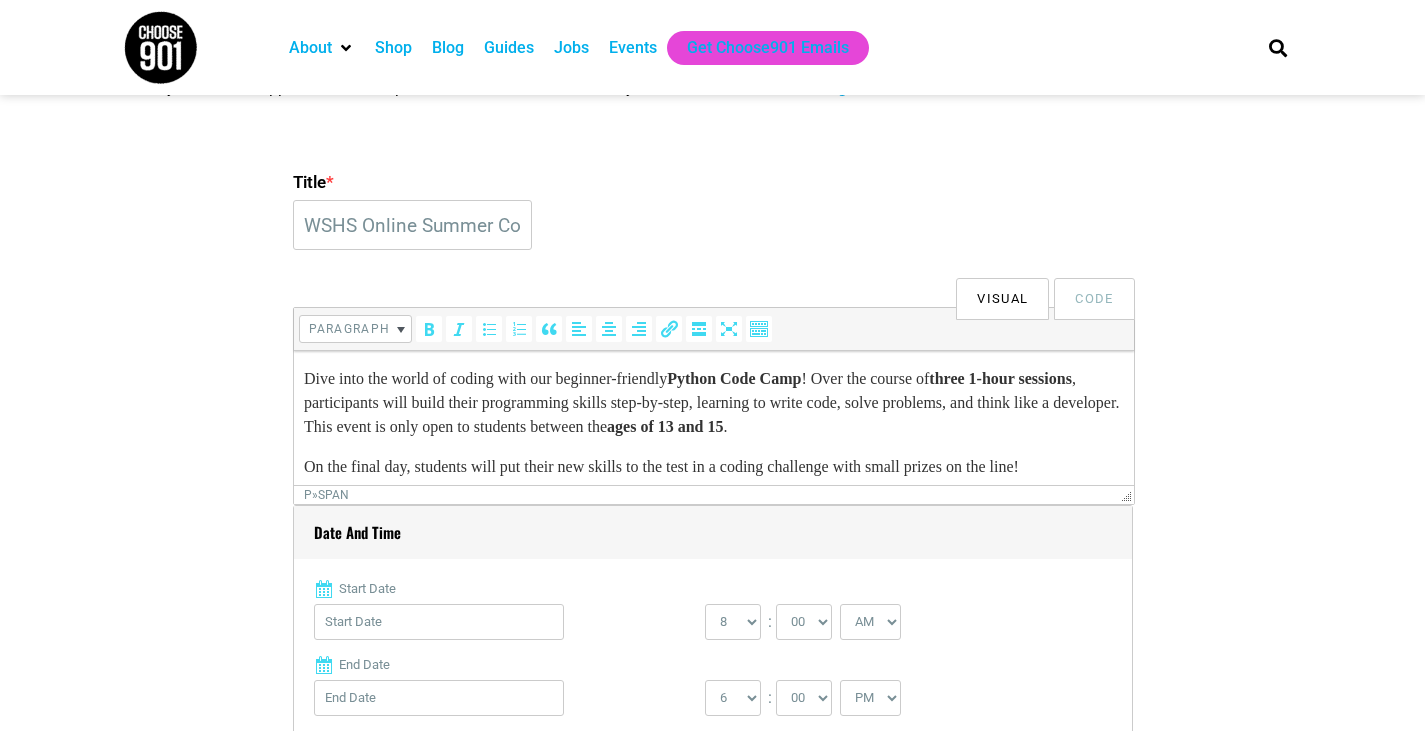 click on "Python Code Camp" at bounding box center [733, 378] 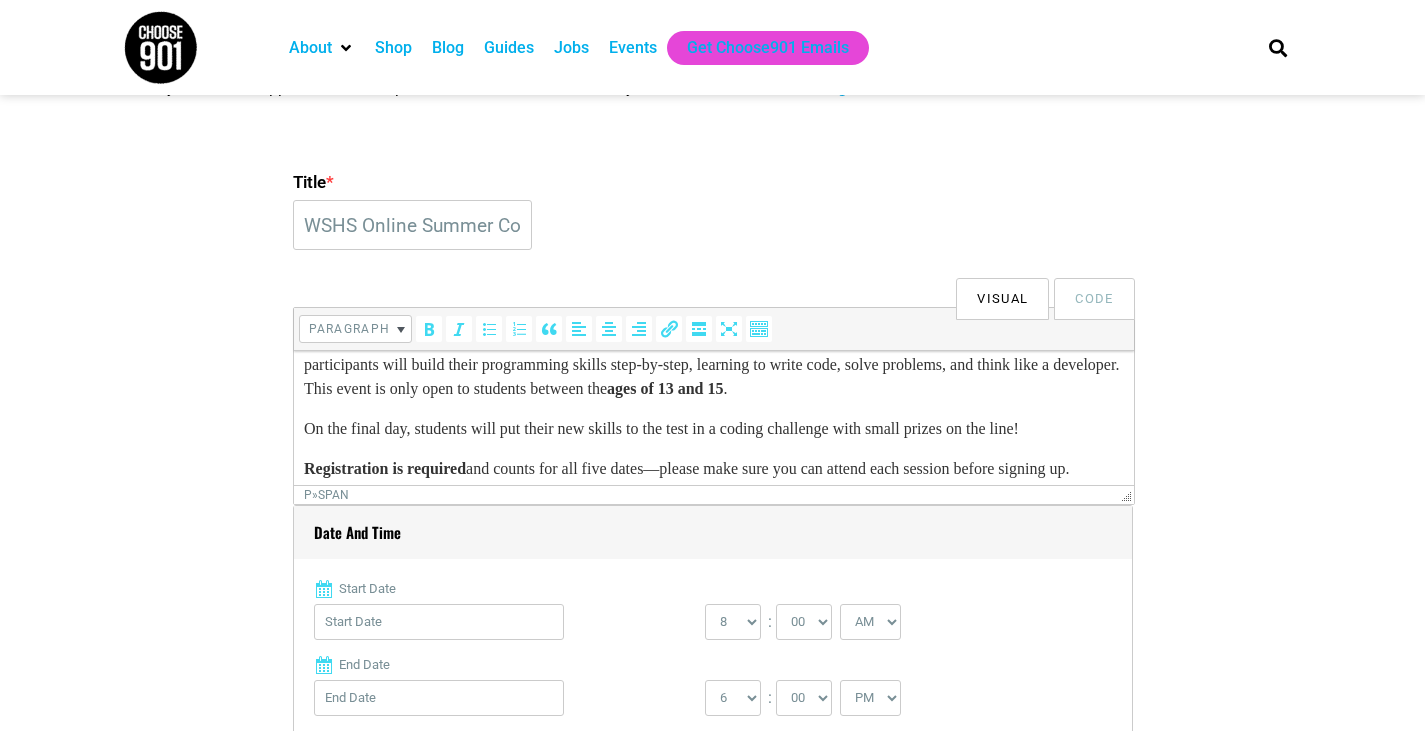 scroll, scrollTop: 39, scrollLeft: 0, axis: vertical 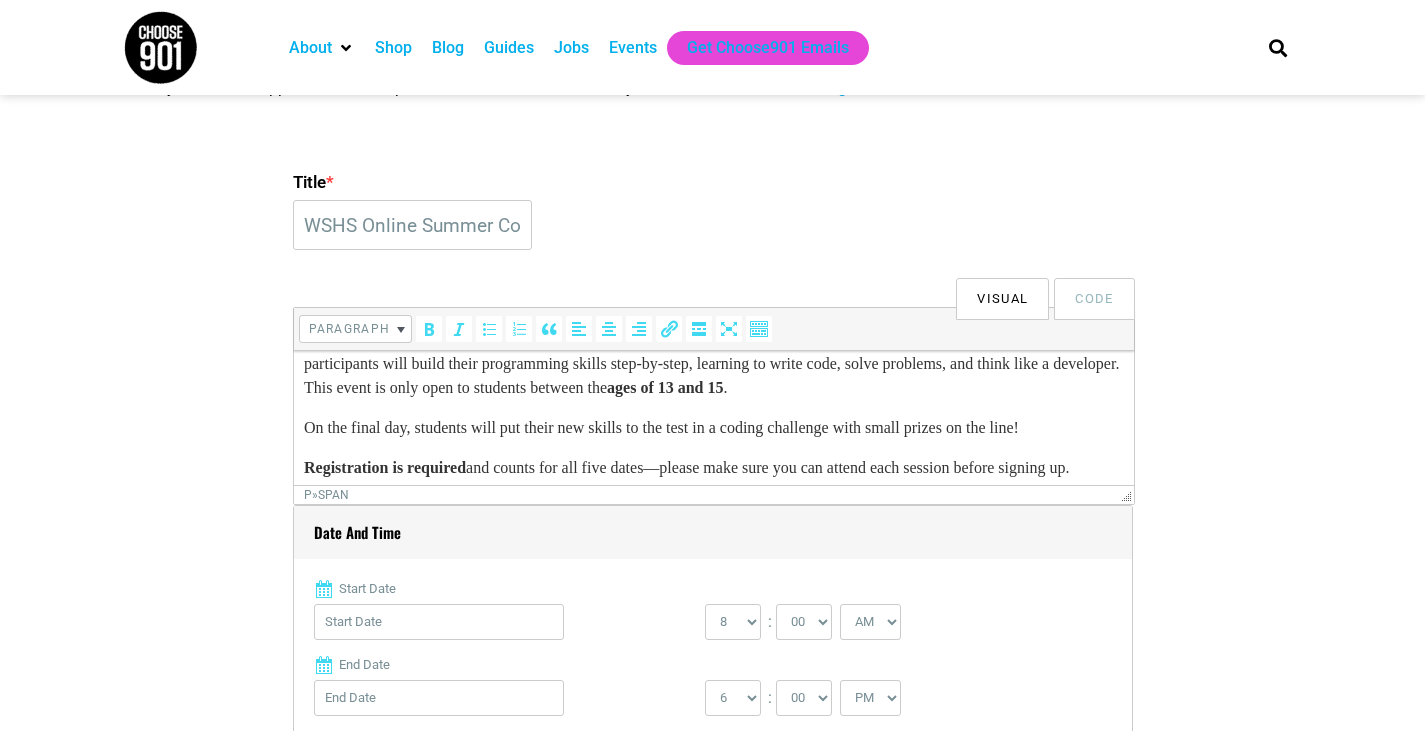 click on "ages of 13 and 15" at bounding box center [664, 387] 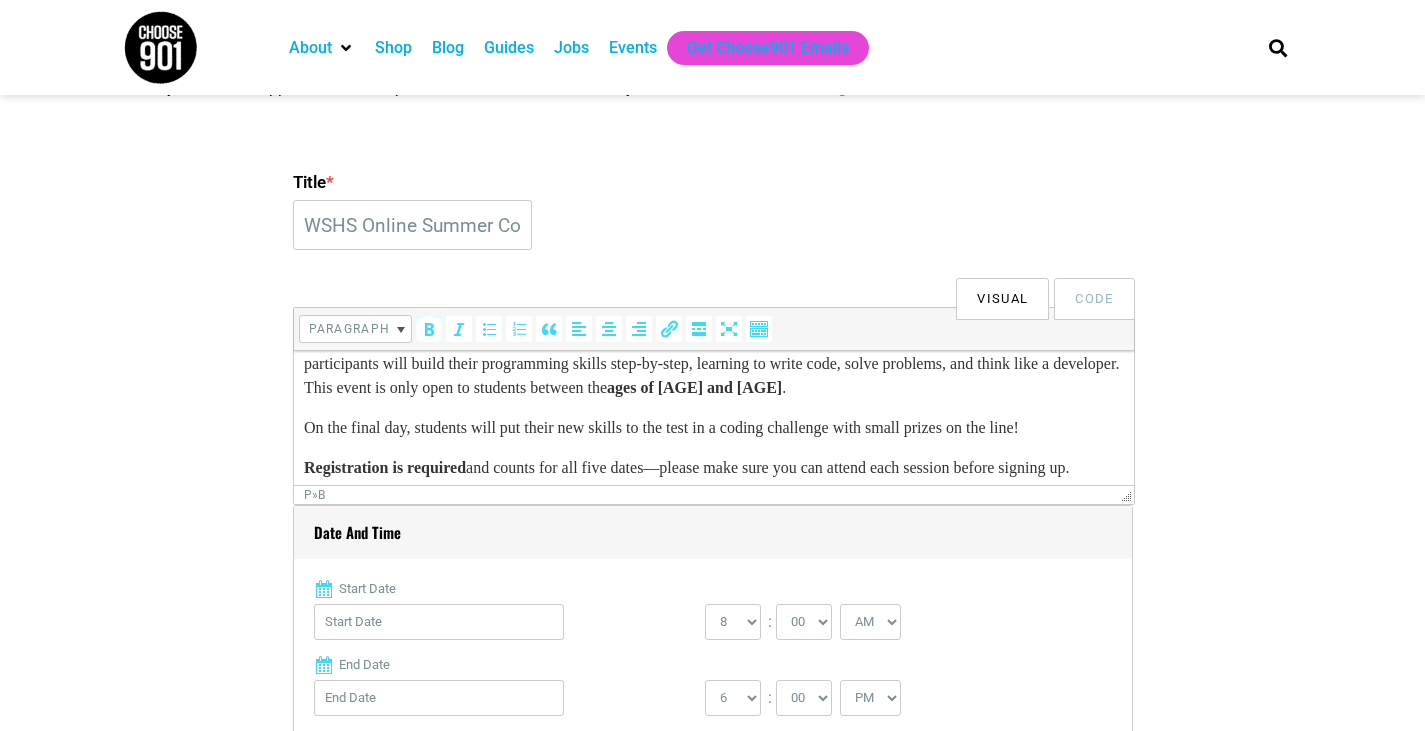 click on "." at bounding box center [783, 387] 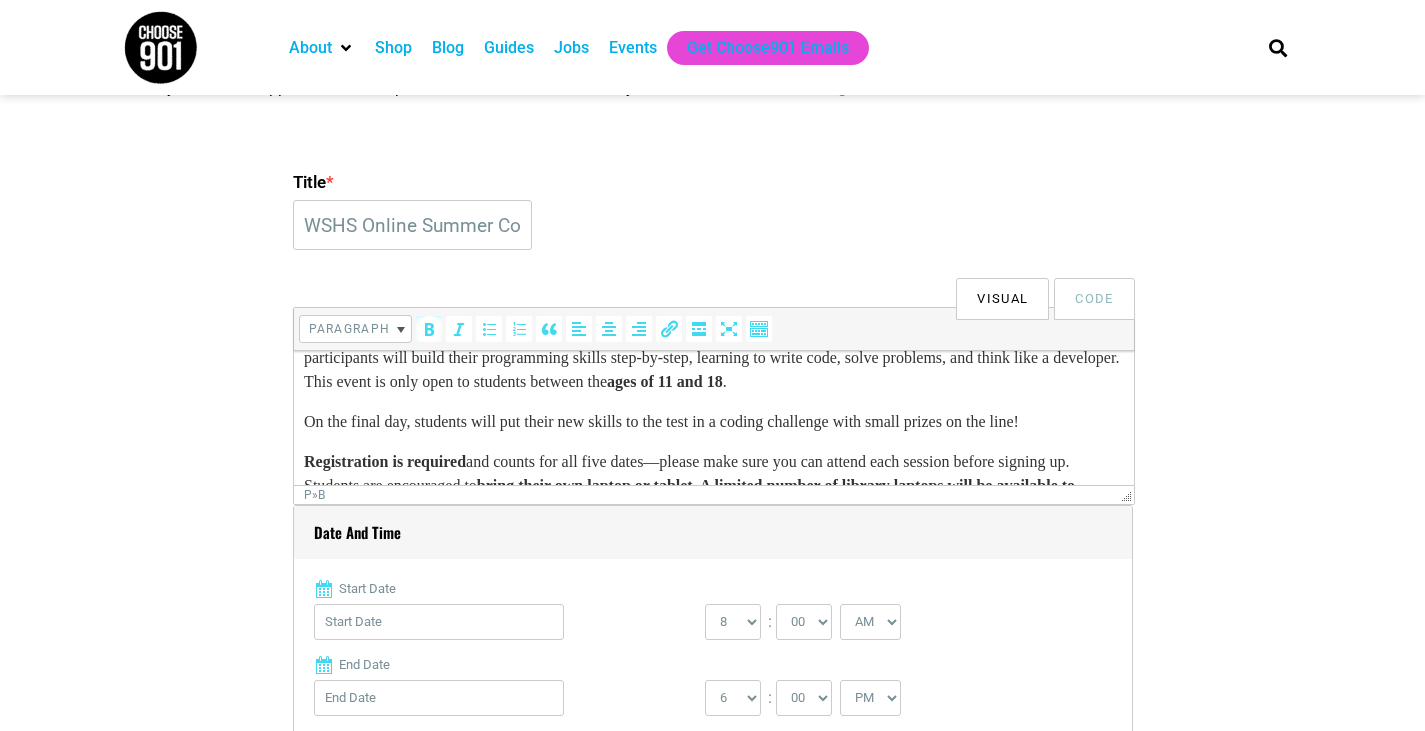 scroll, scrollTop: 46, scrollLeft: 0, axis: vertical 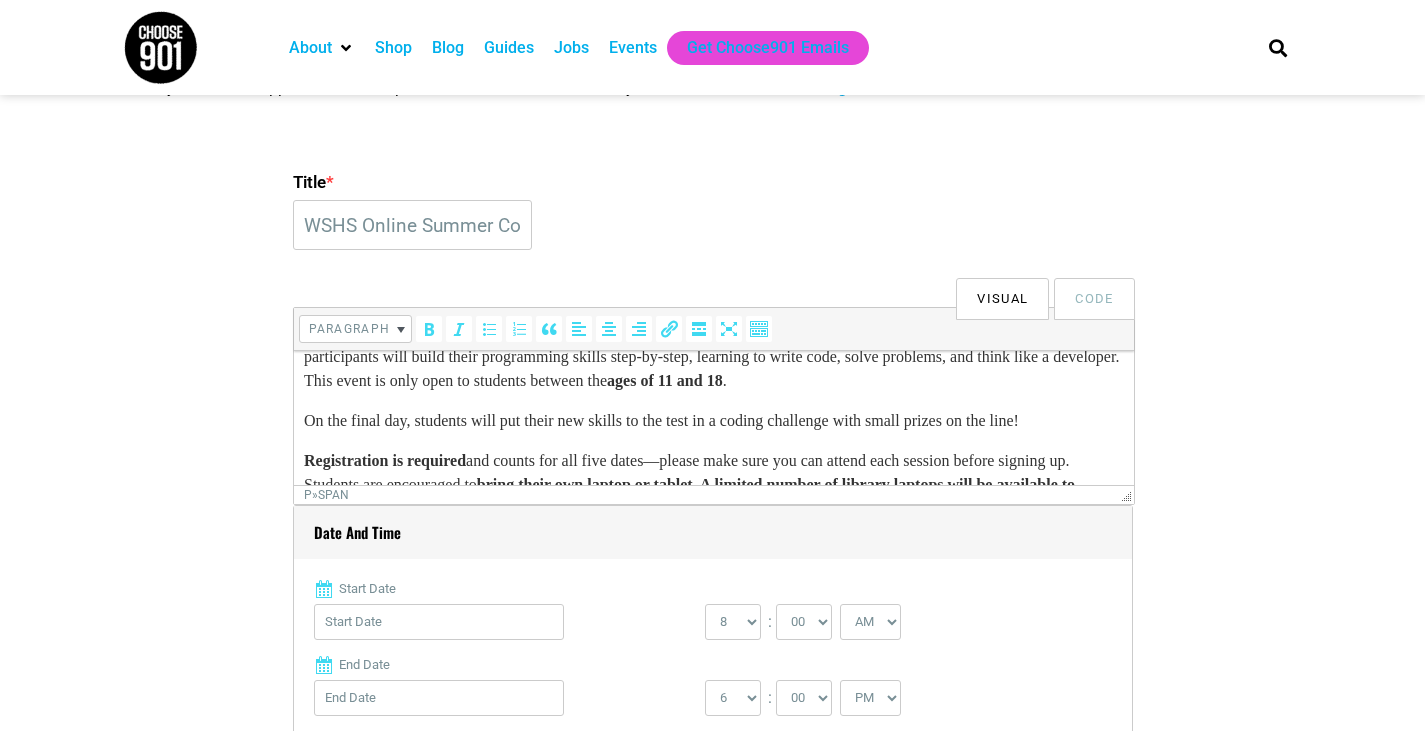 click on "Dive into the world of coding with our beginner-friendly  Python Code Camp ! Over the course of  three 1-hour sessions , participants will build their programming skills step-by-step, learning to write code, solve problems, and think like a developer. This event is only open to students between the  ages of 11 and 18 . On the final day, students will put their new skills to the test in a coding challenge with small prizes on the line! Registration is required  and counts for all five dates—please make sure you can attend each session before signing up. Students are encouraged to  bring their own laptop or tablet. A limited number of library laptops will be available to borrow during the program .  Whether you're completely new to coding or looking to sharpen your skills, this is a great opportunity to learn Python in a supportive, hands-on environment.   This event is organized by the White Station High School Entrepreneurship Club in partnership with Innovate Memphis." at bounding box center [713, 493] 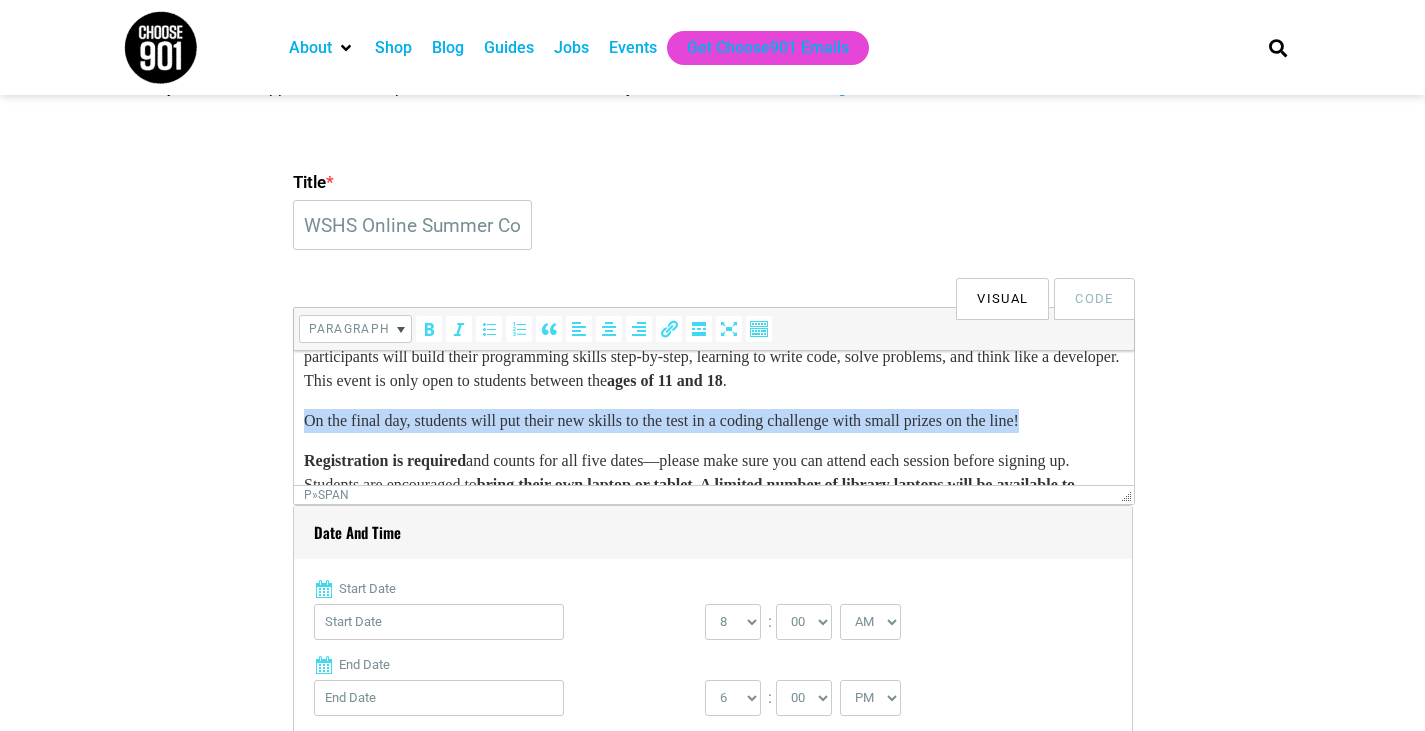 drag, startPoint x: 305, startPoint y: 422, endPoint x: 1083, endPoint y: 415, distance: 778.0315 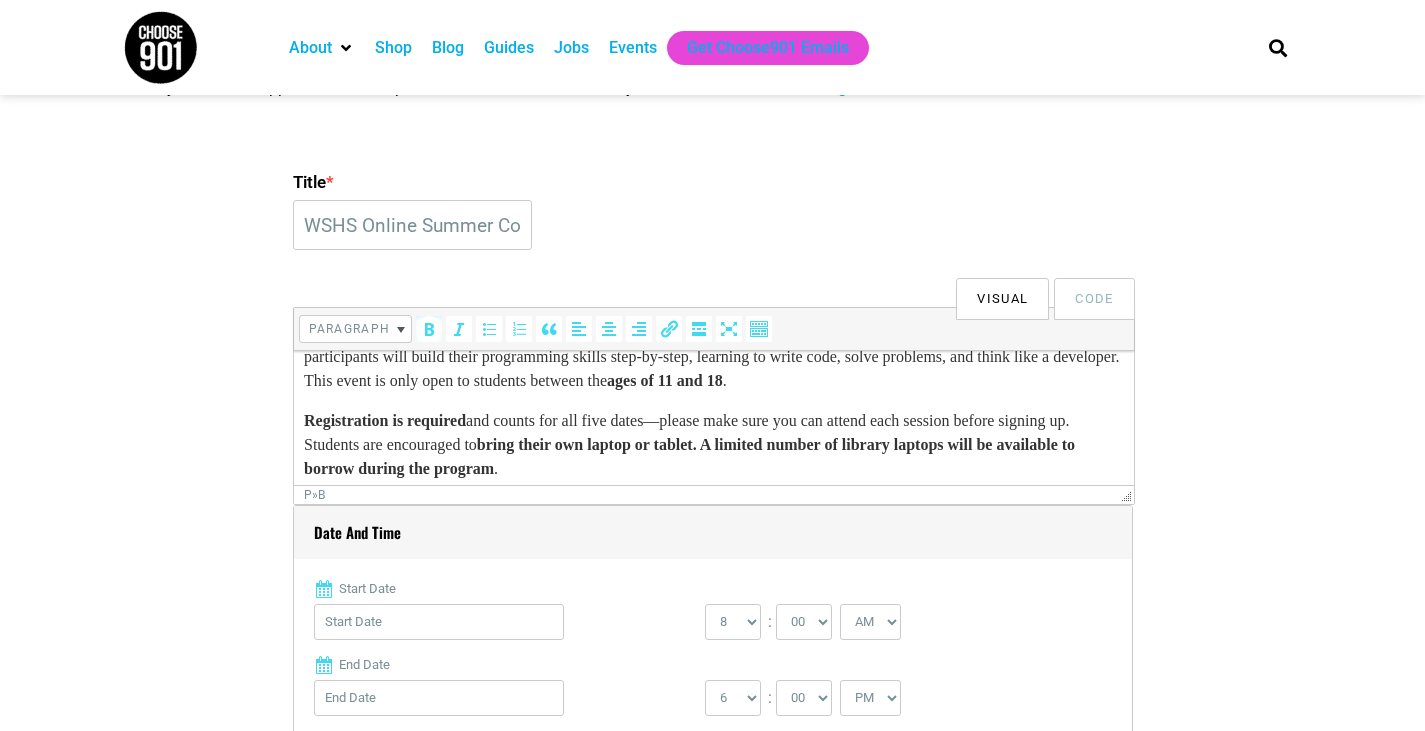 click on "and counts for all five dates—please make sure you can attend each session before signing up. Students are encouraged to" at bounding box center [685, 432] 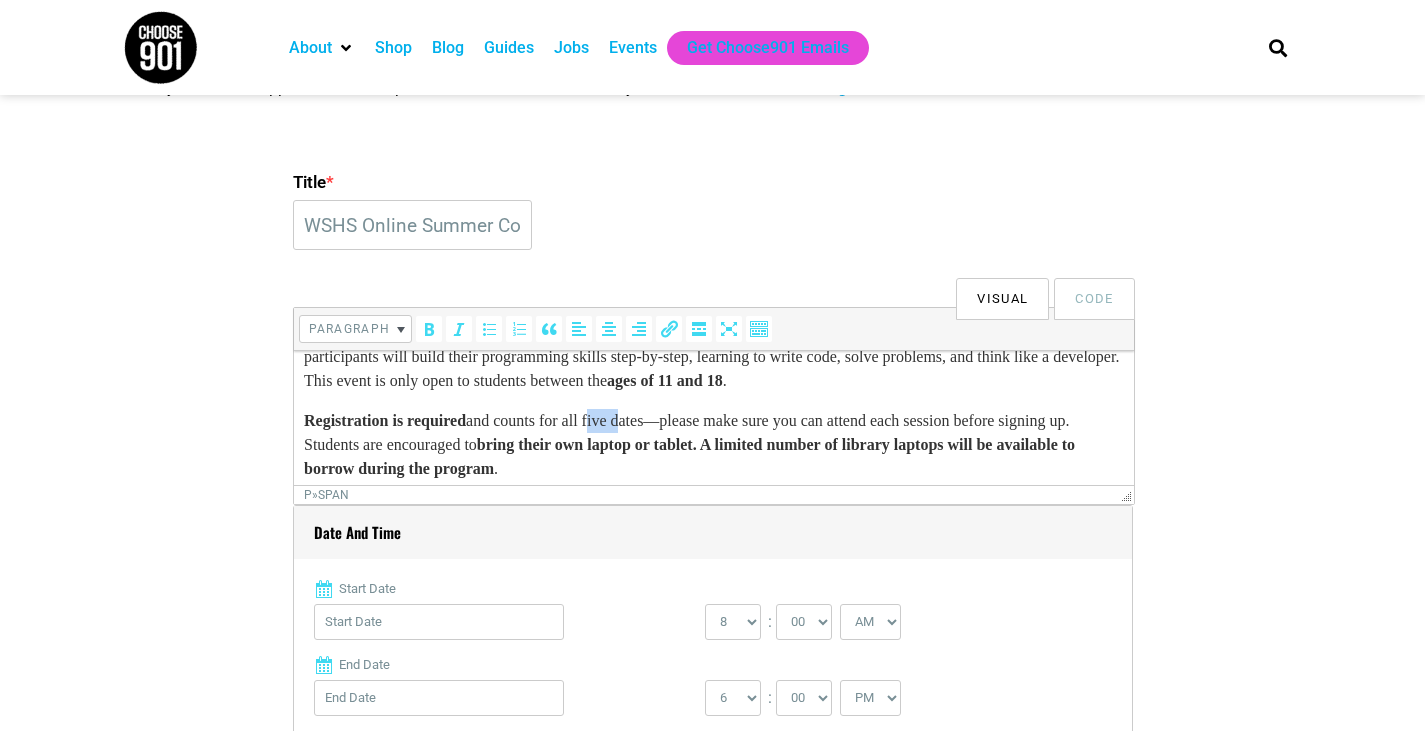 click on "and counts for all five dates—please make sure you can attend each session before signing up. Students are encouraged to" at bounding box center (685, 432) 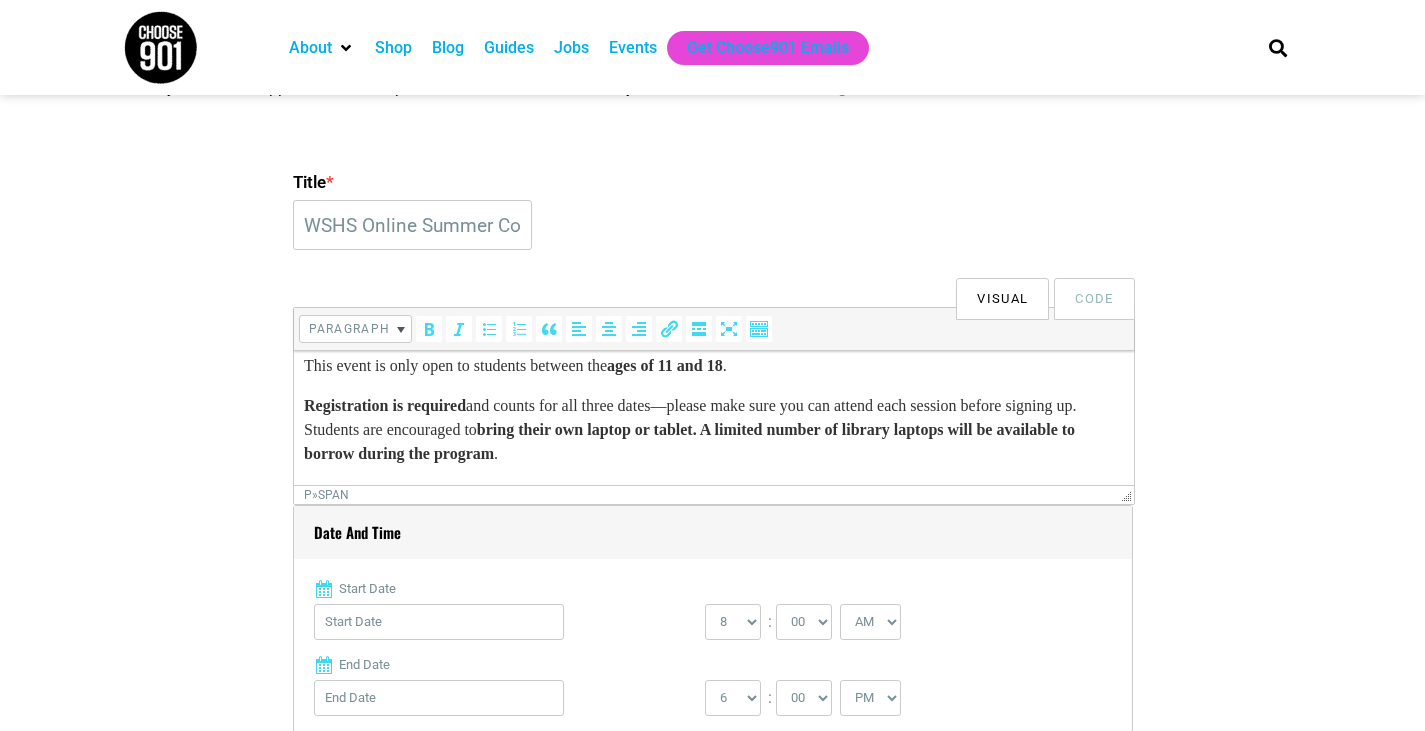 scroll, scrollTop: 66, scrollLeft: 0, axis: vertical 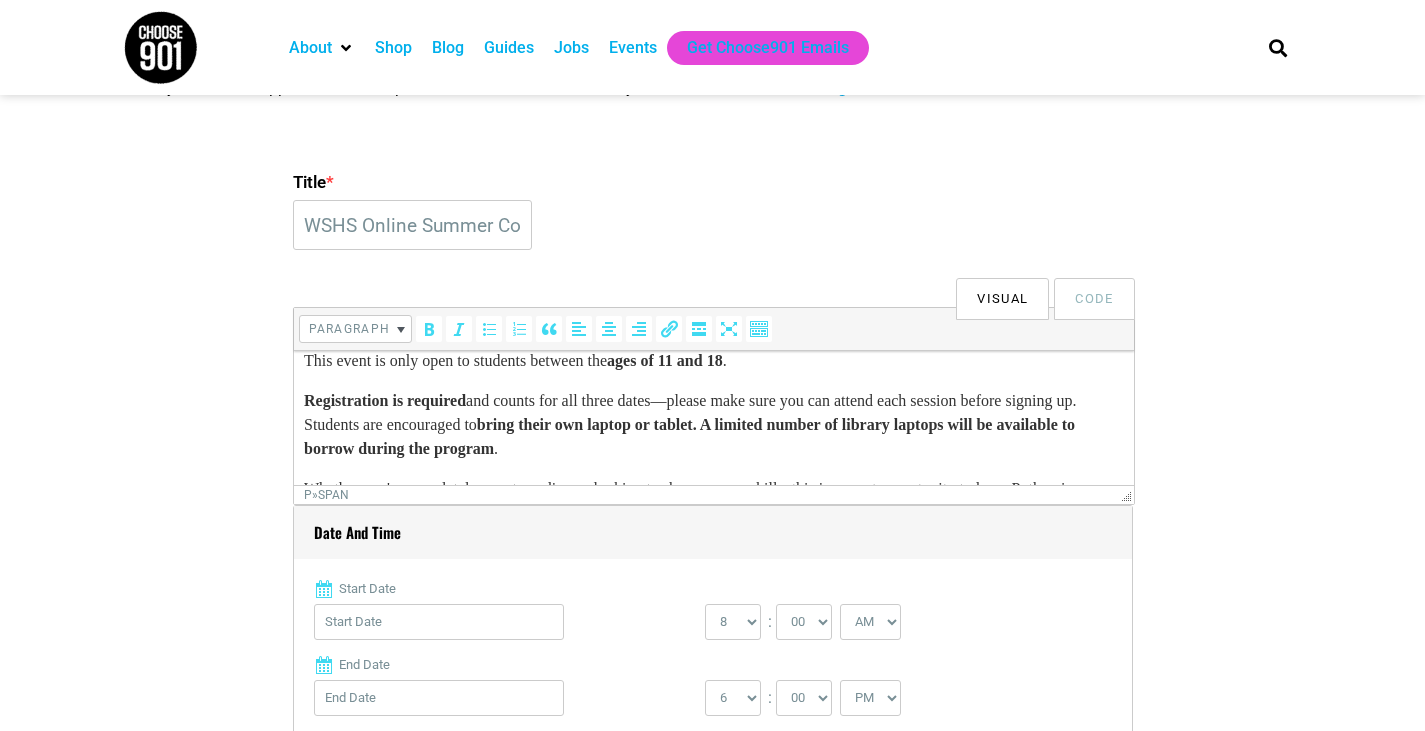 click on "and counts for all three dates—please make sure you can attend each session before signing up. Students are encouraged to" at bounding box center (689, 412) 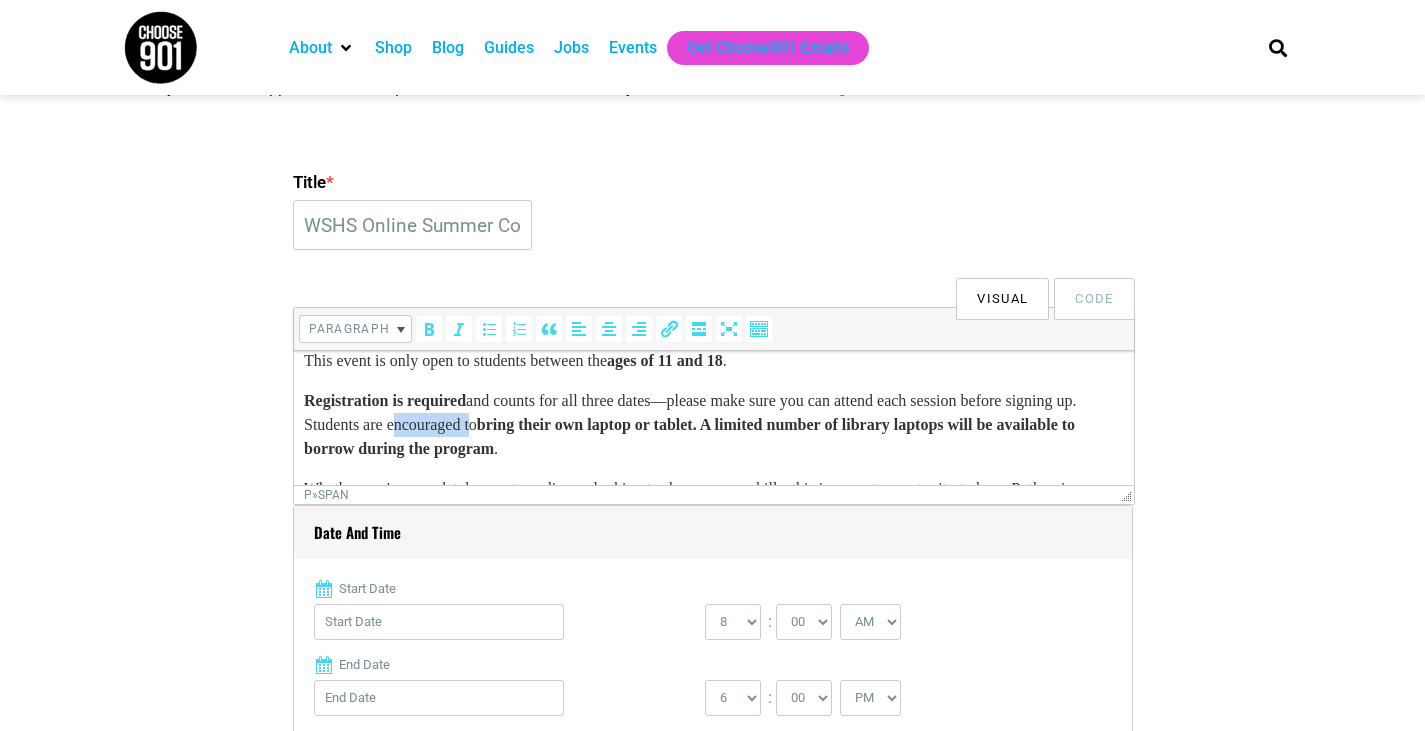 click on "and counts for all three dates—please make sure you can attend each session before signing up. Students are encouraged to" at bounding box center (689, 412) 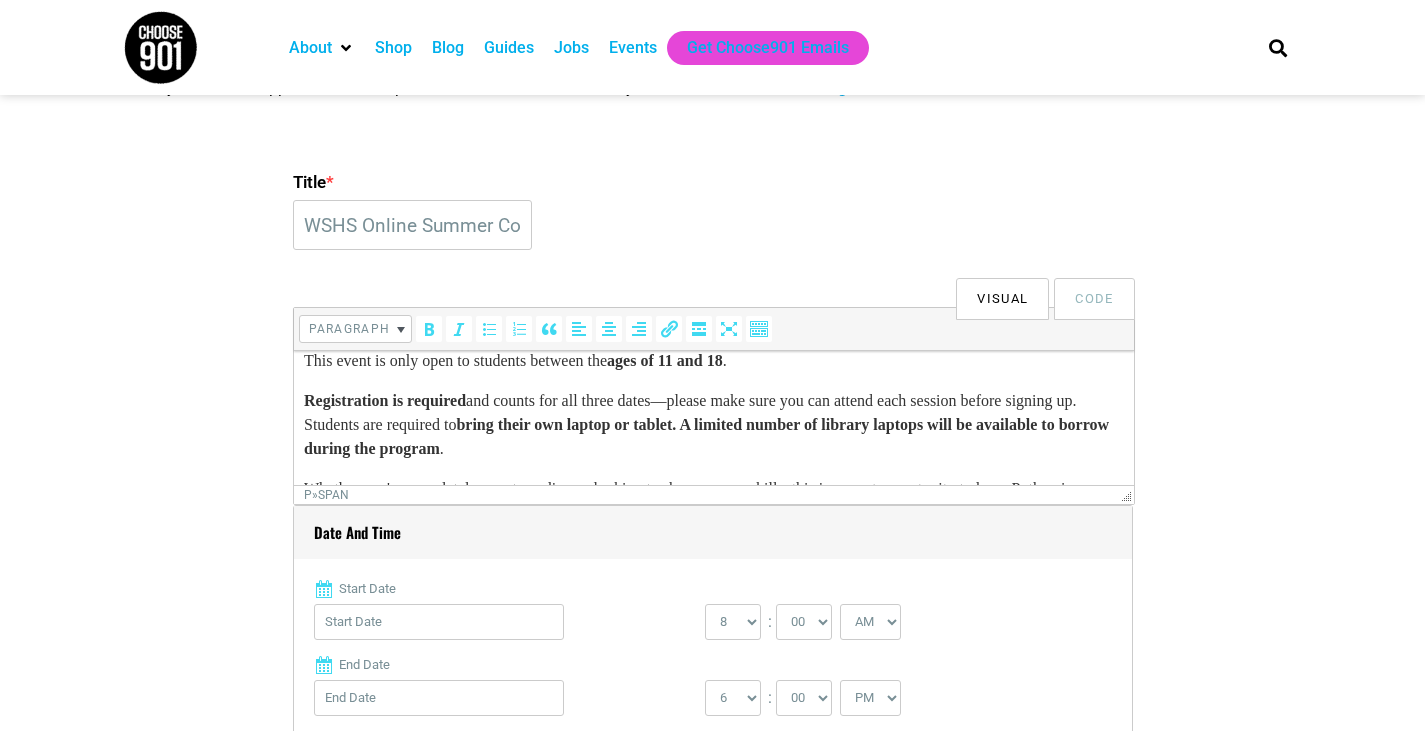 click on "bring their own laptop or tablet. A limited number of library laptops will be available to borrow during the program" at bounding box center [705, 436] 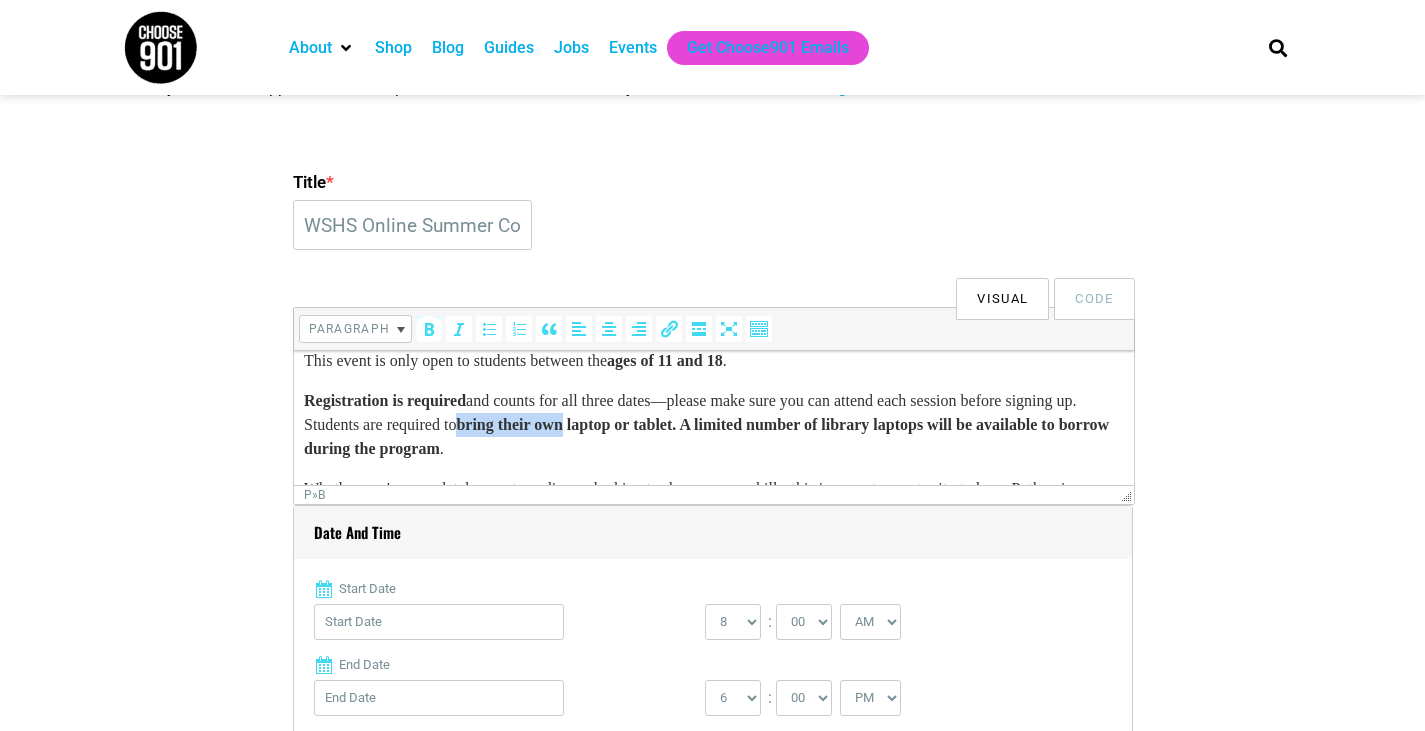 drag, startPoint x: 560, startPoint y: 424, endPoint x: 684, endPoint y: 428, distance: 124.0645 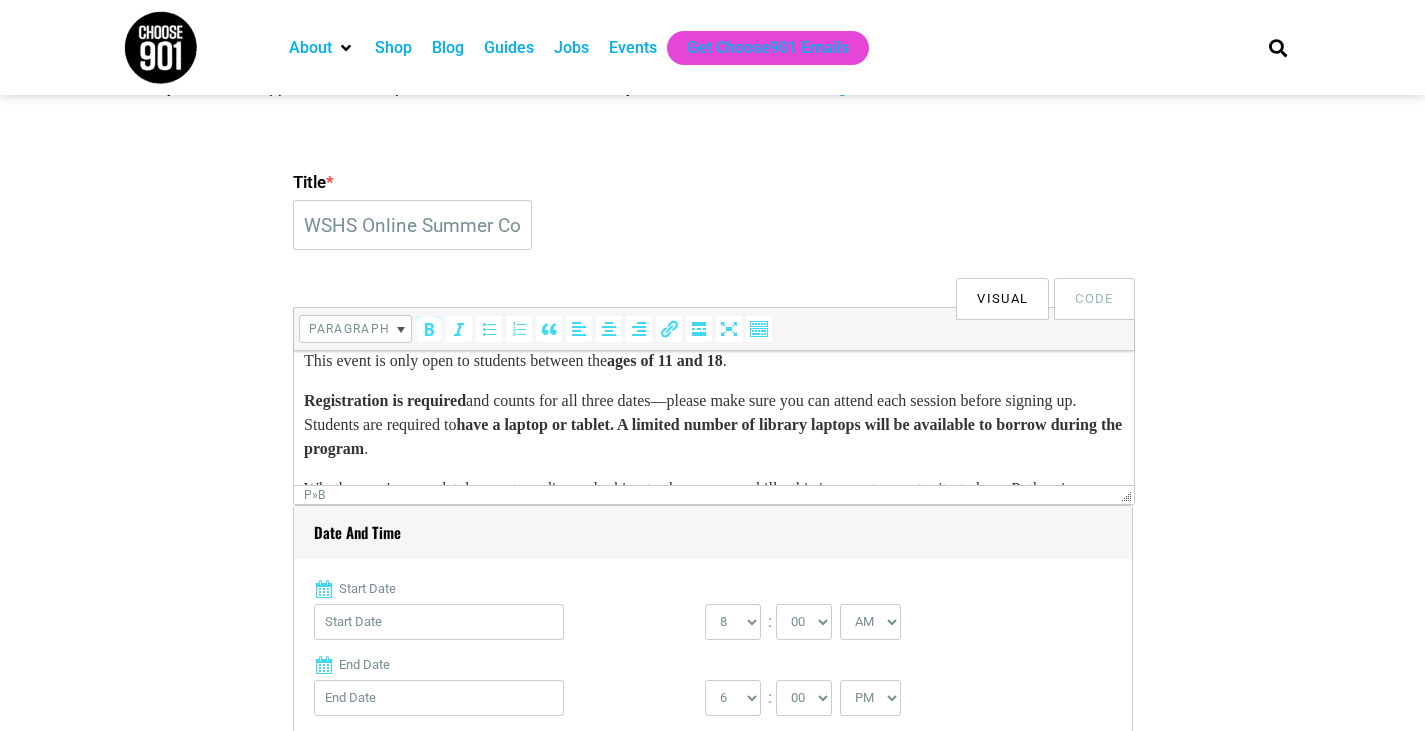 drag, startPoint x: 755, startPoint y: 423, endPoint x: 776, endPoint y: 460, distance: 42.544094 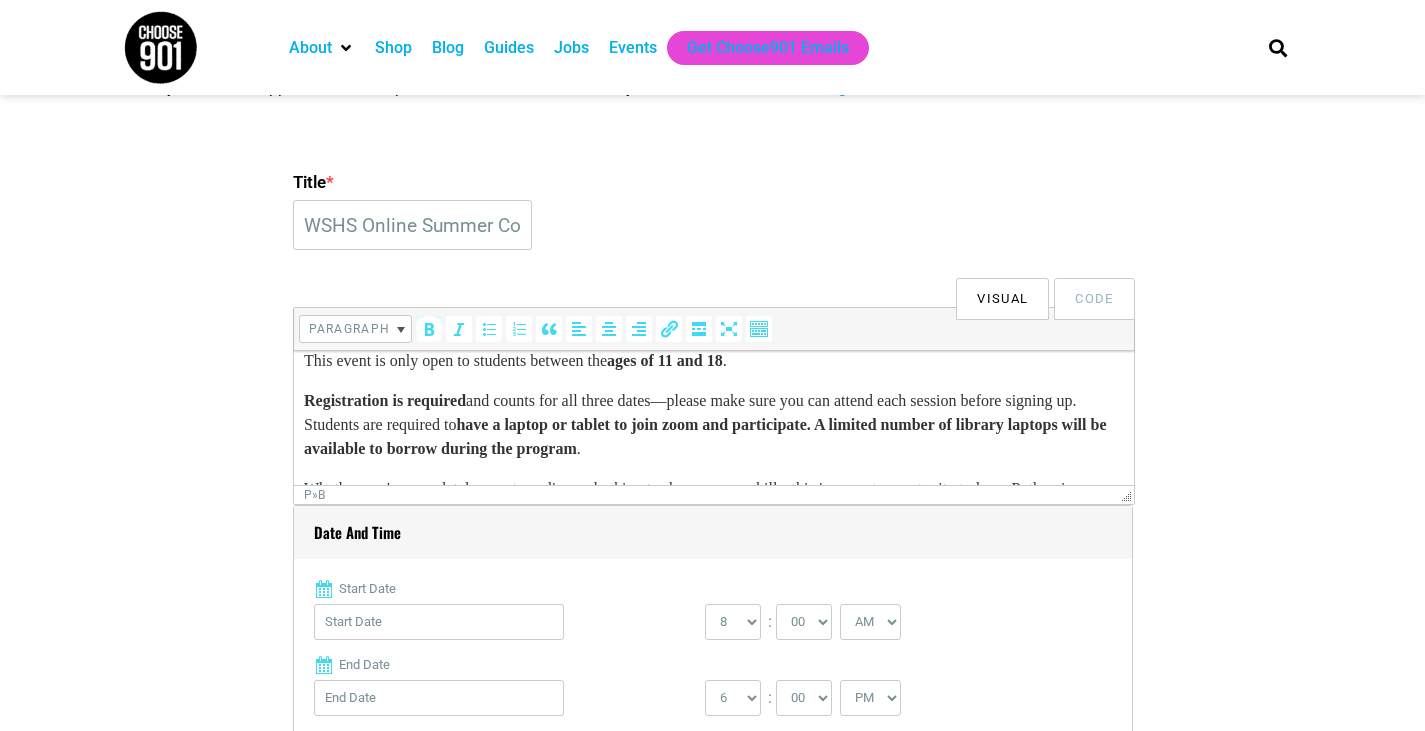 drag, startPoint x: 947, startPoint y: 450, endPoint x: 990, endPoint y: 430, distance: 47.423622 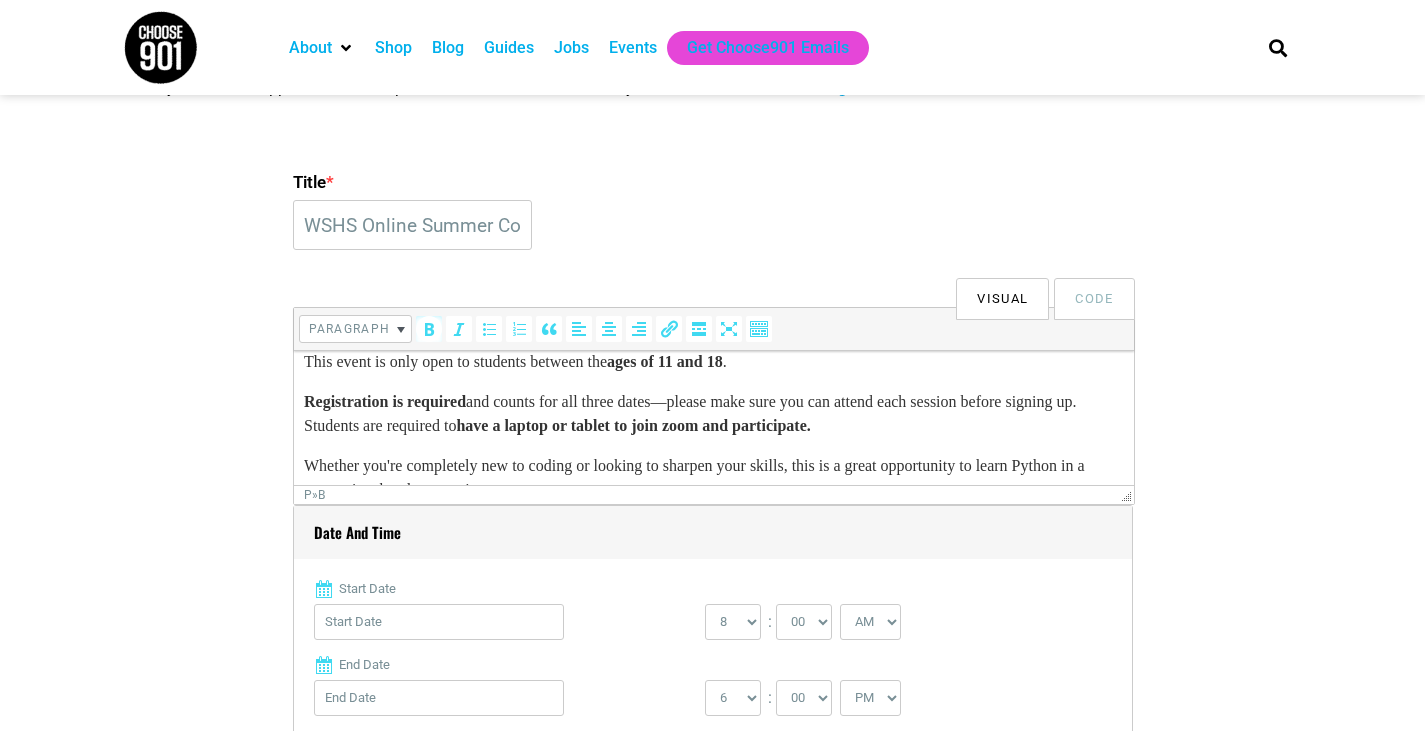 scroll, scrollTop: 0, scrollLeft: 0, axis: both 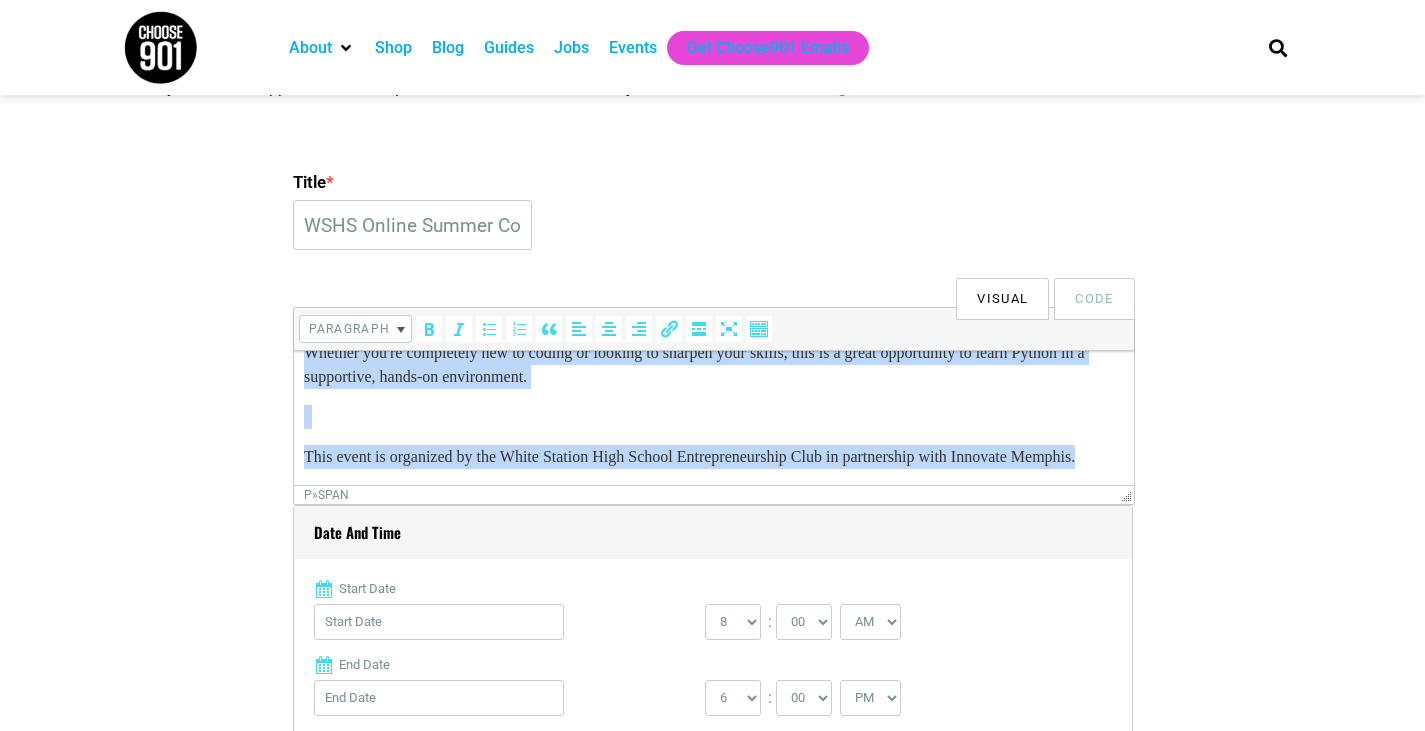 drag, startPoint x: 309, startPoint y: 376, endPoint x: 415, endPoint y: 540, distance: 195.27417 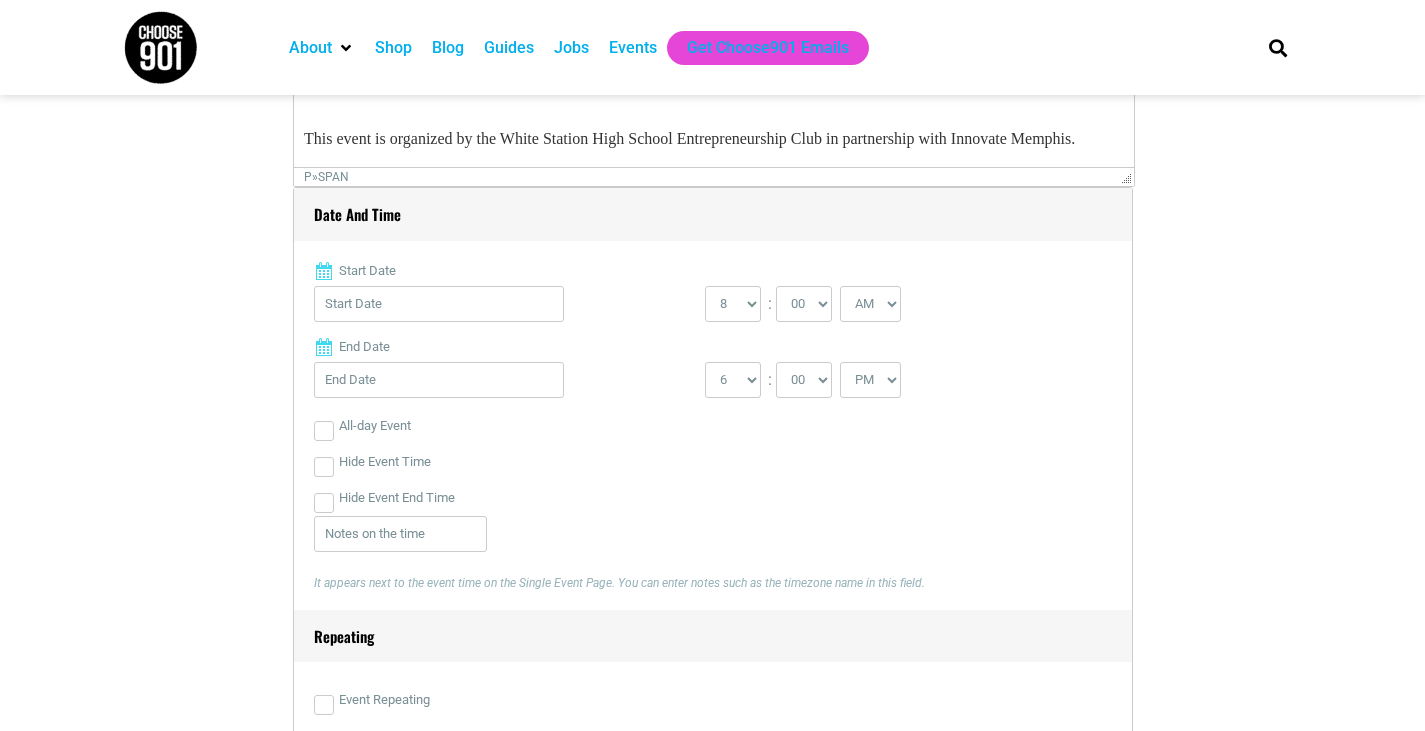 scroll, scrollTop: 766, scrollLeft: 0, axis: vertical 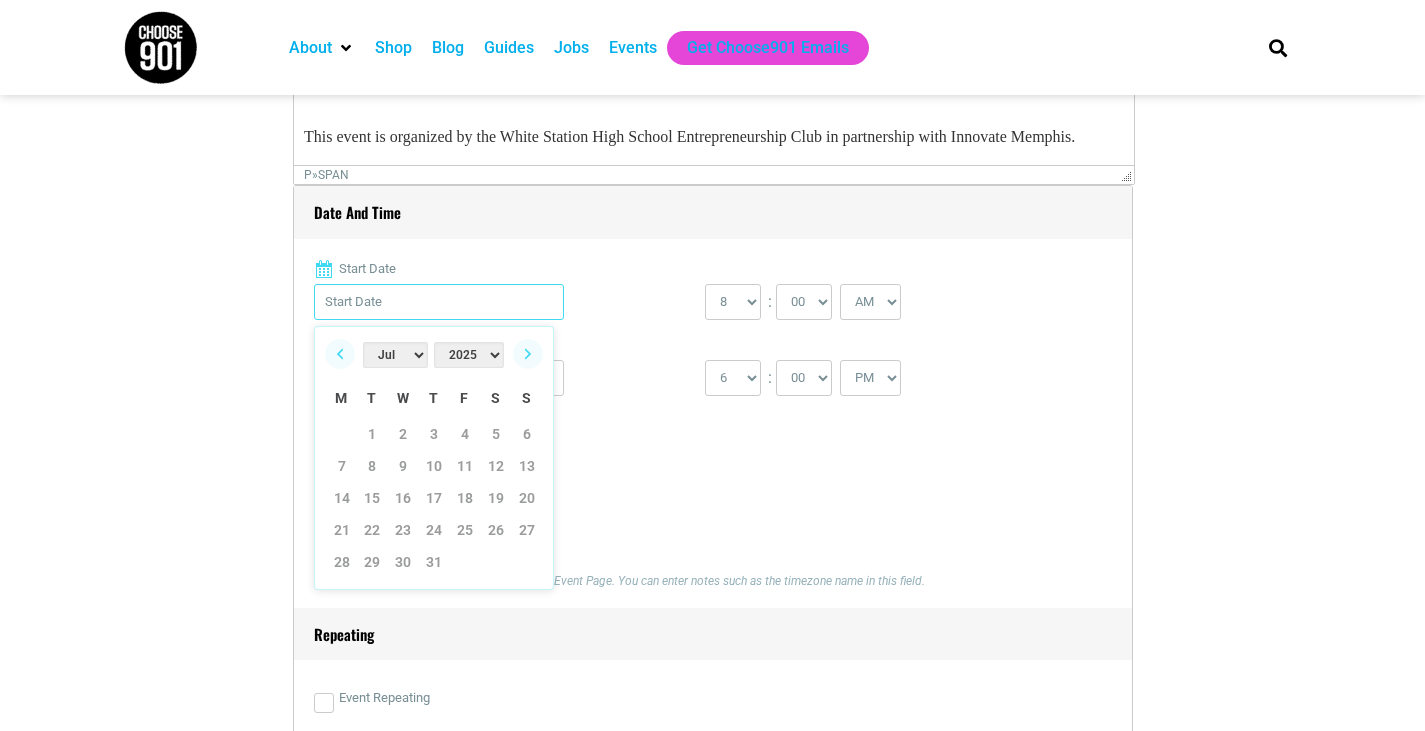click on "Start Date" at bounding box center [439, 302] 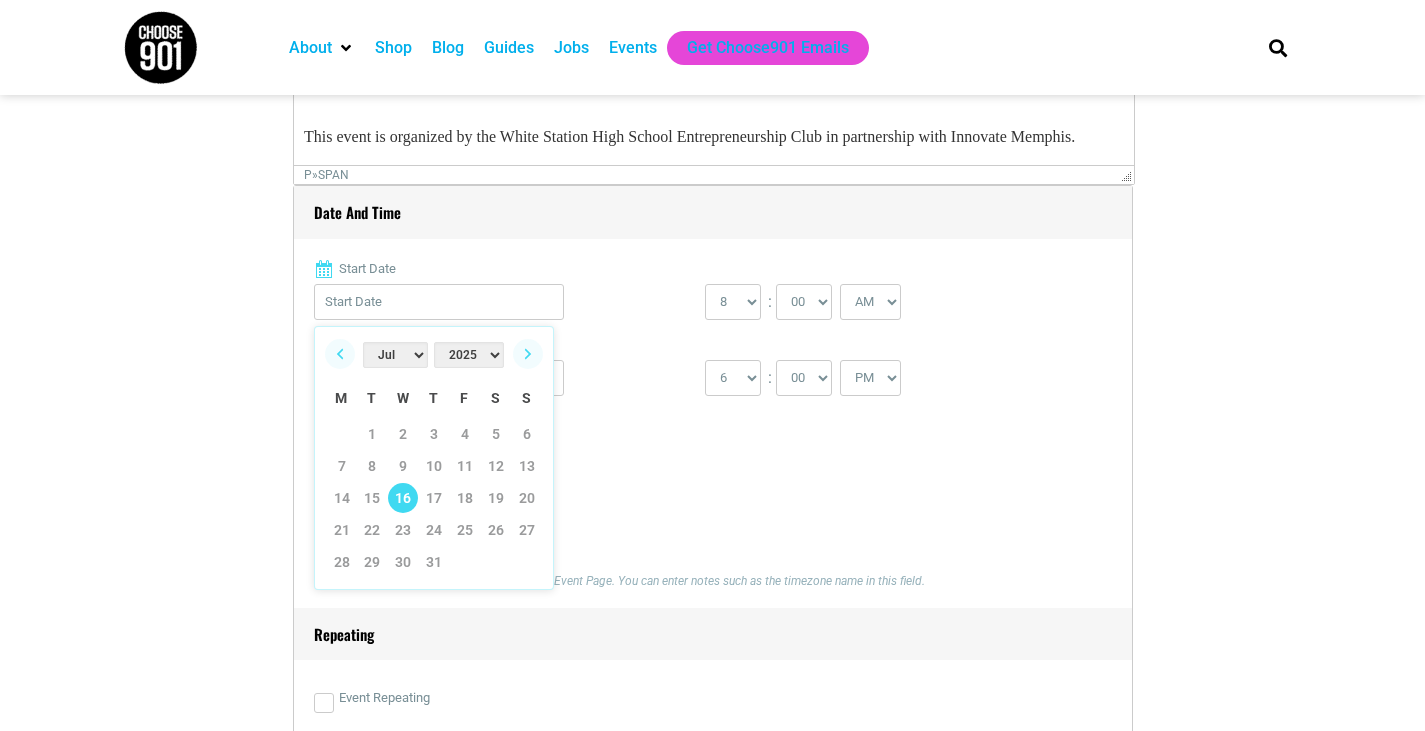 click on "16" at bounding box center (403, 498) 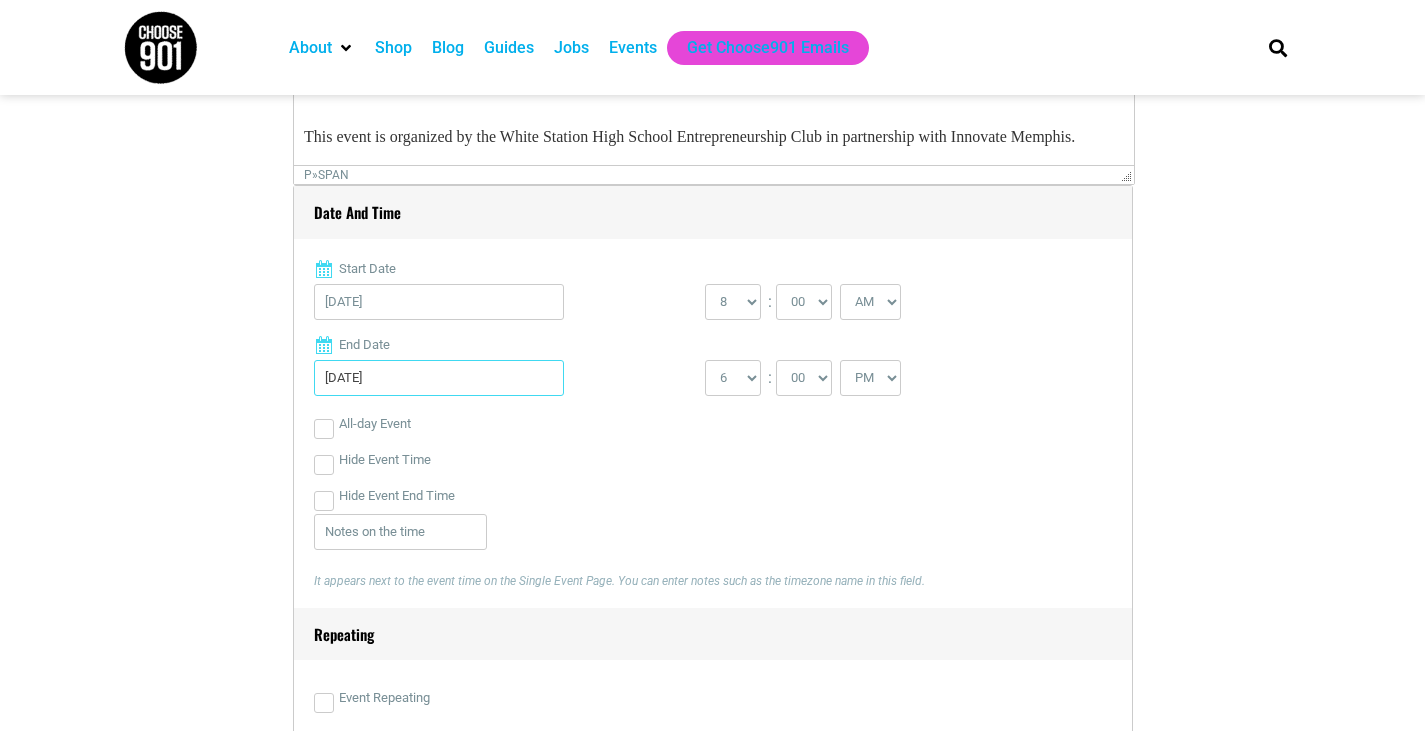 click on "07/16/2025" at bounding box center (439, 378) 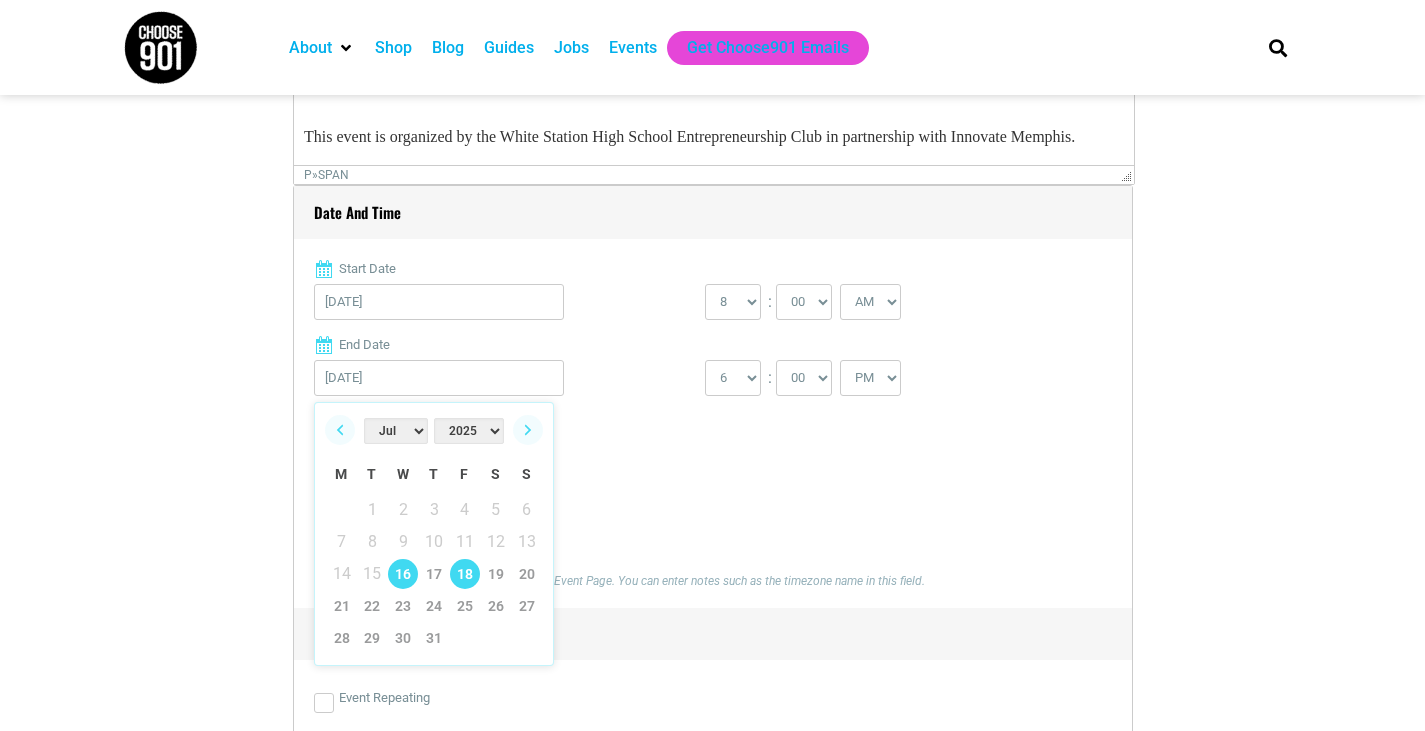 drag, startPoint x: 474, startPoint y: 572, endPoint x: 460, endPoint y: 571, distance: 14.035668 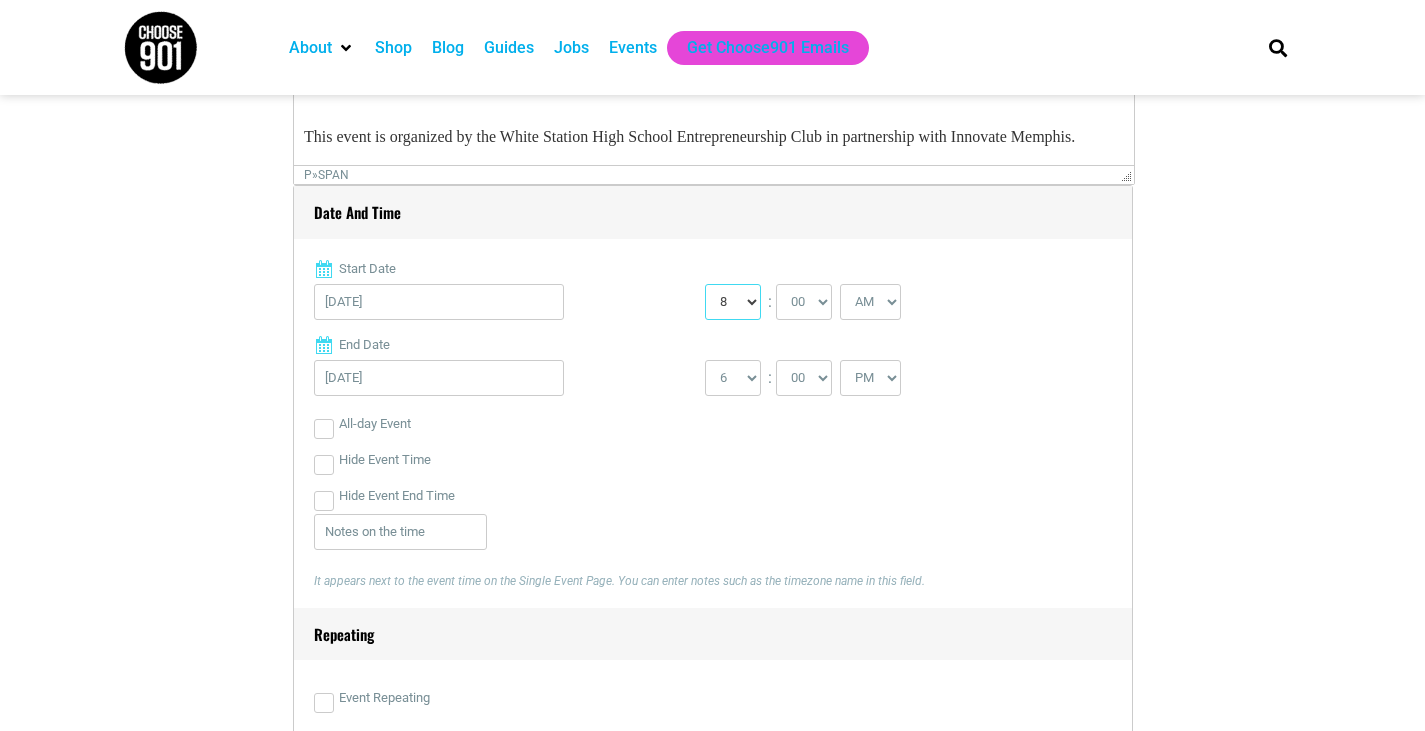click on "0
1
2
3
4
5
6
7
8
9
10
11
12" at bounding box center (733, 302) 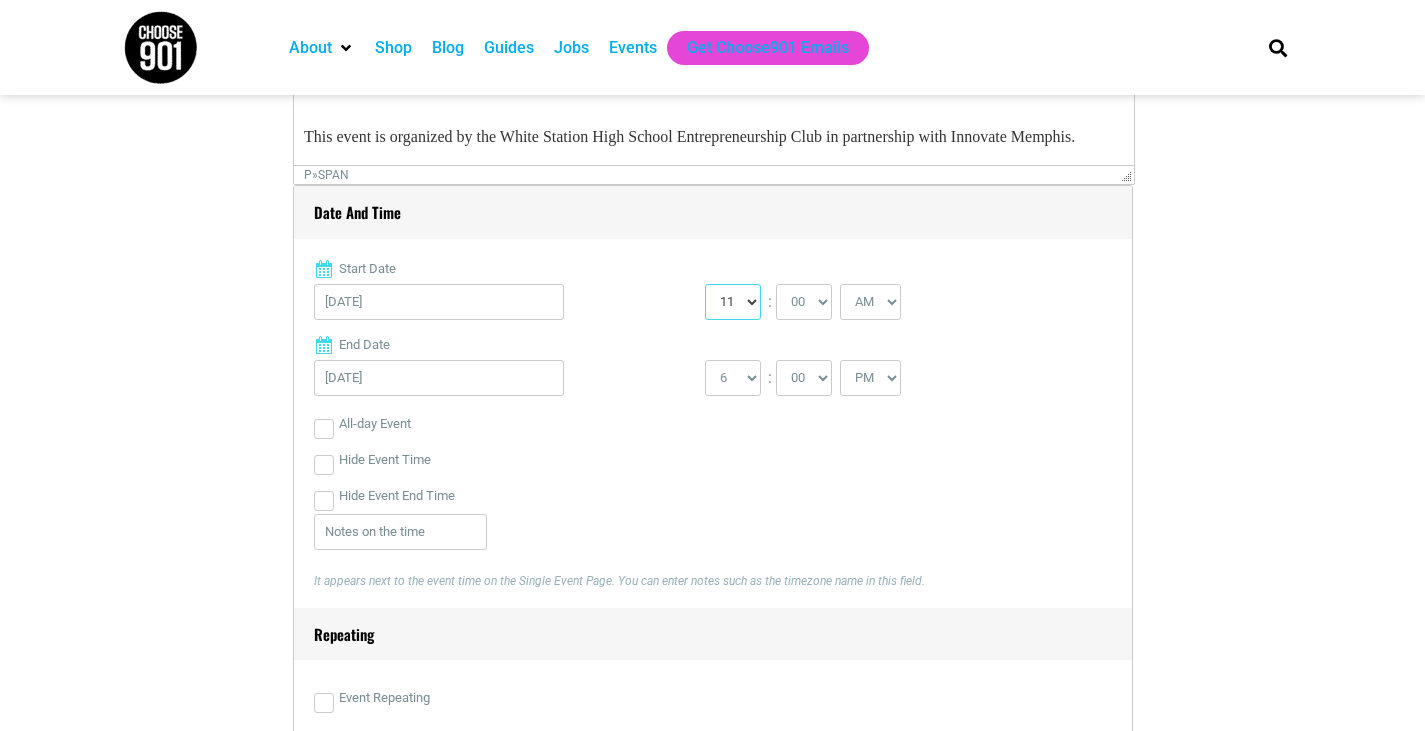 click on "0
1
2
3
4
5
6
7
8
9
10
11
12" at bounding box center [733, 302] 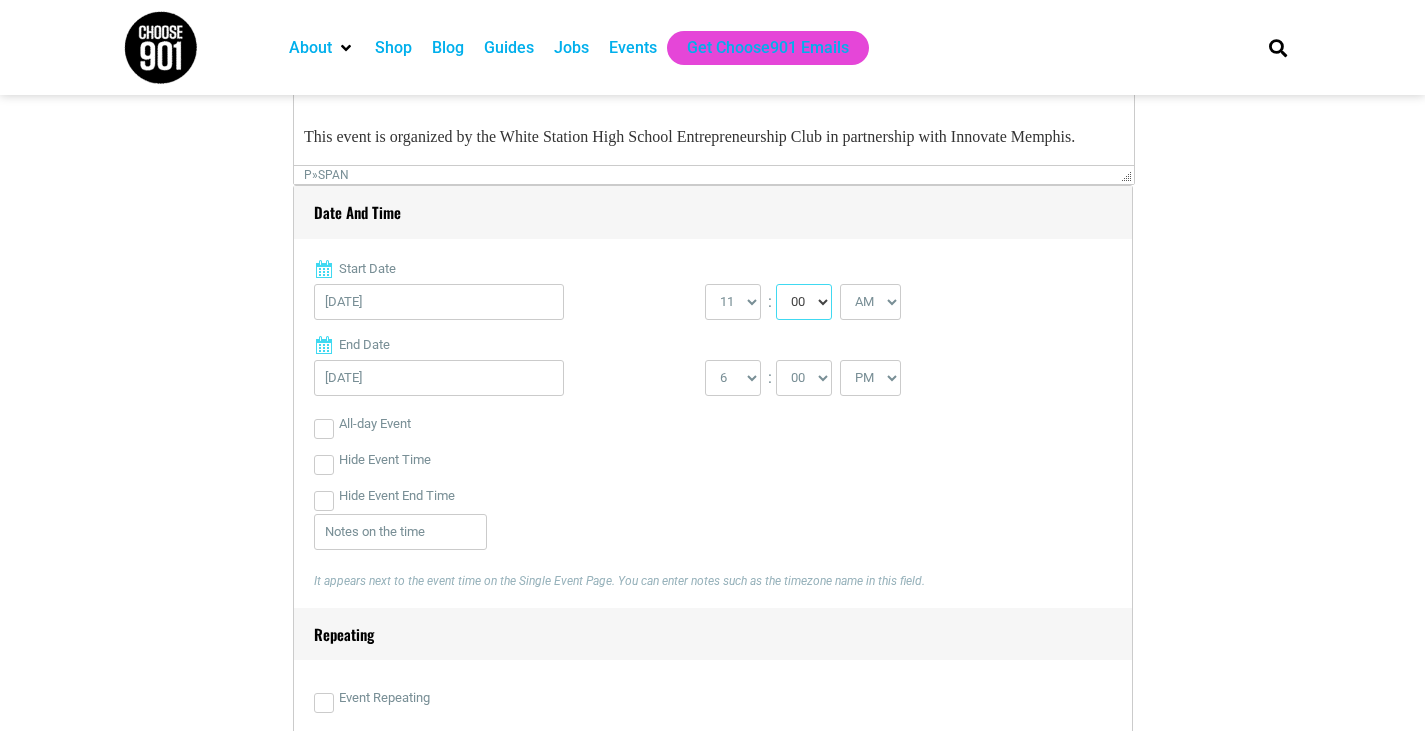 click on "00
05
10
15
20
25
30
35
40
45
50
55" at bounding box center [804, 302] 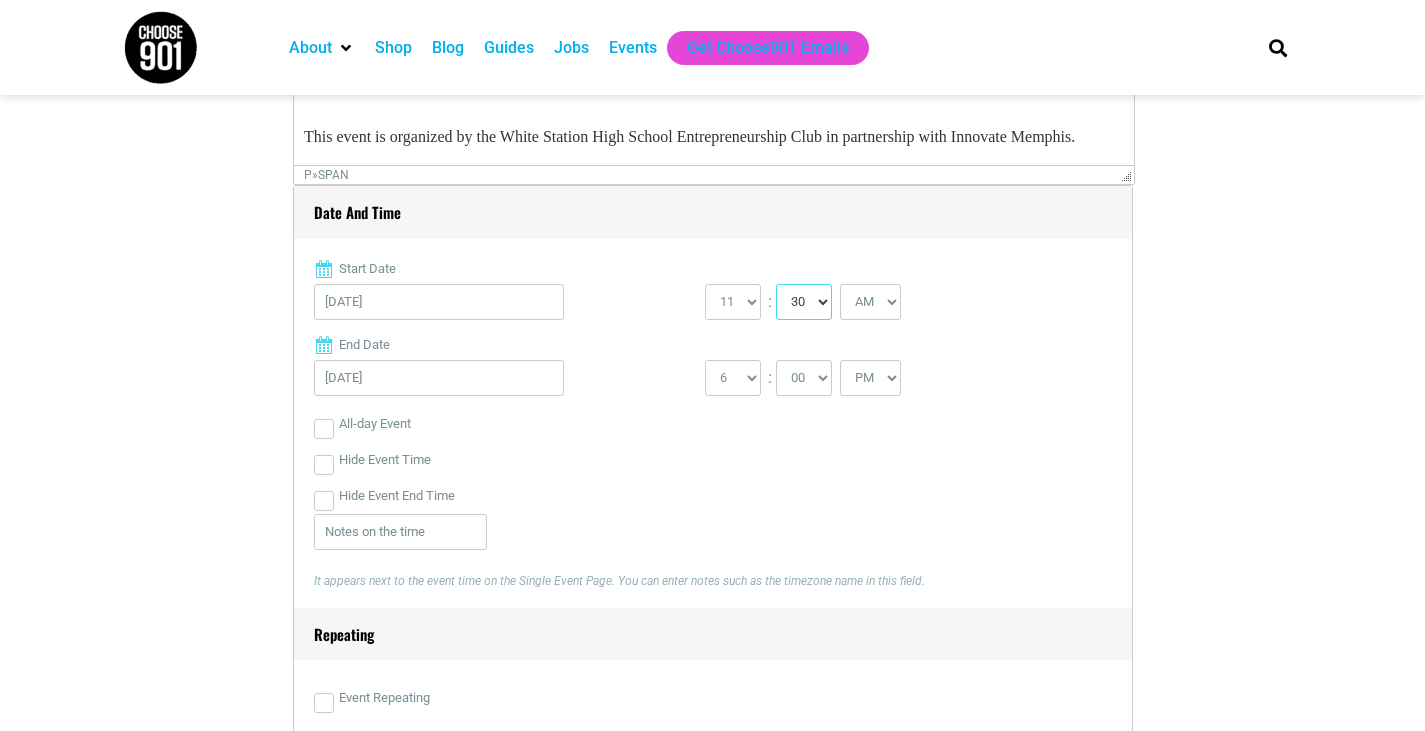 click on "00
05
10
15
20
25
30
35
40
45
50
55" at bounding box center [804, 302] 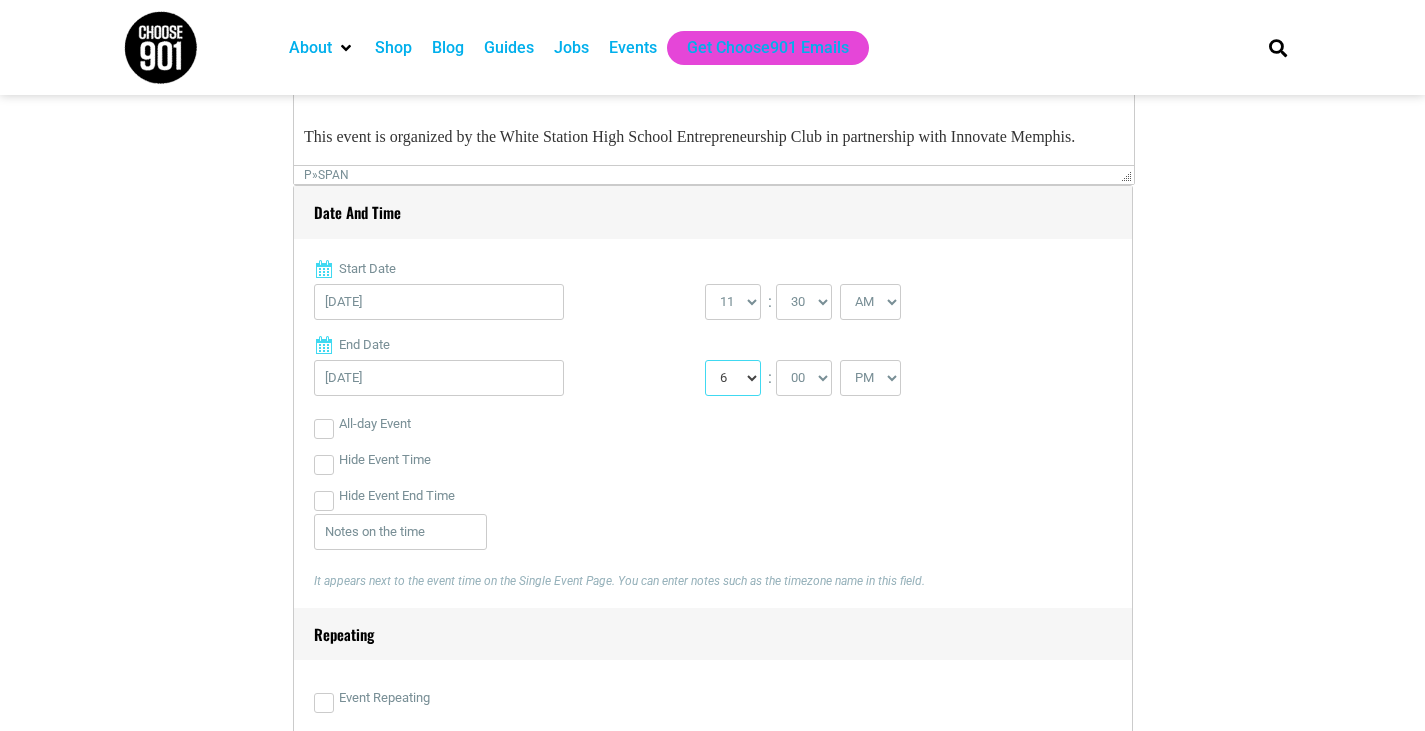 click on "1
2
3
4
5
6
7
8
9
10
11
12" at bounding box center (733, 378) 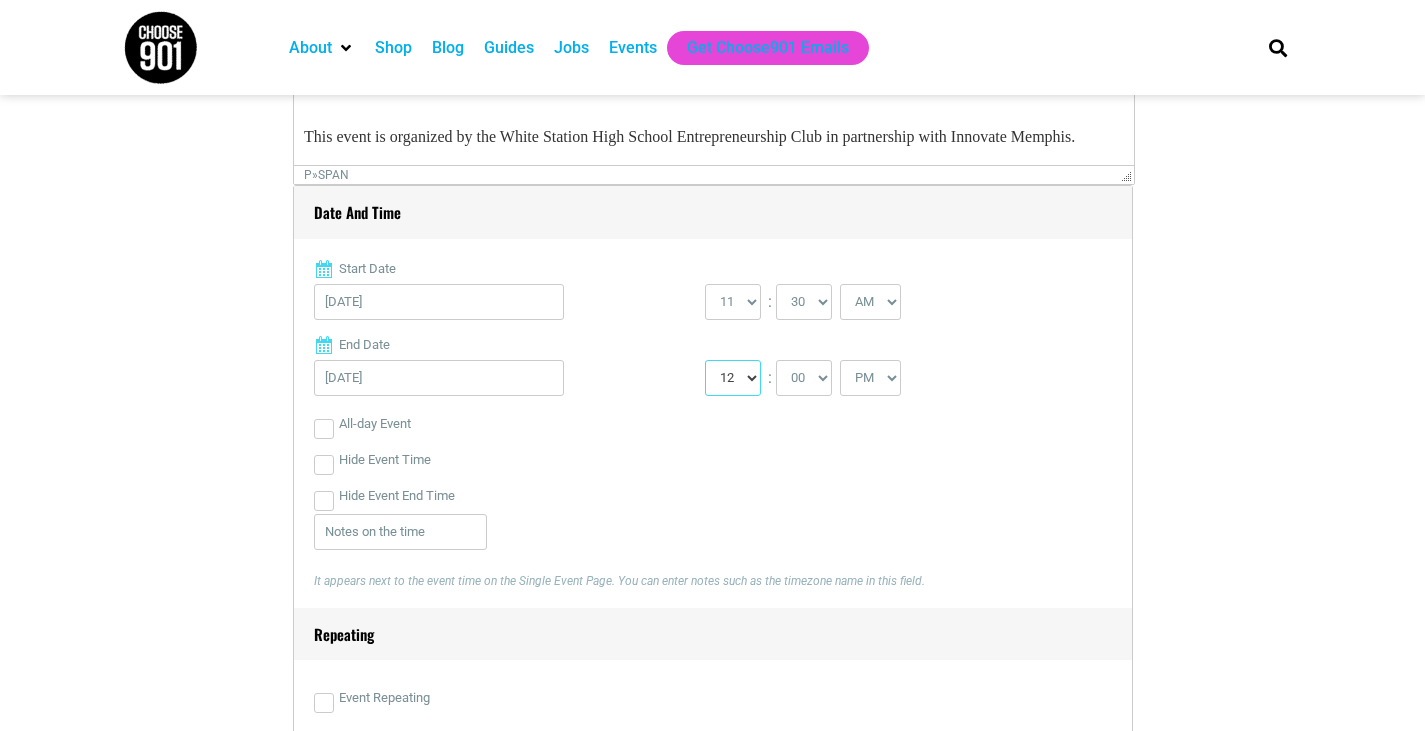 click on "1
2
3
4
5
6
7
8
9
10
11
12" at bounding box center (733, 378) 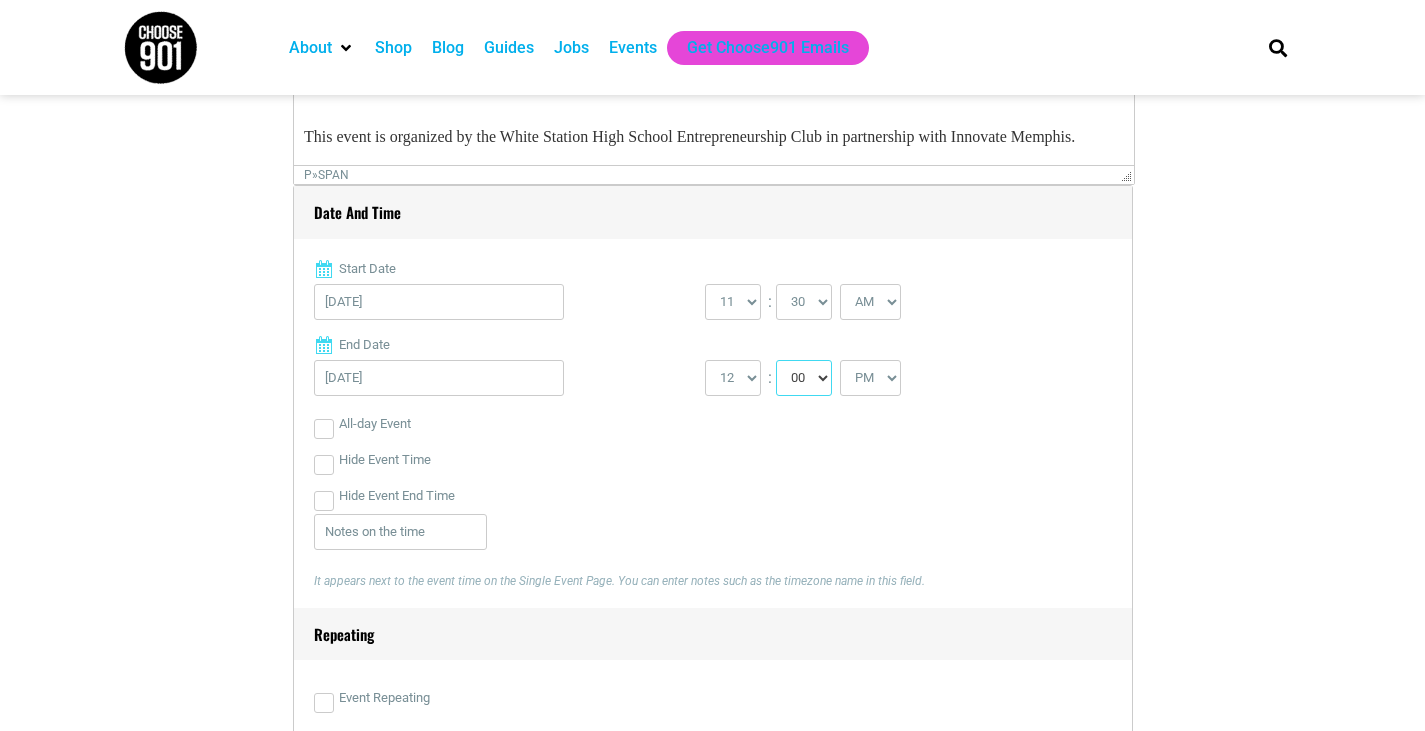 click on "00
05
10
15
20
25
30
35
40
45
50
55" at bounding box center (804, 378) 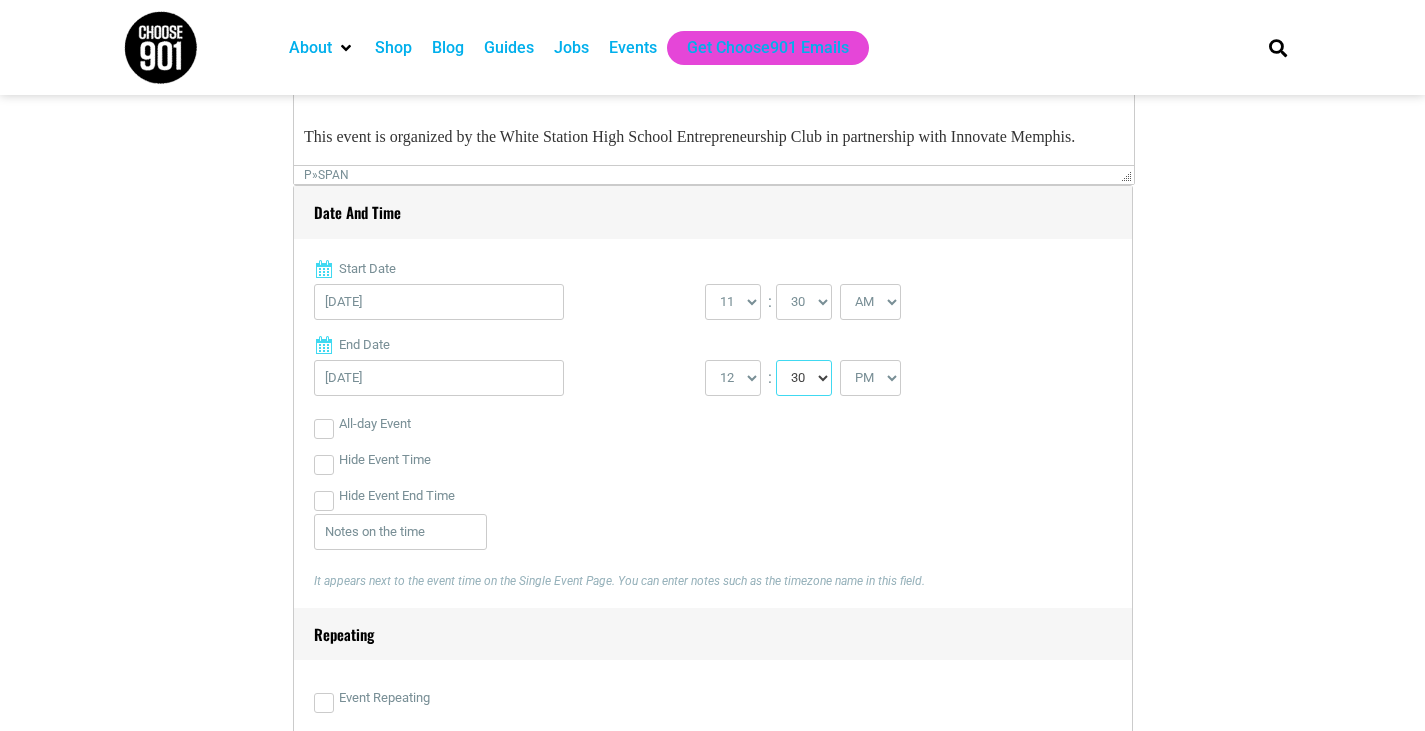 click on "00
05
10
15
20
25
30
35
40
45
50
55" at bounding box center [804, 378] 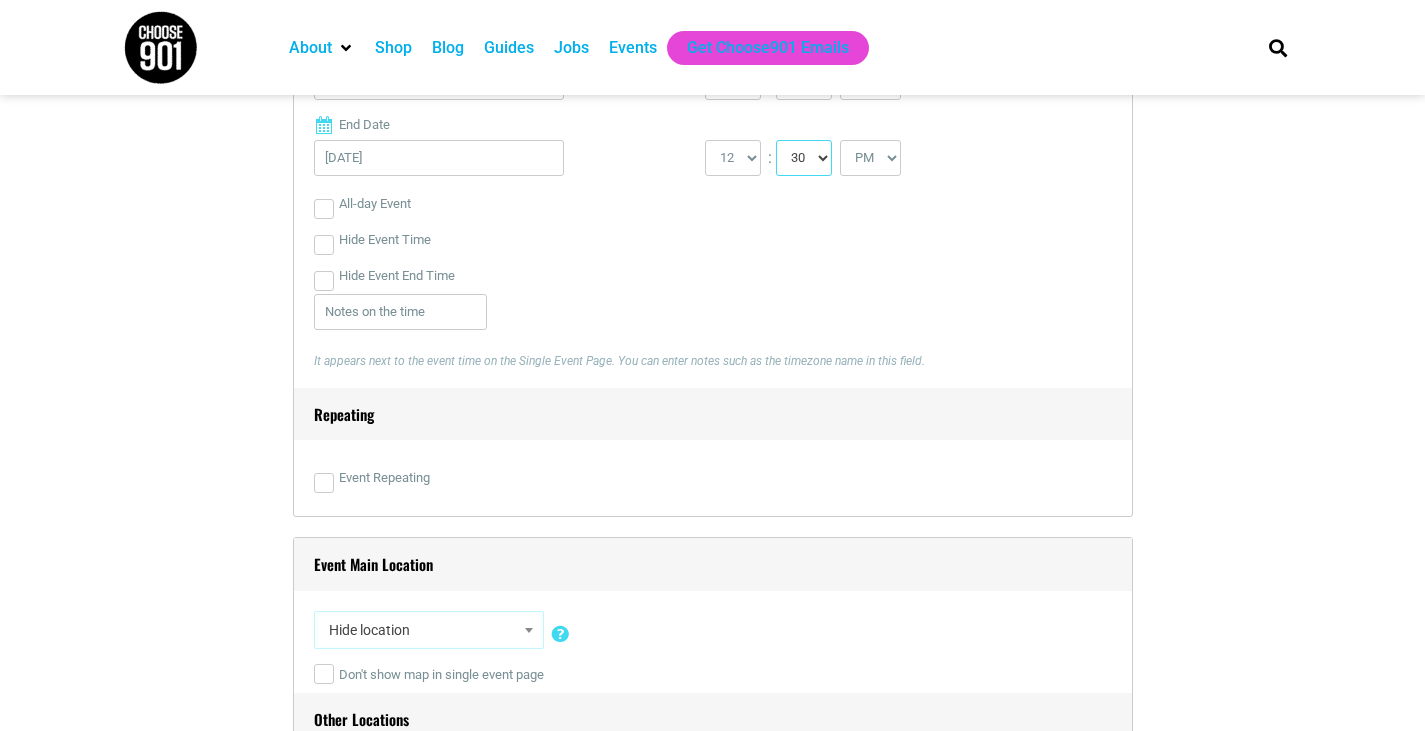 scroll, scrollTop: 995, scrollLeft: 0, axis: vertical 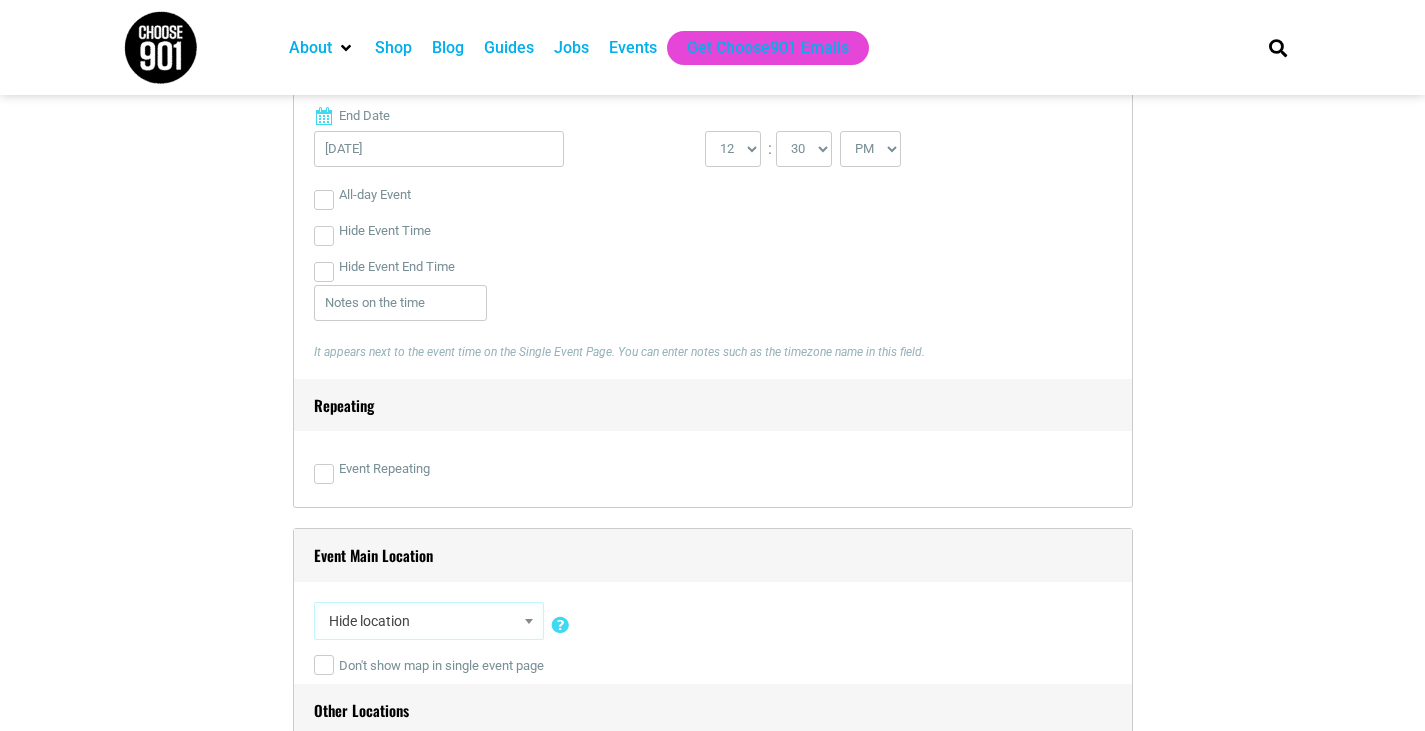 click on "Event Repeating" at bounding box center [713, 469] 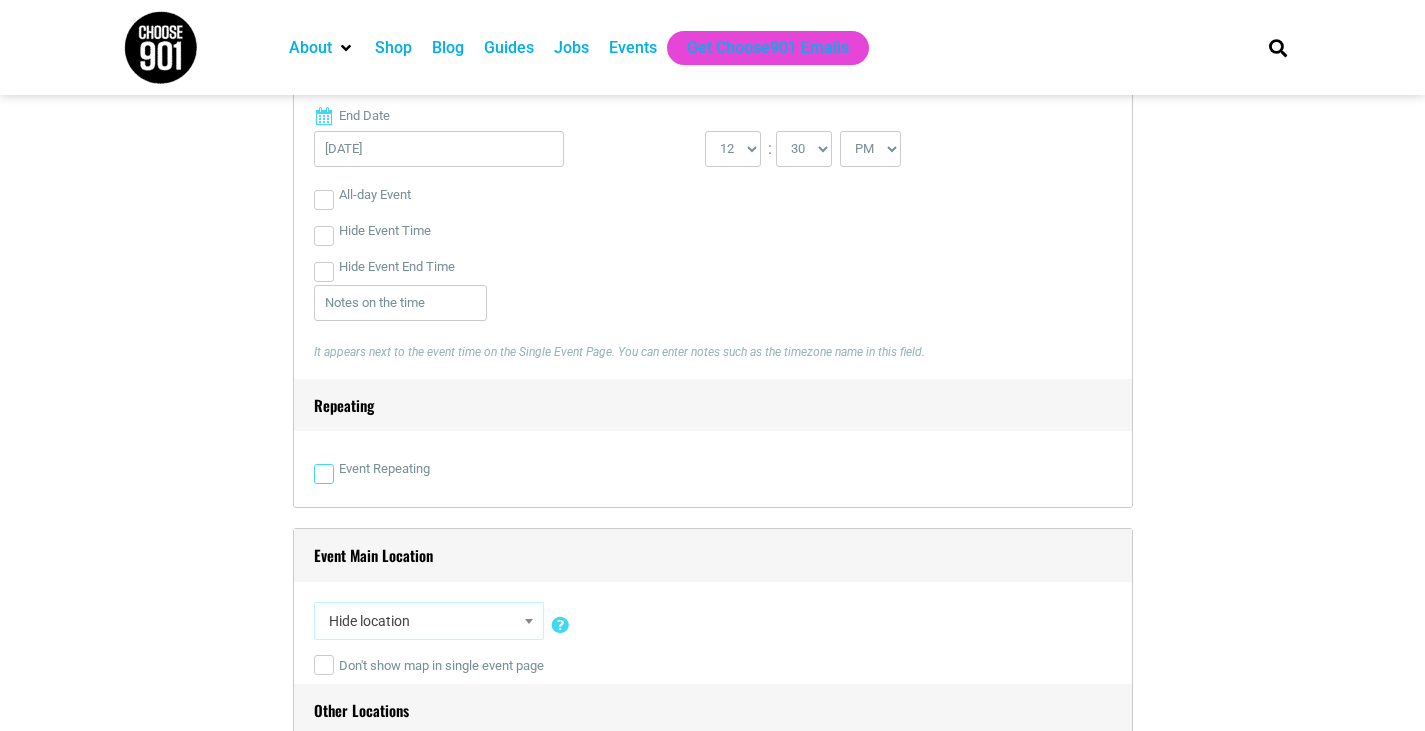 click on "Event Repeating" at bounding box center (324, 474) 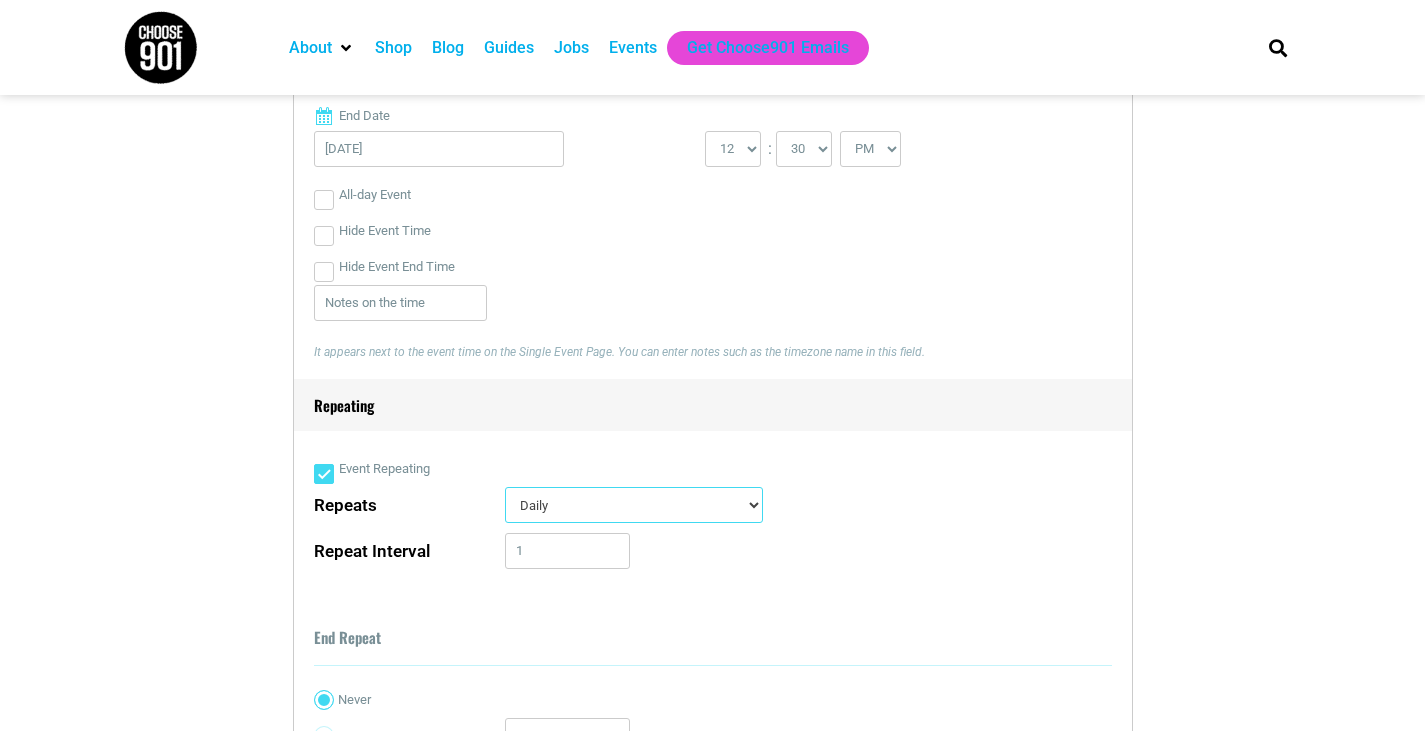 click on "Daily
Every Weekday
Every Weekend
Certain Weekdays
Weekly
Monthly
Yearly
Custom Days
Advanced" at bounding box center (634, 505) 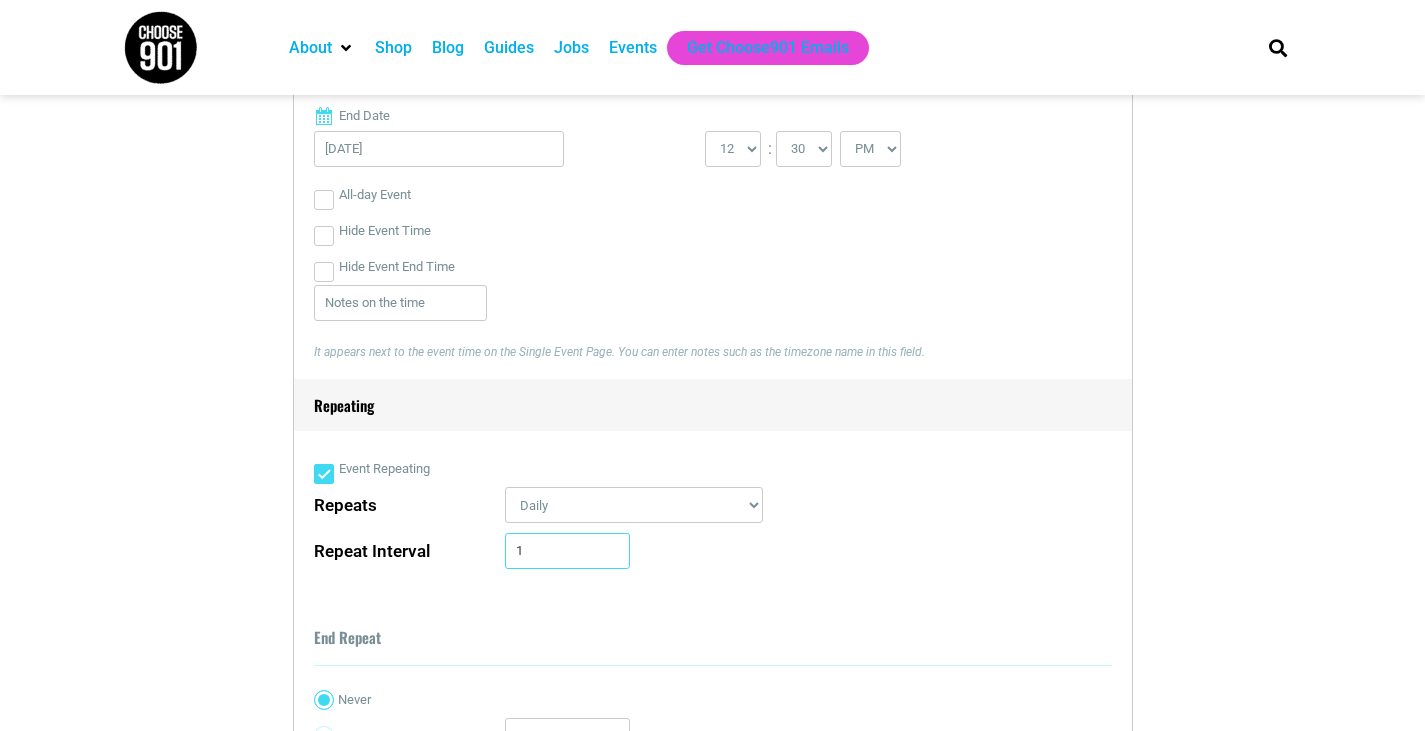 click on "1" at bounding box center [567, 551] 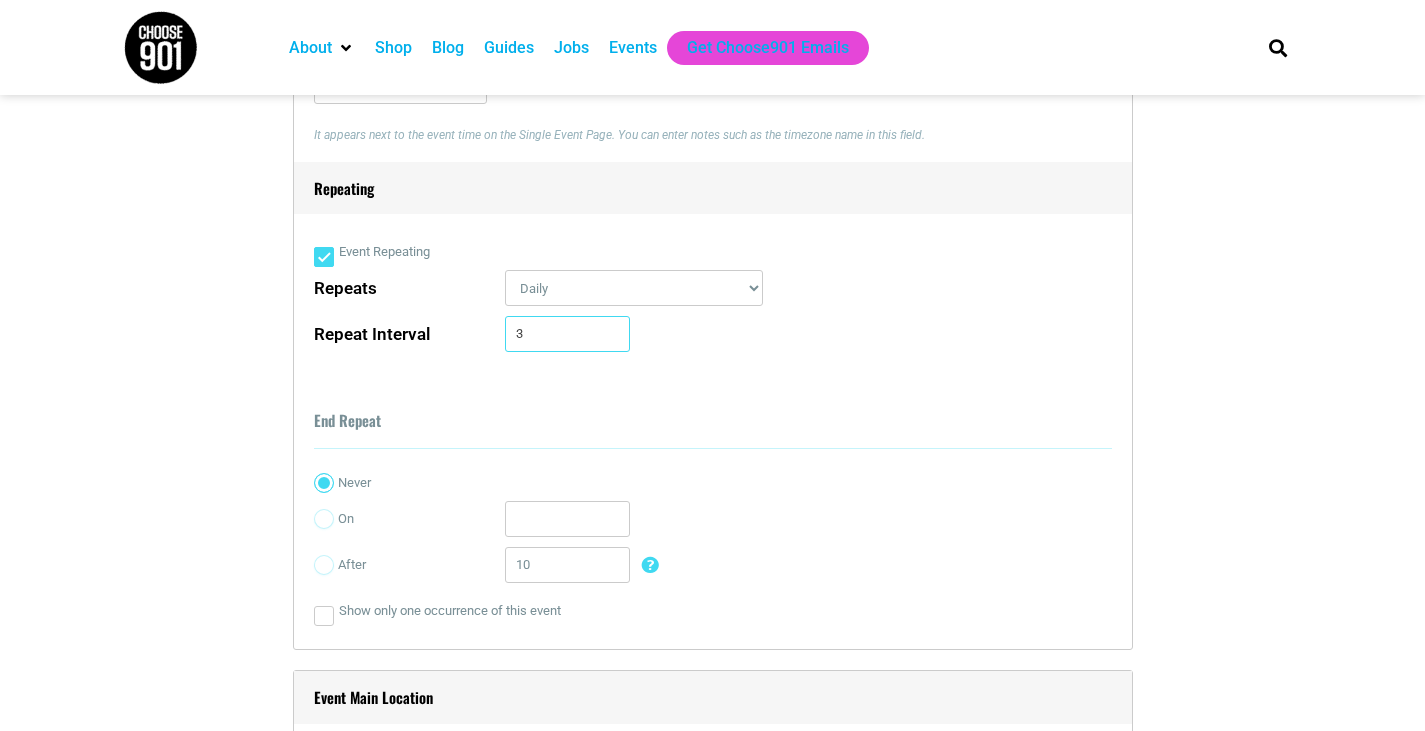 scroll, scrollTop: 1213, scrollLeft: 0, axis: vertical 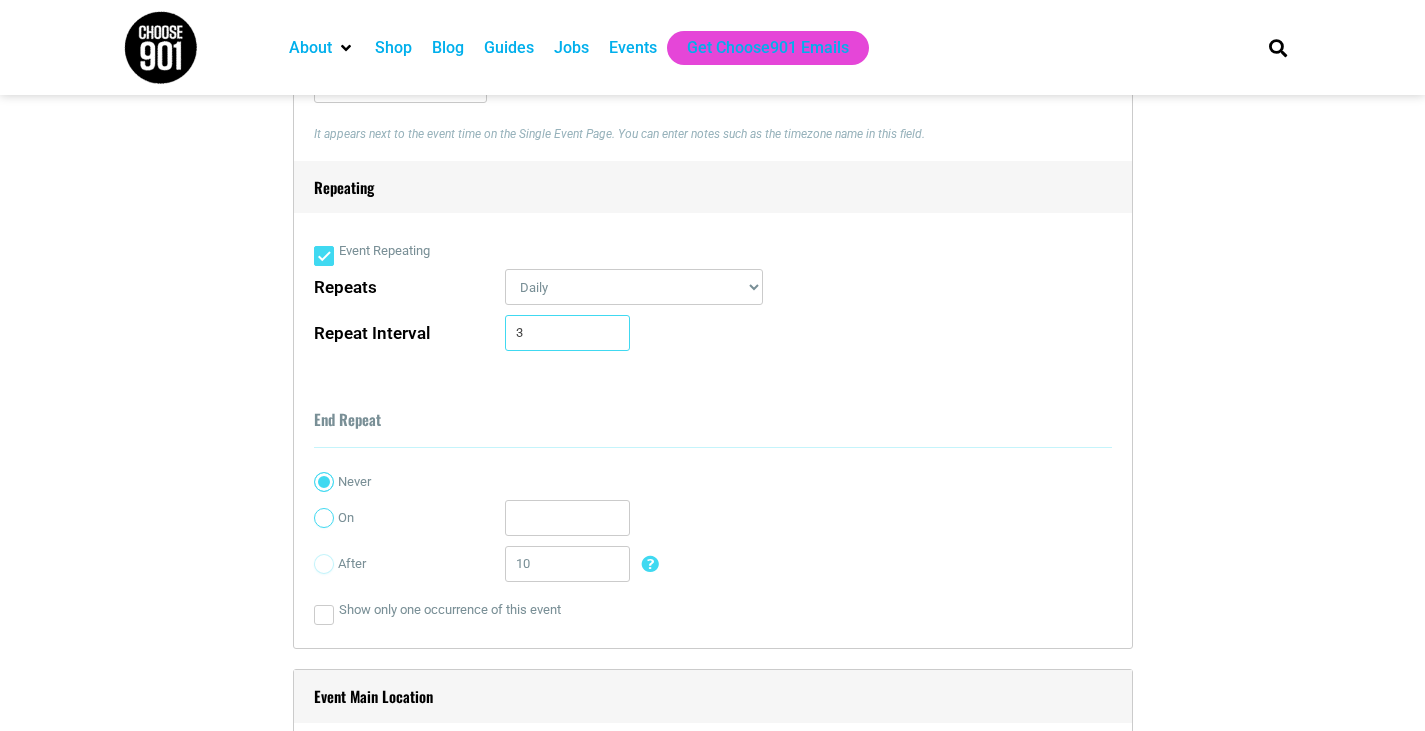 type on "3" 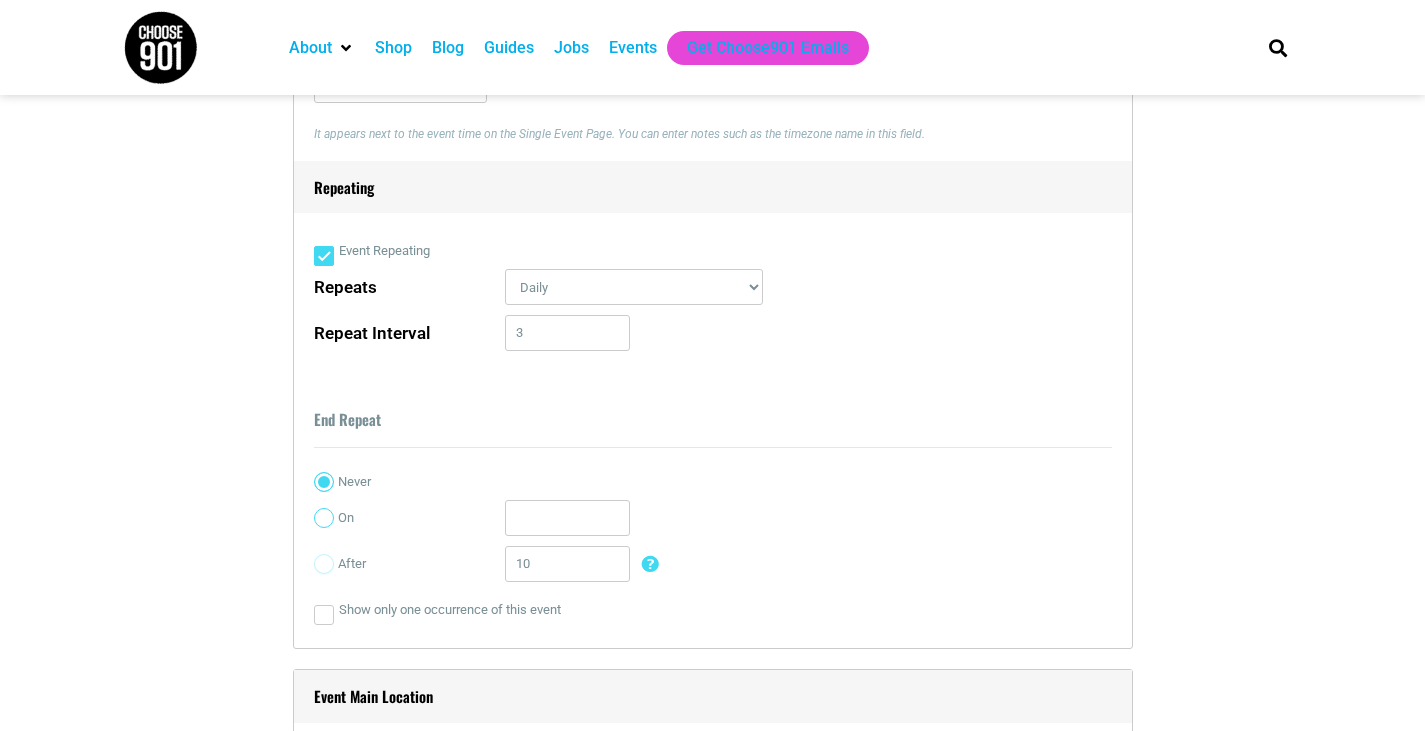 click on "On" at bounding box center [324, 518] 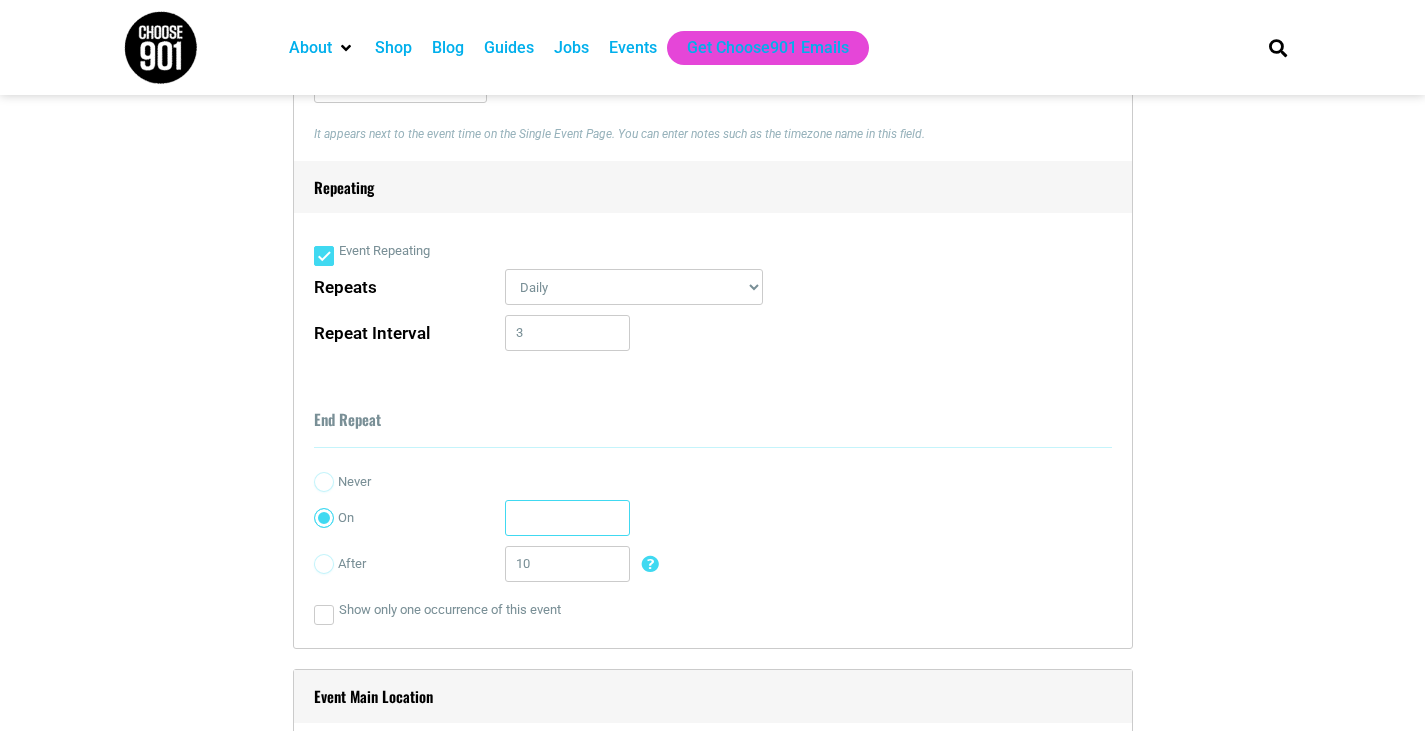 click at bounding box center (567, 518) 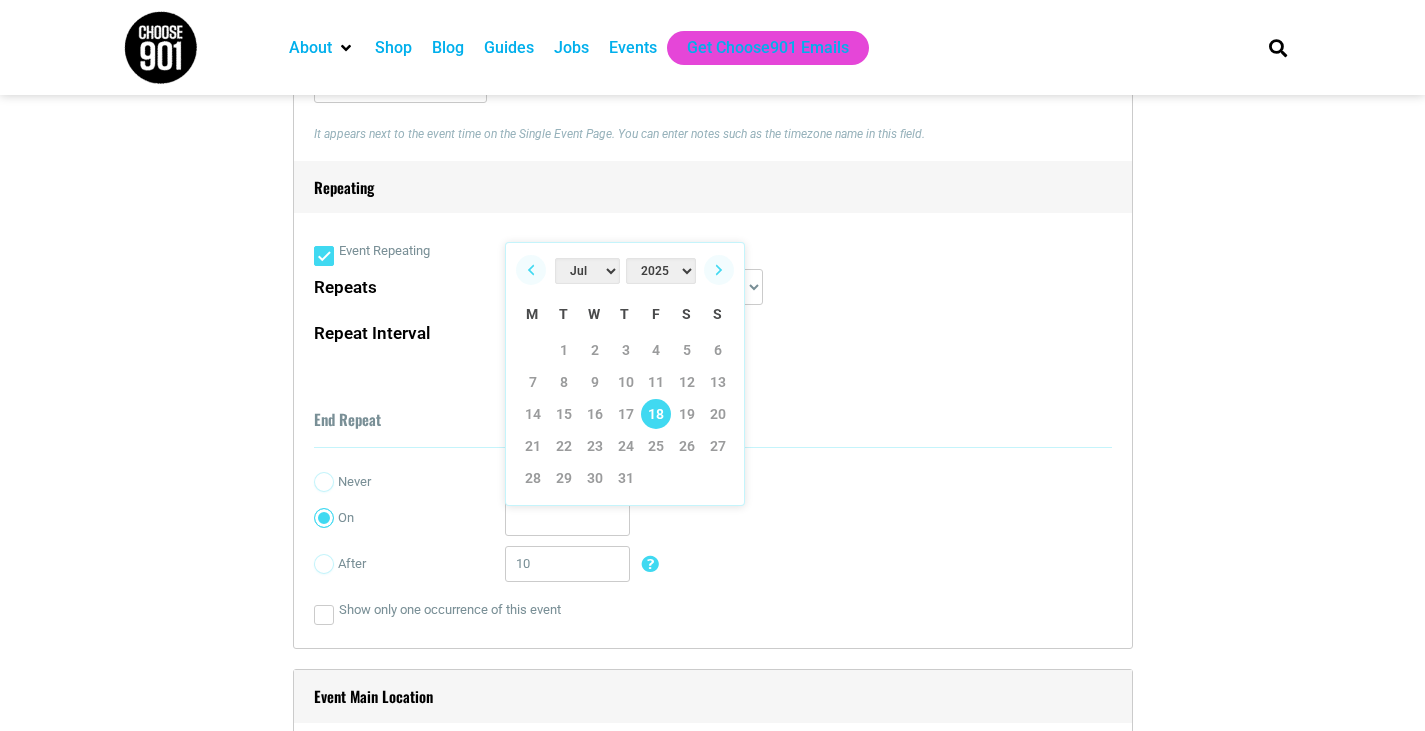 click on "18" at bounding box center [656, 414] 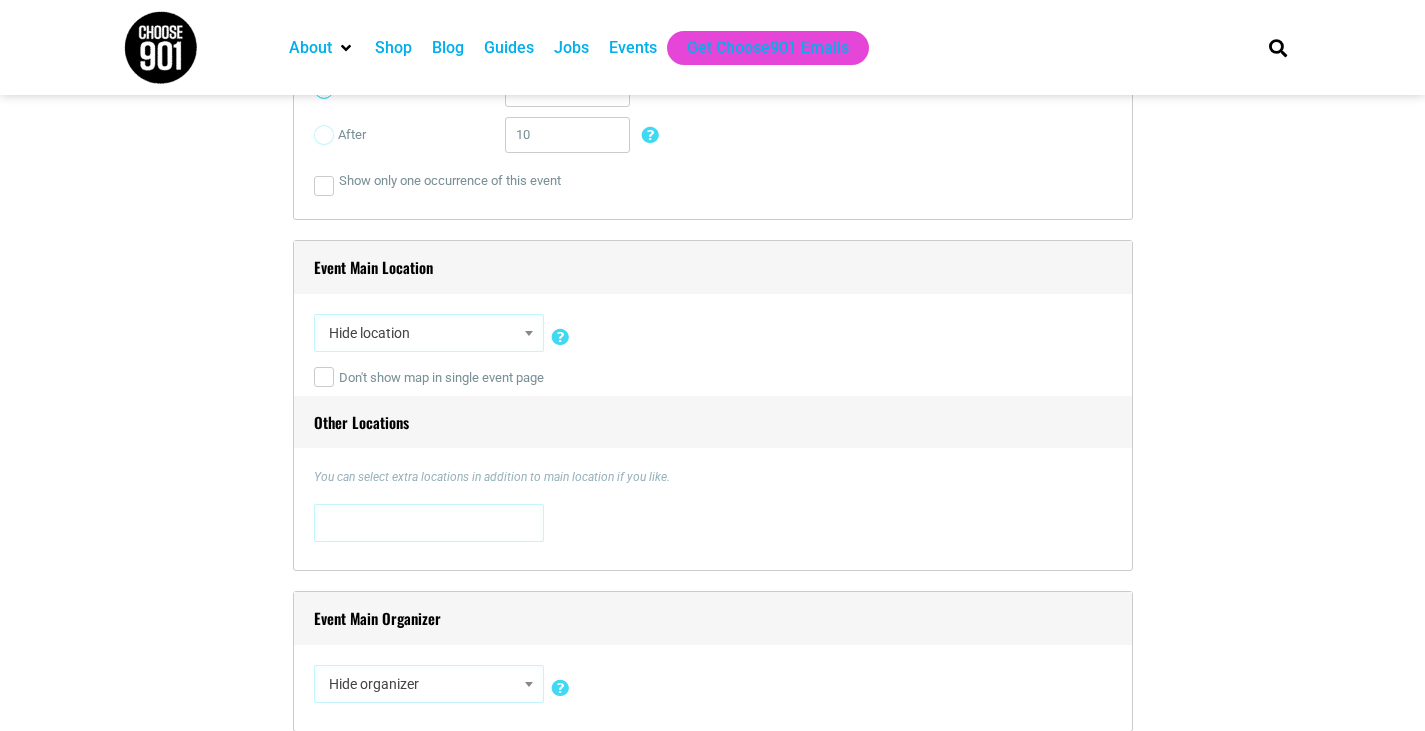 scroll, scrollTop: 1641, scrollLeft: 0, axis: vertical 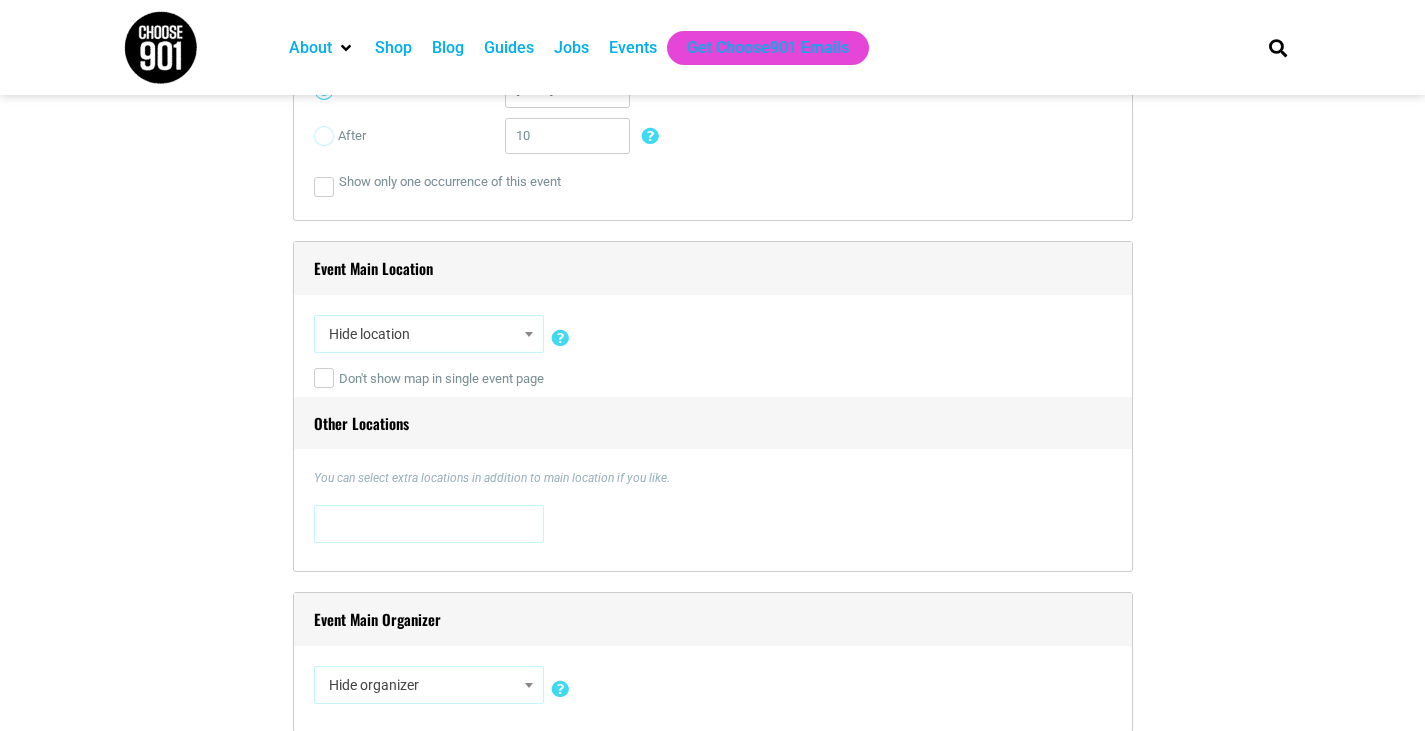 click at bounding box center (529, 334) 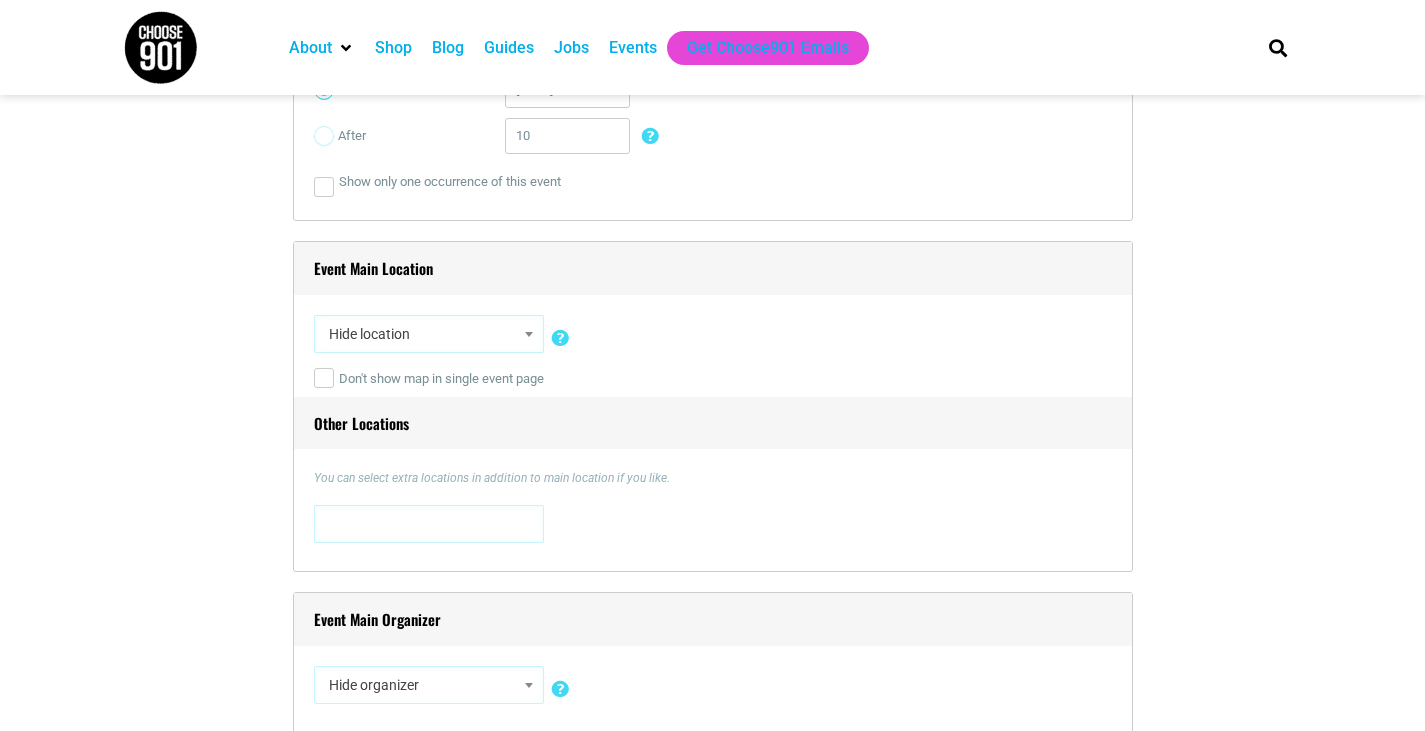 click on "Don't show map in single event page" at bounding box center (713, 379) 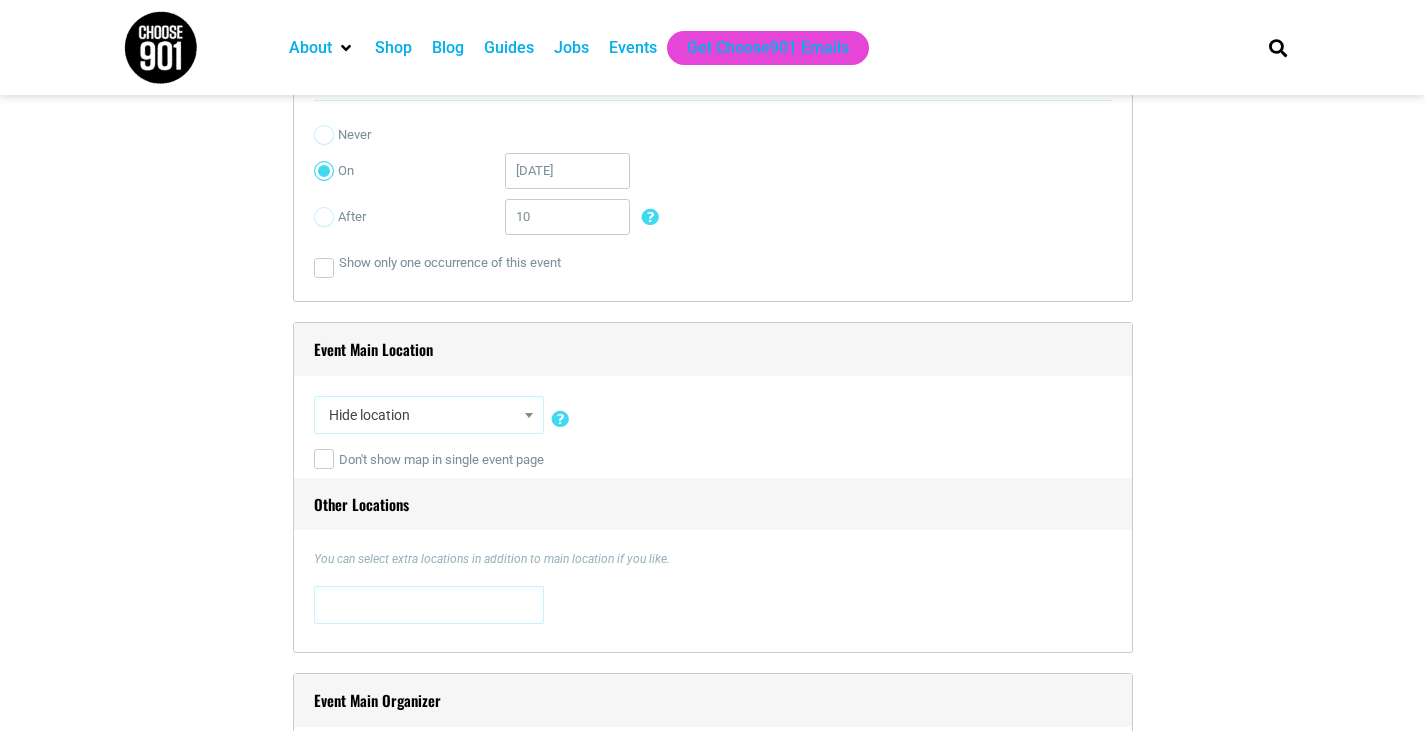 scroll, scrollTop: 1559, scrollLeft: 0, axis: vertical 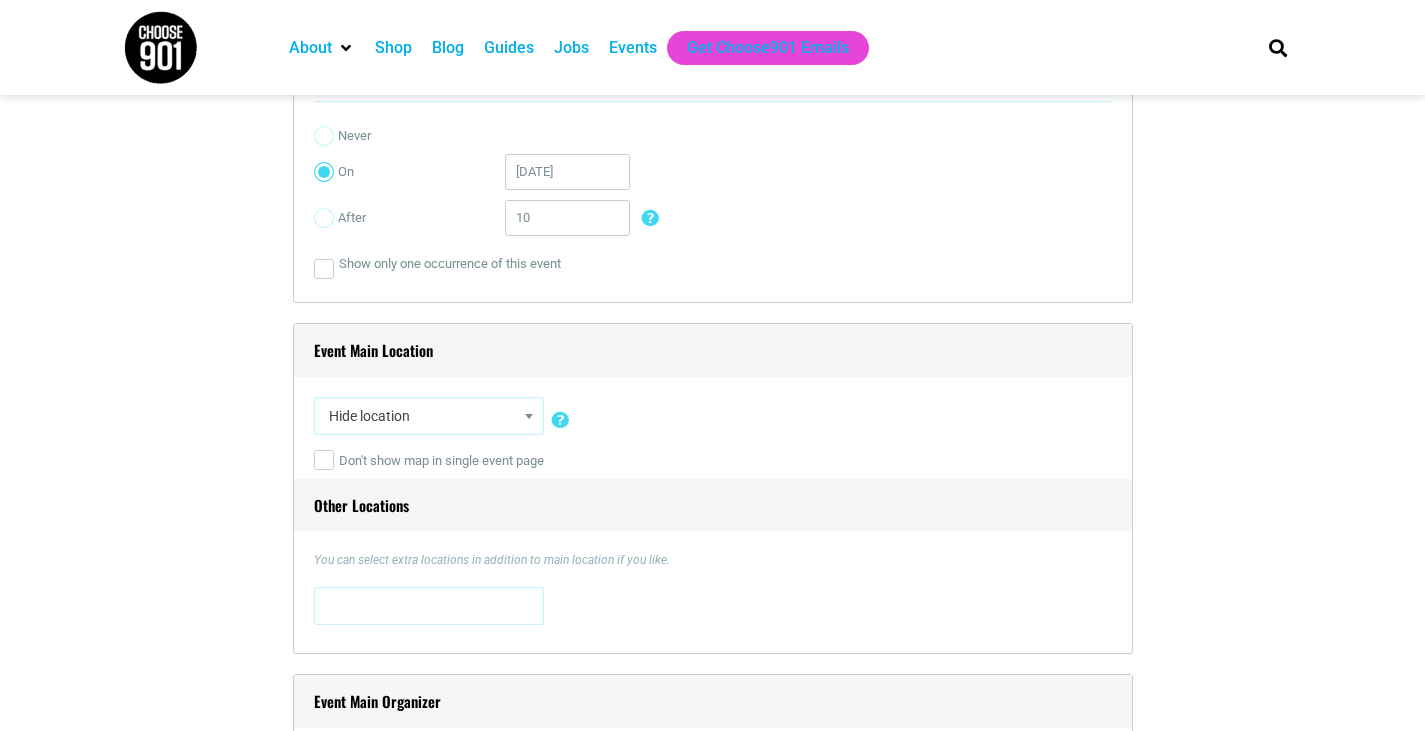 click on "Hide location" at bounding box center [429, 416] 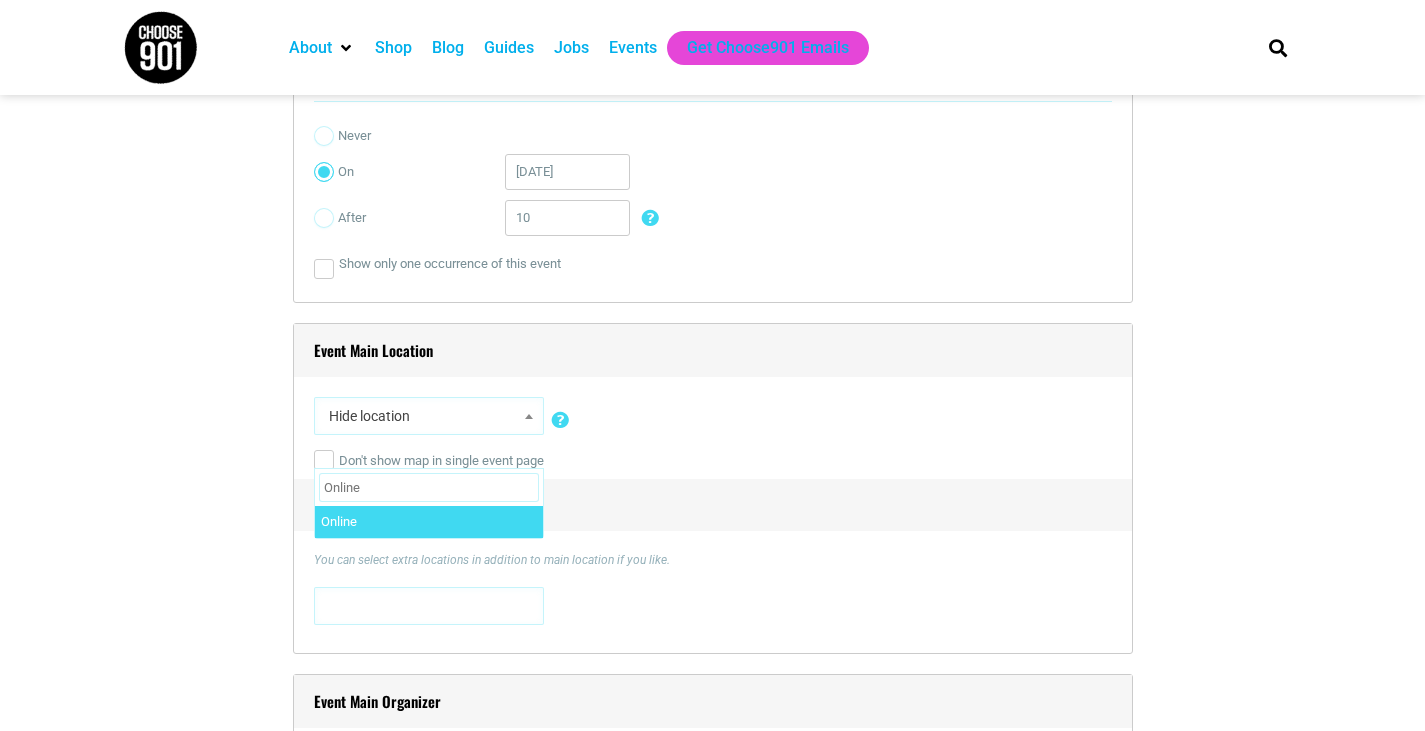 type on "Online" 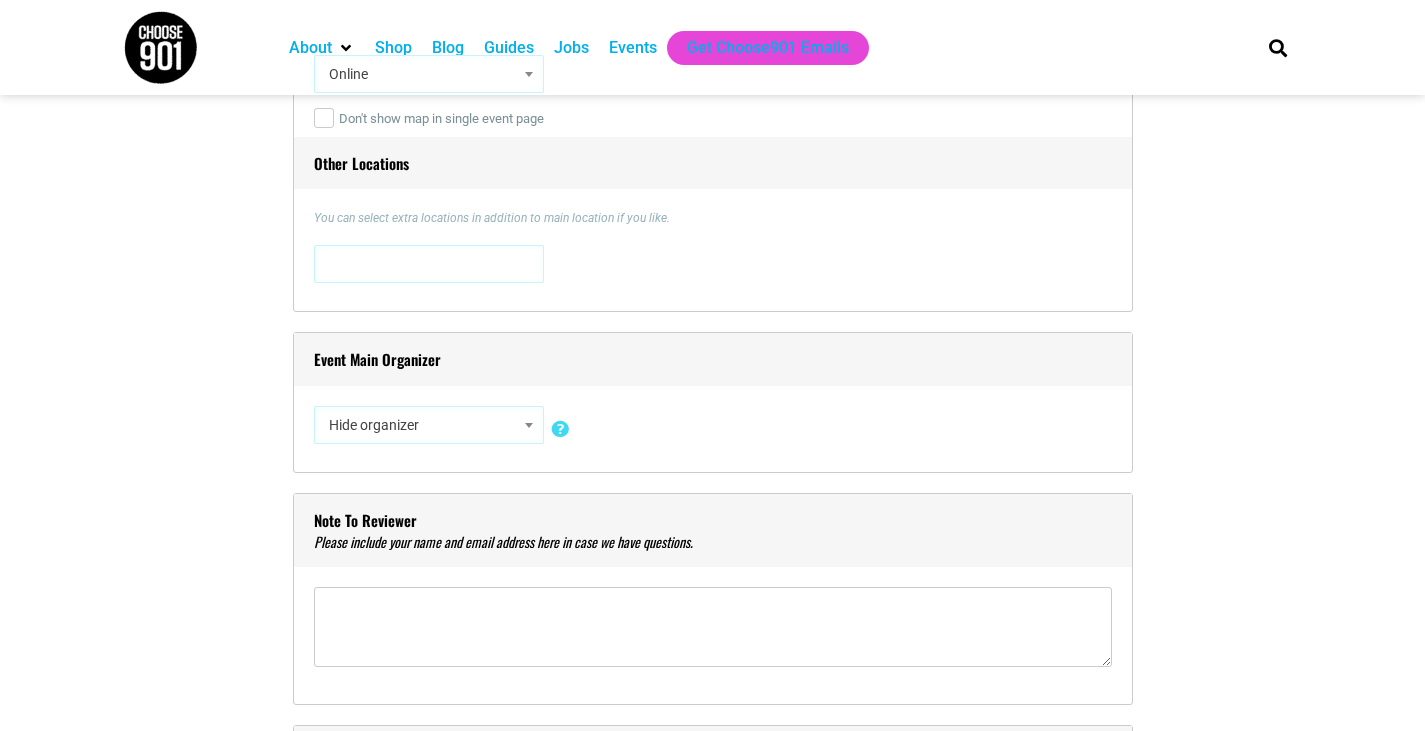 scroll, scrollTop: 1902, scrollLeft: 0, axis: vertical 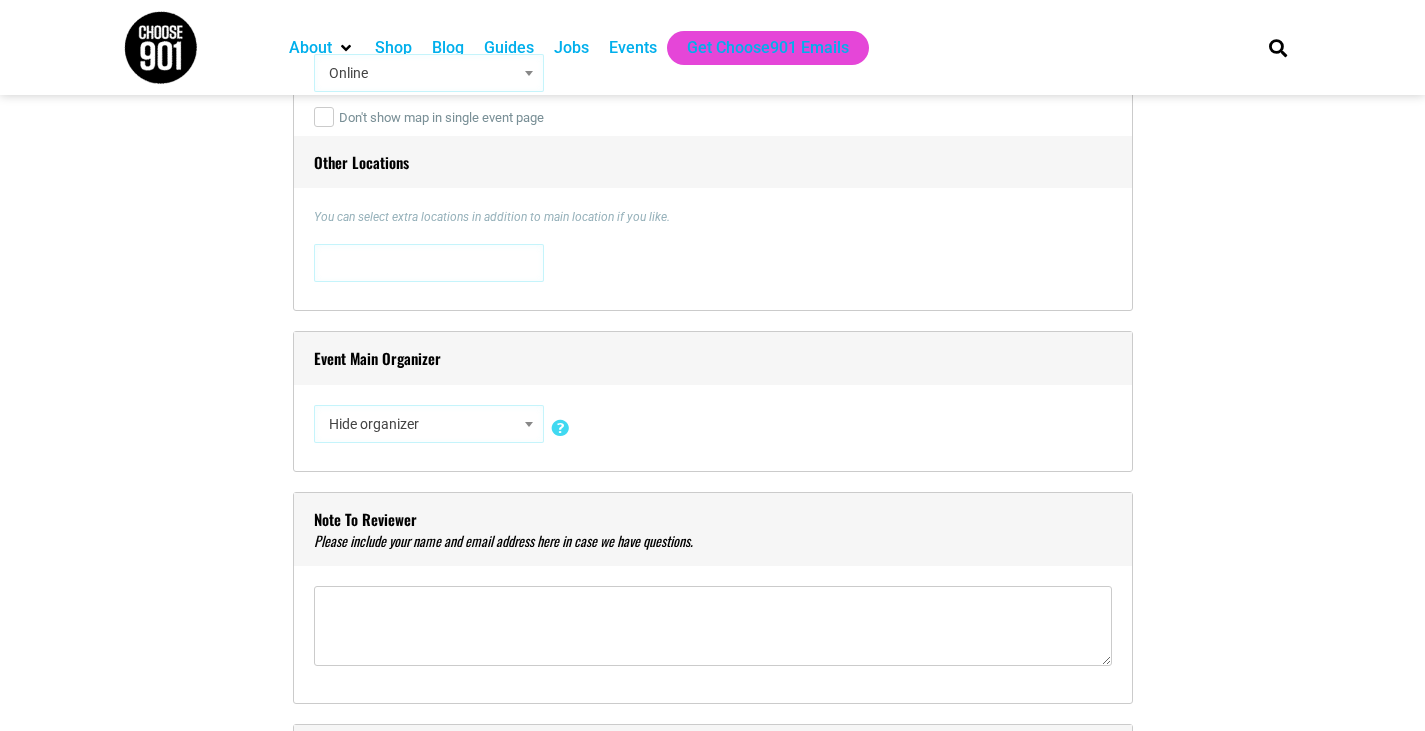 click on "Hide organizer" at bounding box center (429, 424) 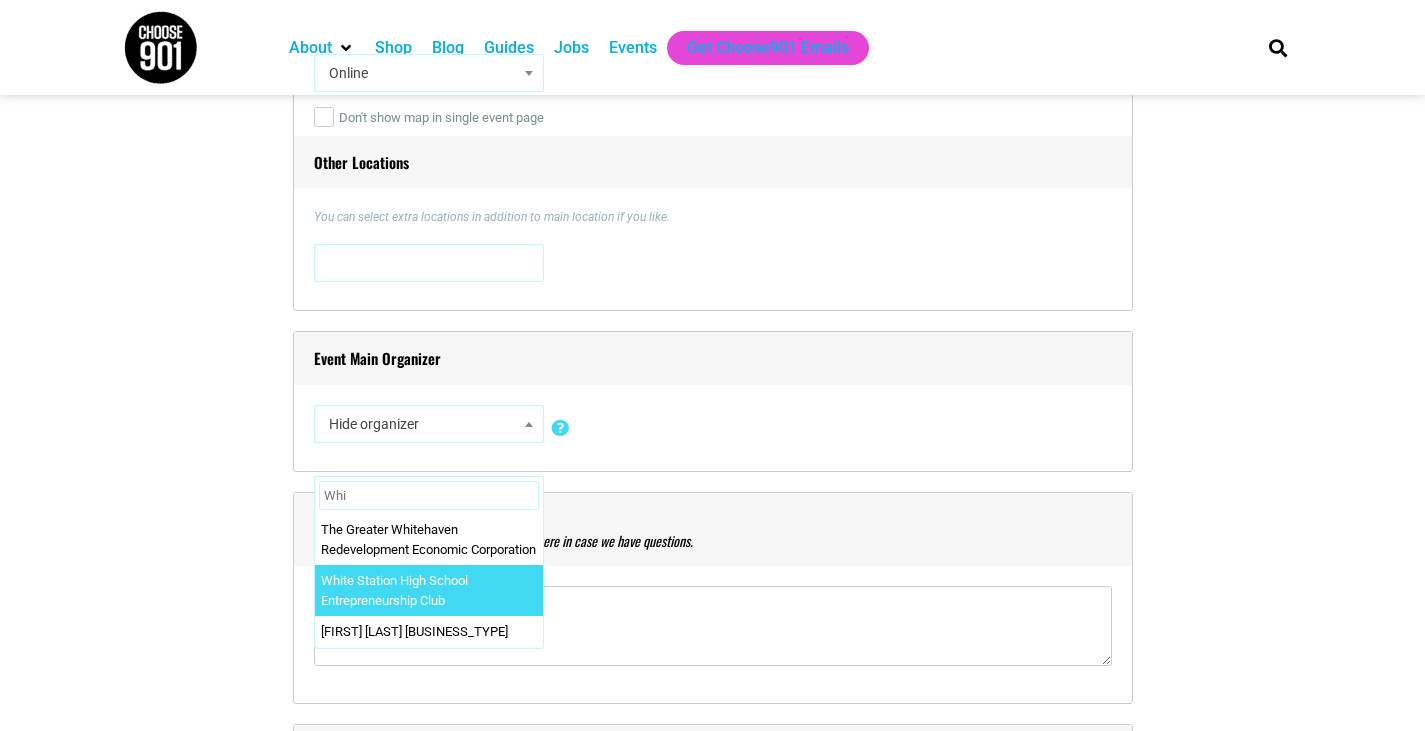 type on "Whi" 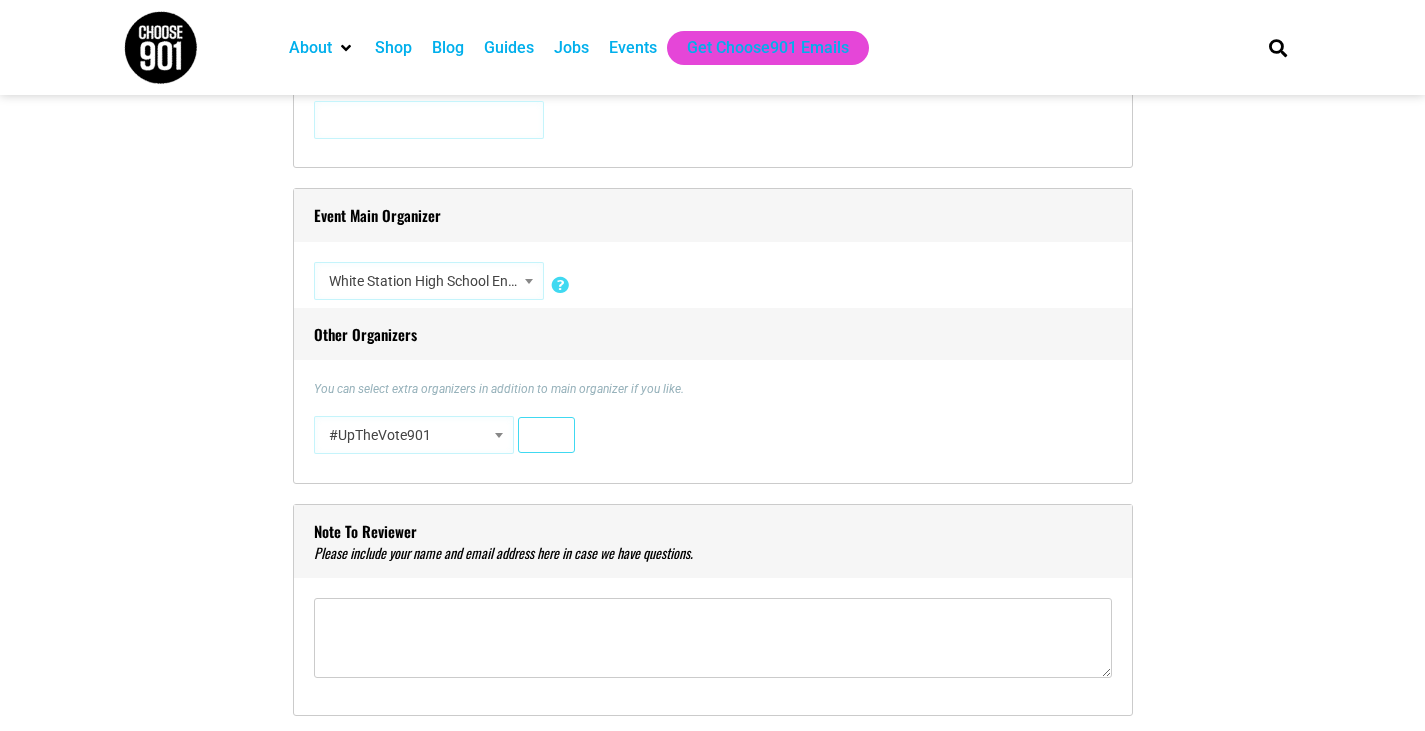 scroll, scrollTop: 2044, scrollLeft: 0, axis: vertical 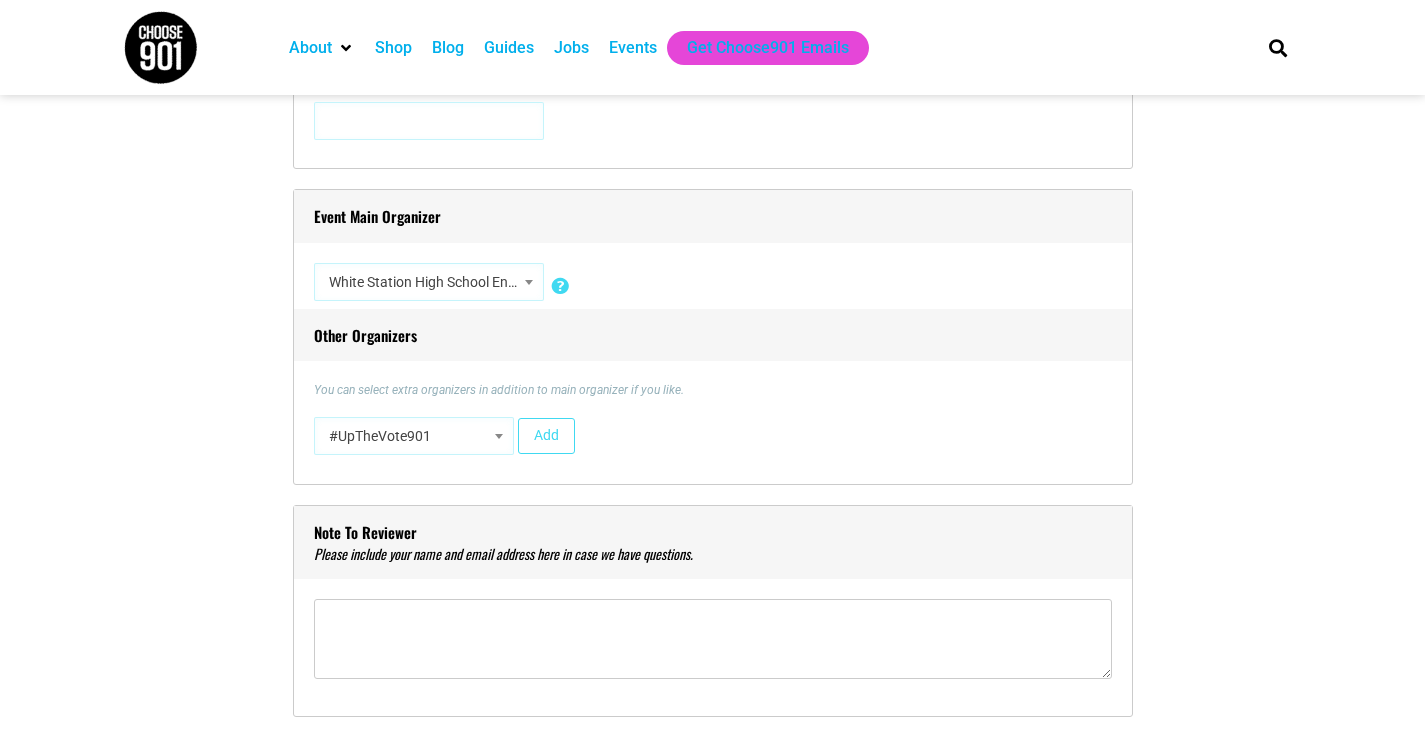 click at bounding box center (499, 436) 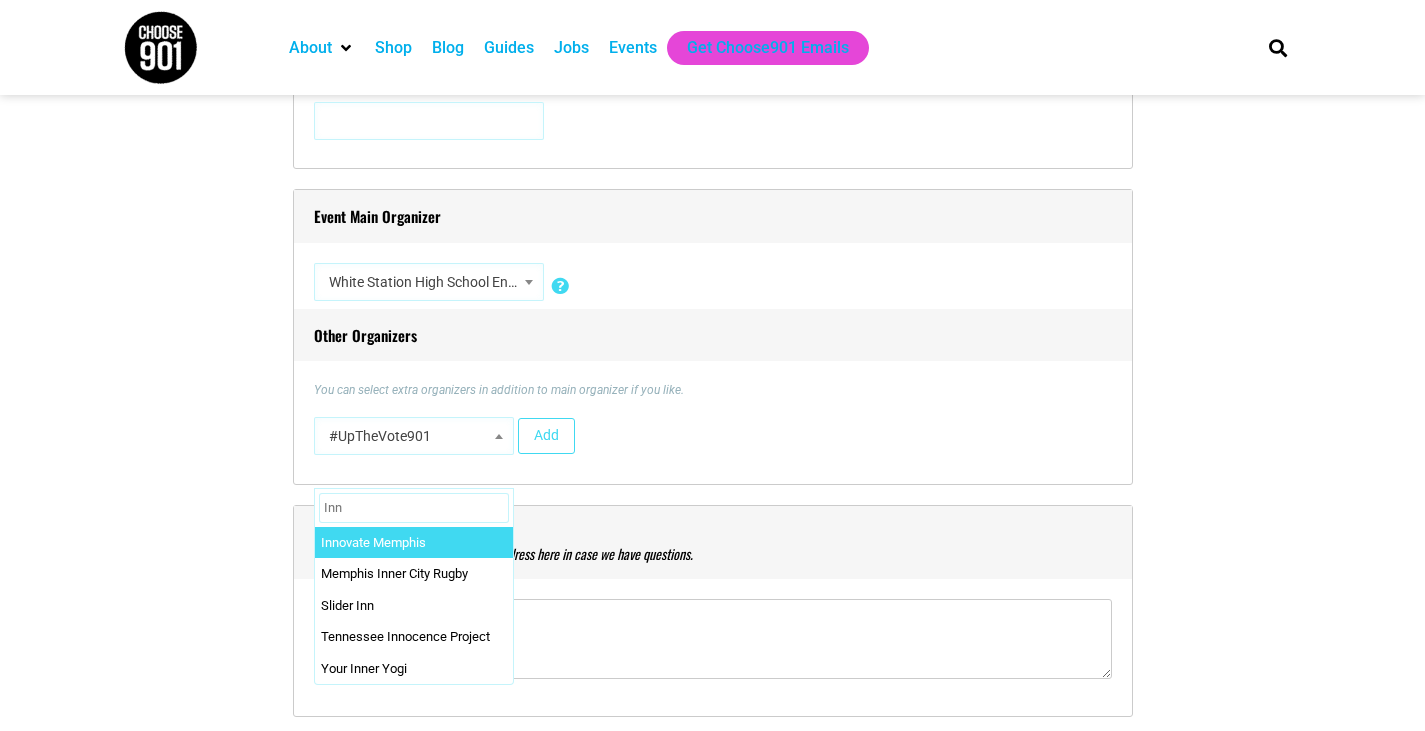 type on "Inn" 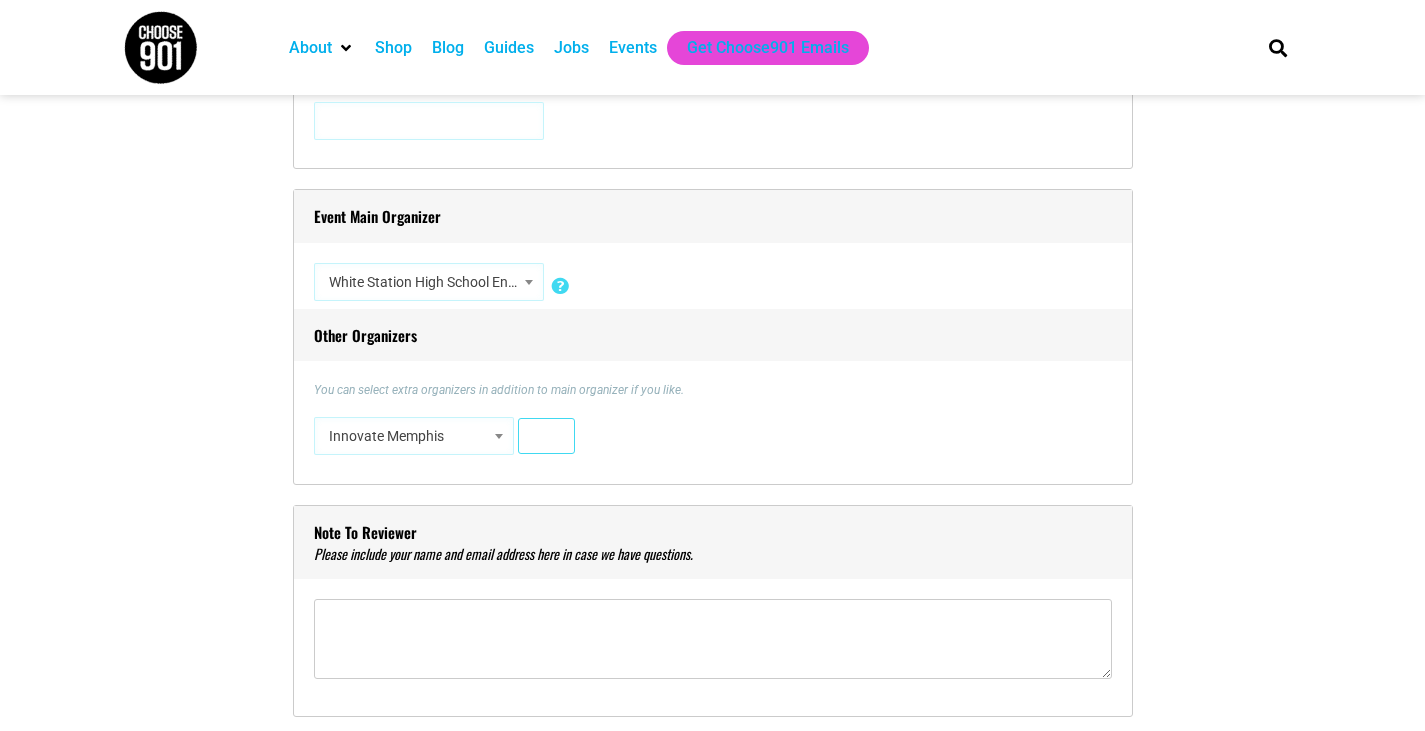 click on "Add" at bounding box center (546, 436) 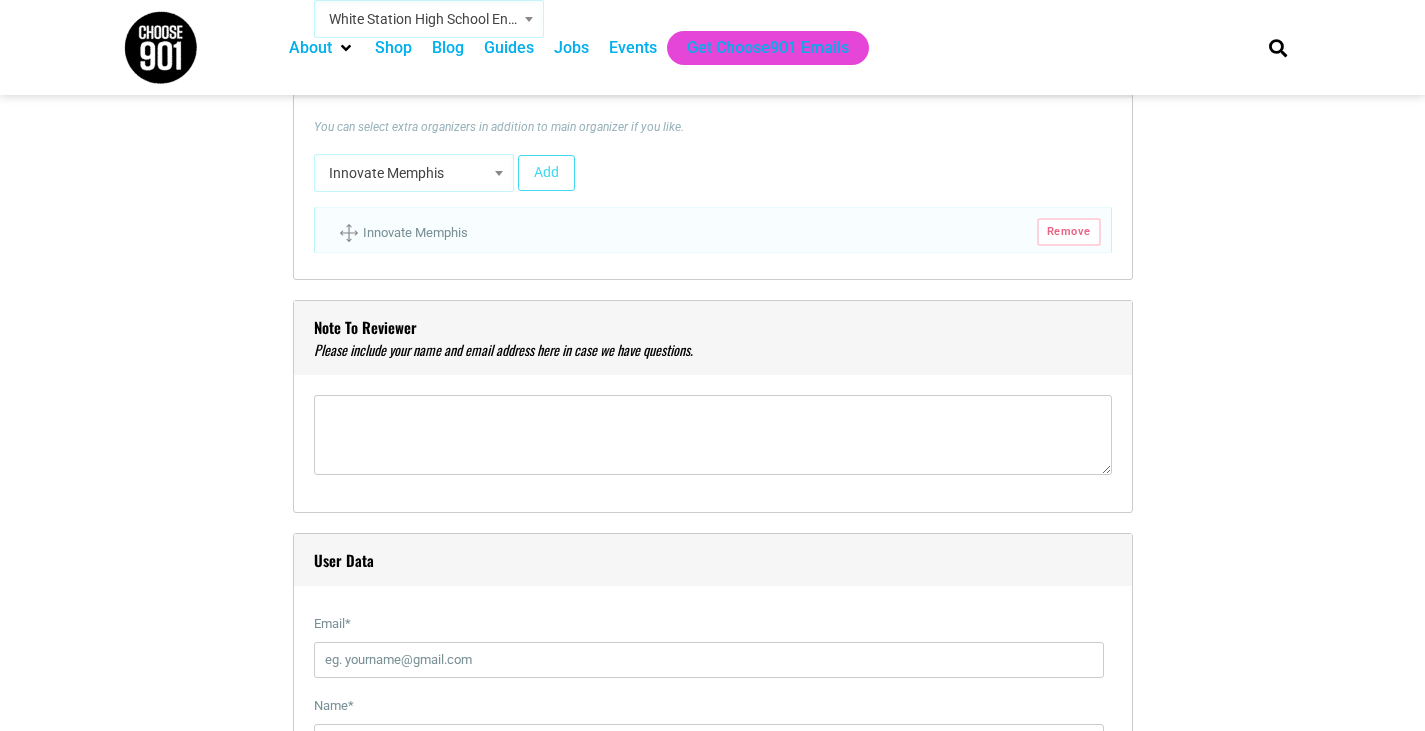scroll, scrollTop: 2308, scrollLeft: 0, axis: vertical 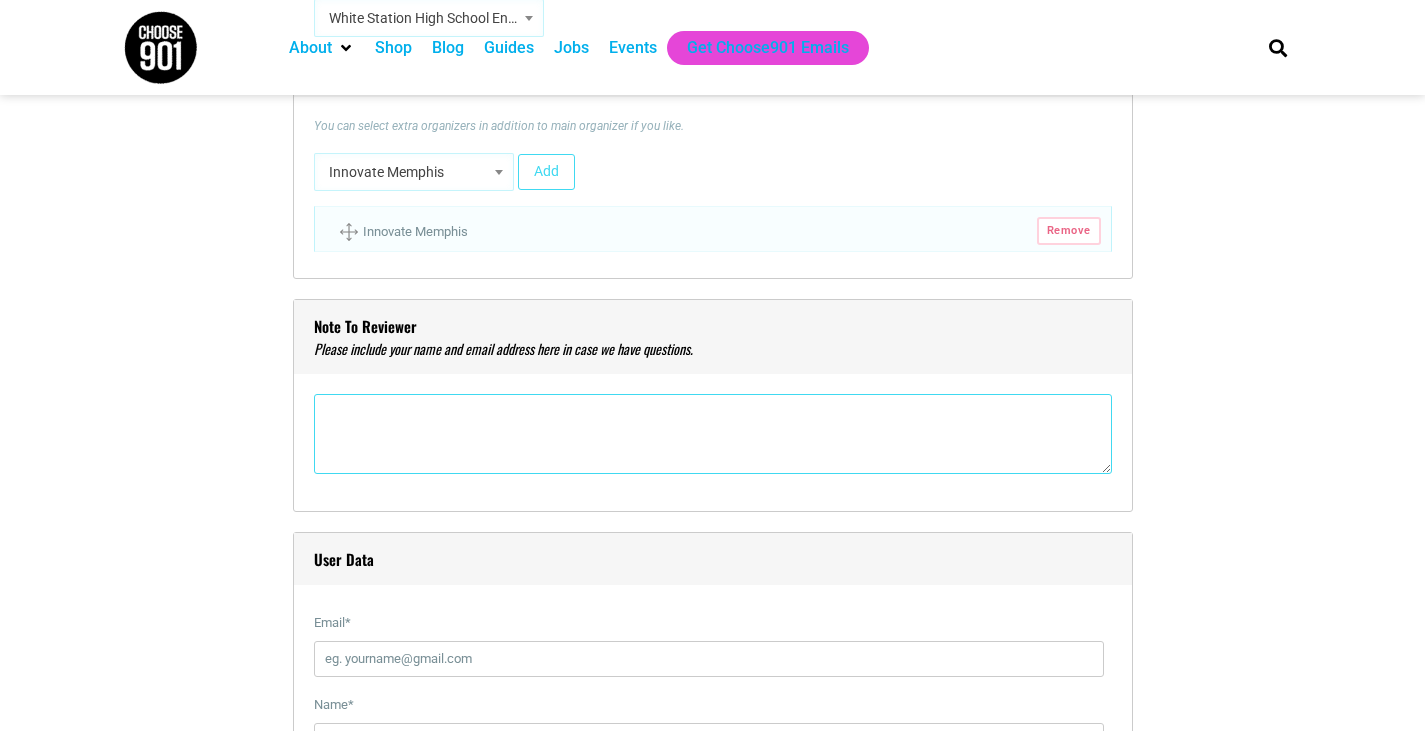 click at bounding box center [713, 434] 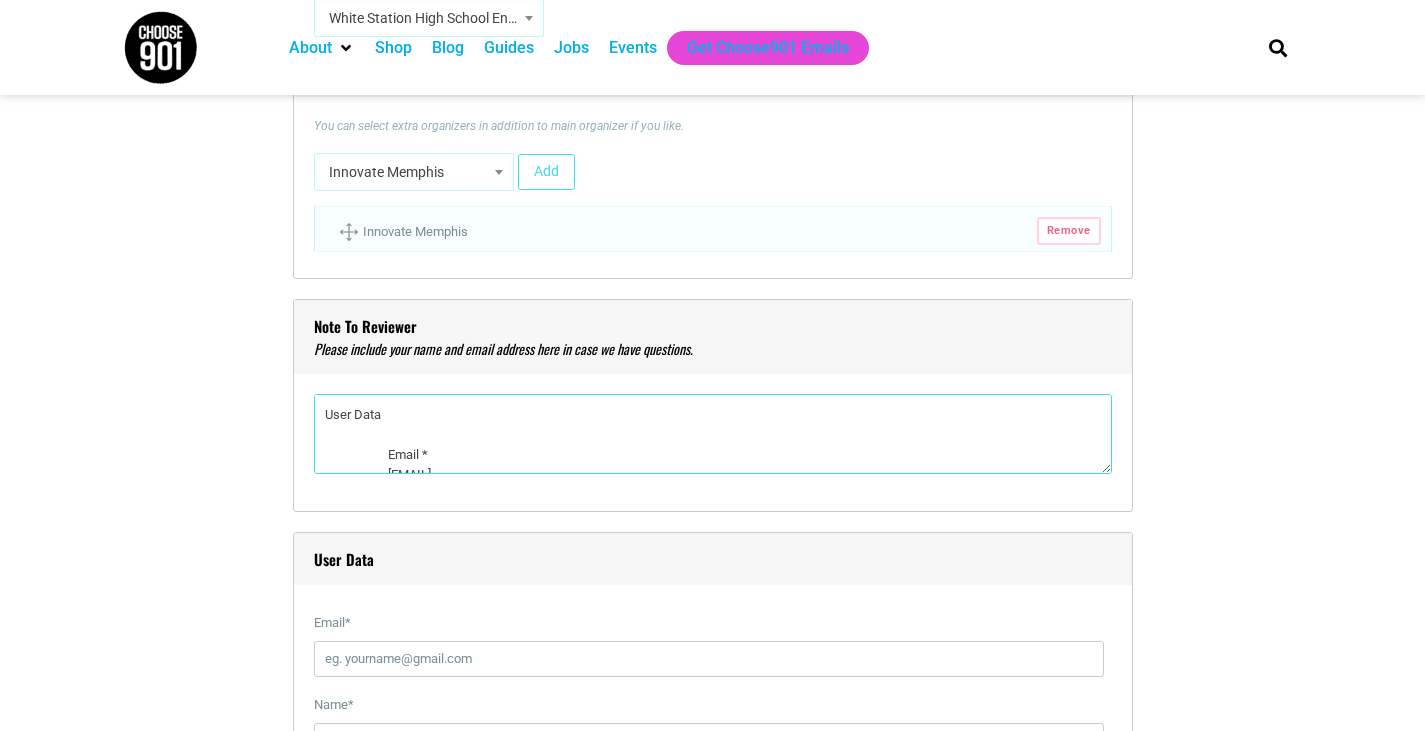 scroll, scrollTop: 22, scrollLeft: 0, axis: vertical 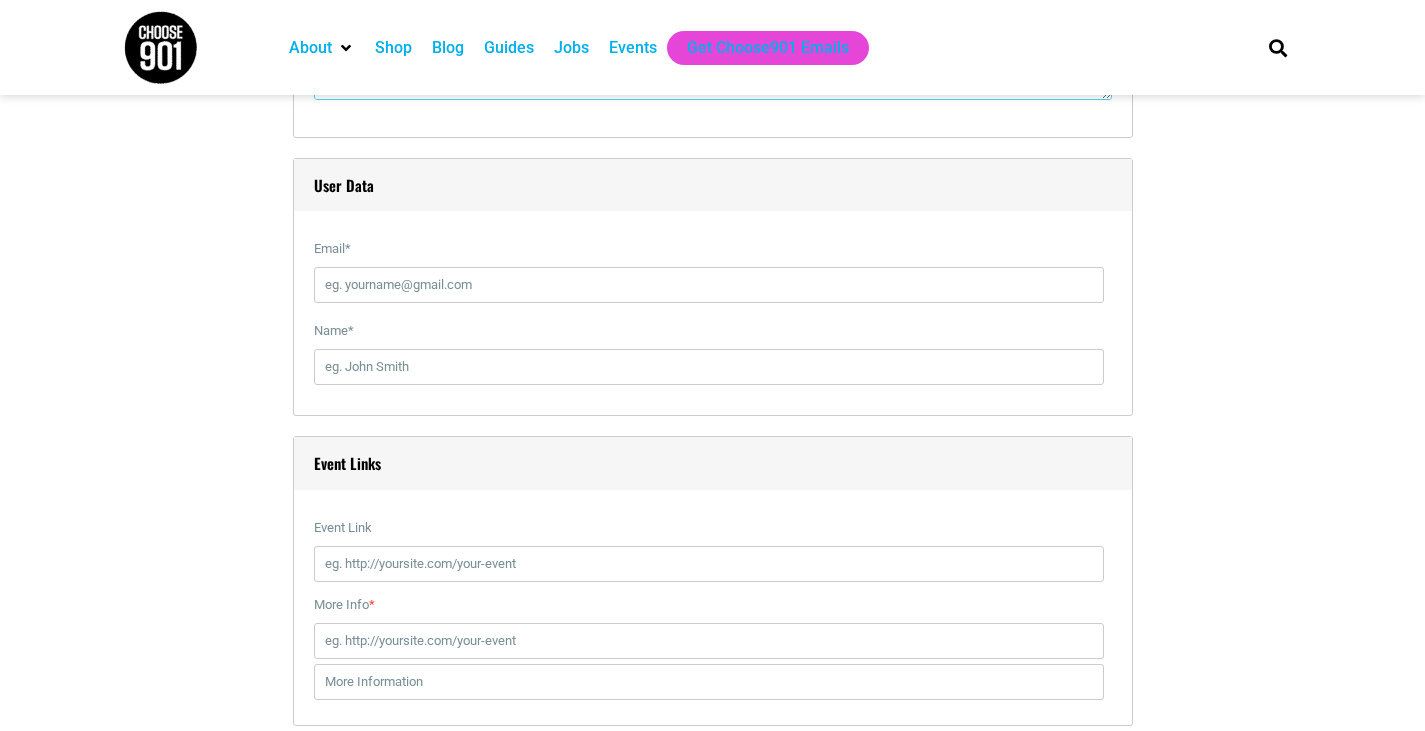 type on "[FIRST] [LAST] - [SCHOOL_NAME] [CLUB_NAME] President
[EMAIL]
I have added several events with the same name but that is because I am hosting this same camp at multiple libraries in the [CITY] area and I wanted different calendar events for all of them because they are all on different weeks at different times." 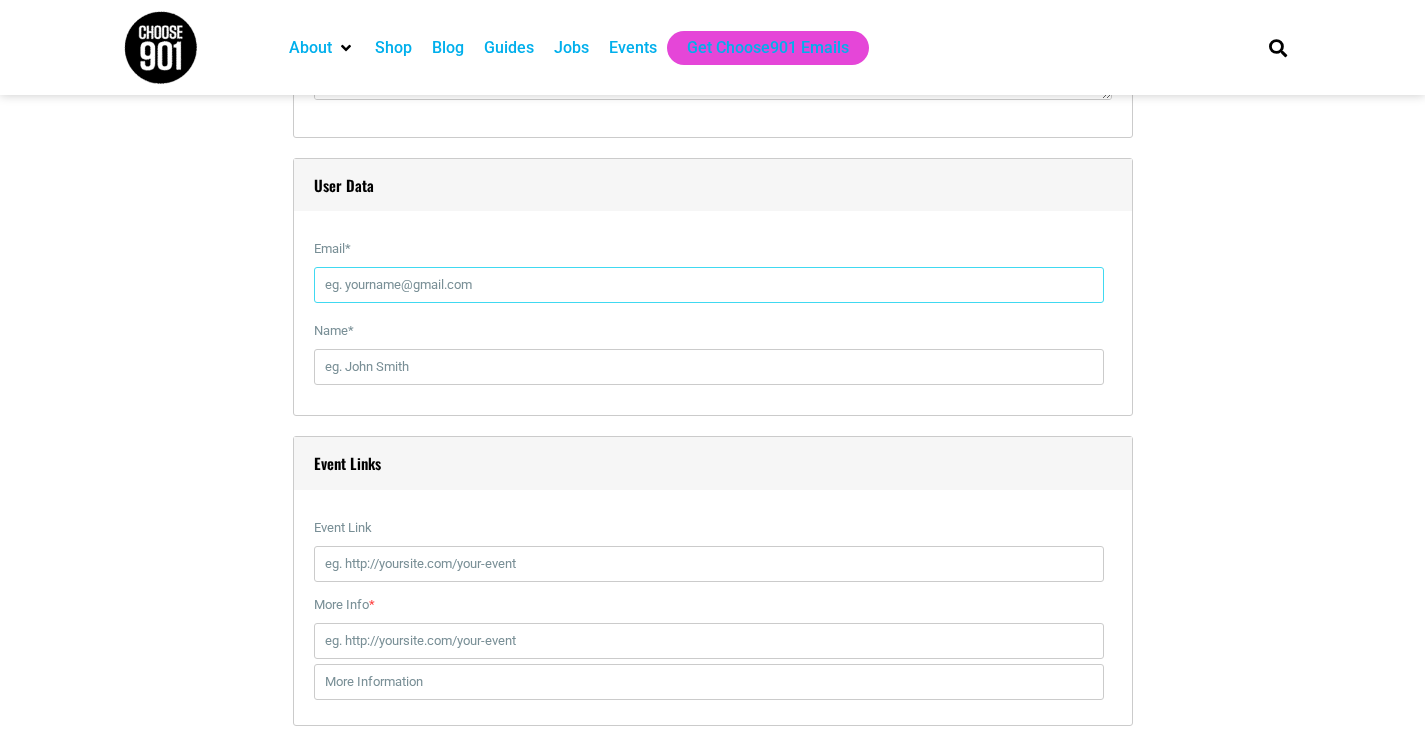 click on "Email *" at bounding box center (709, 285) 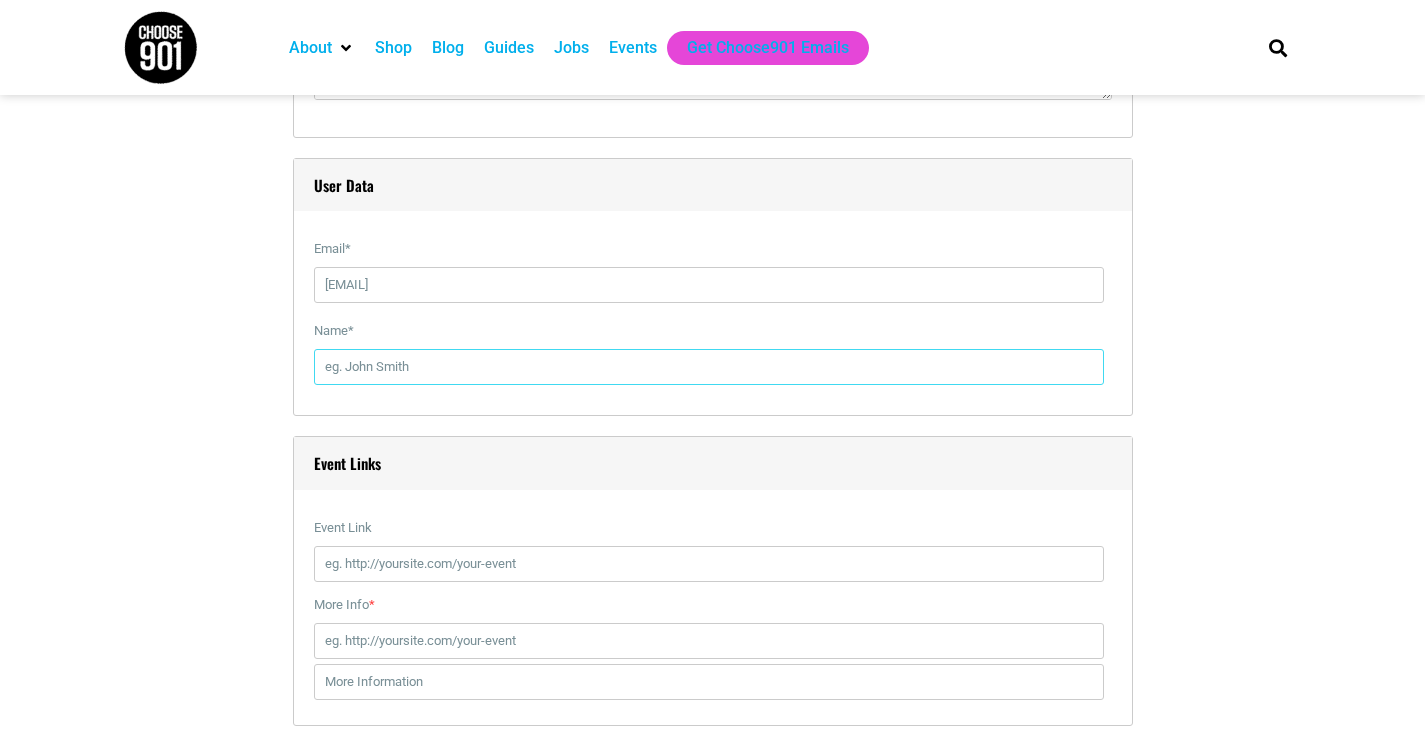 click on "Name *" at bounding box center (709, 367) 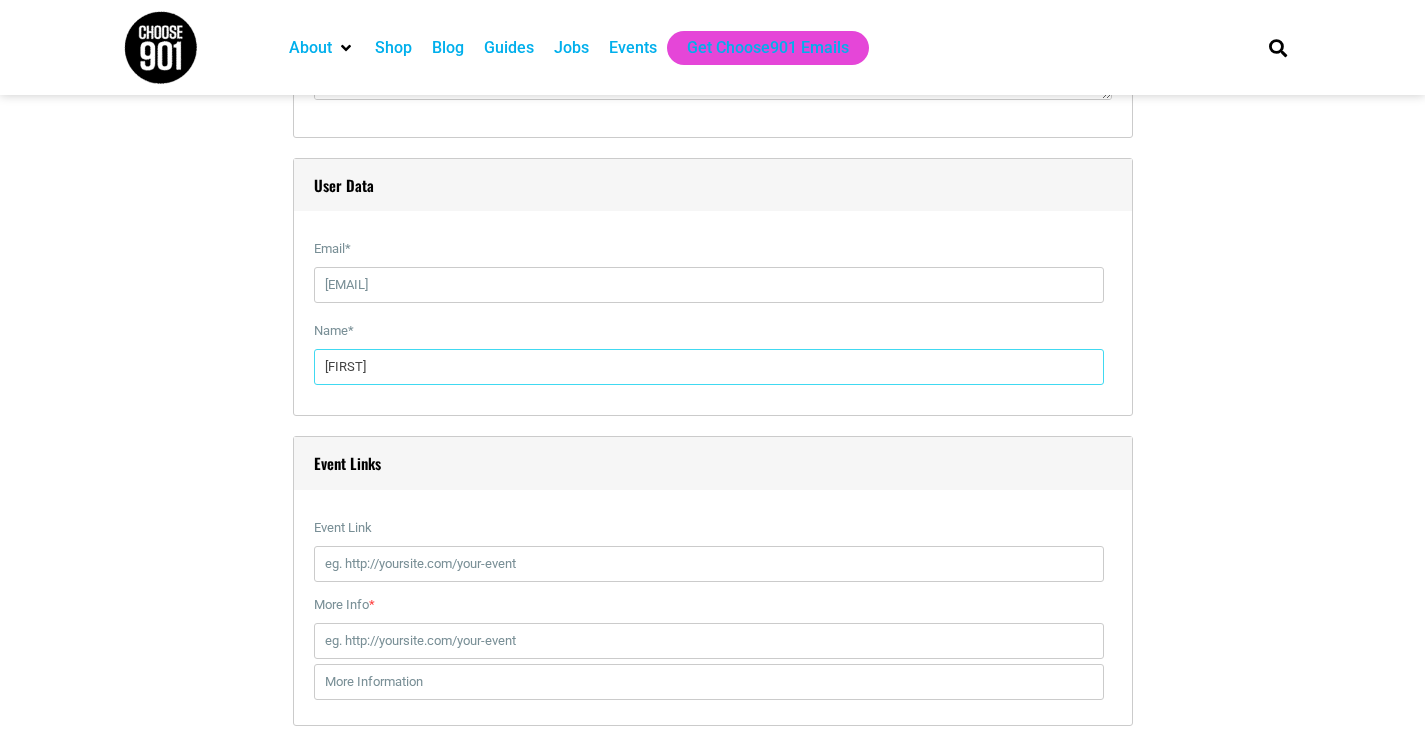 type on "[FIRST] [LAST]" 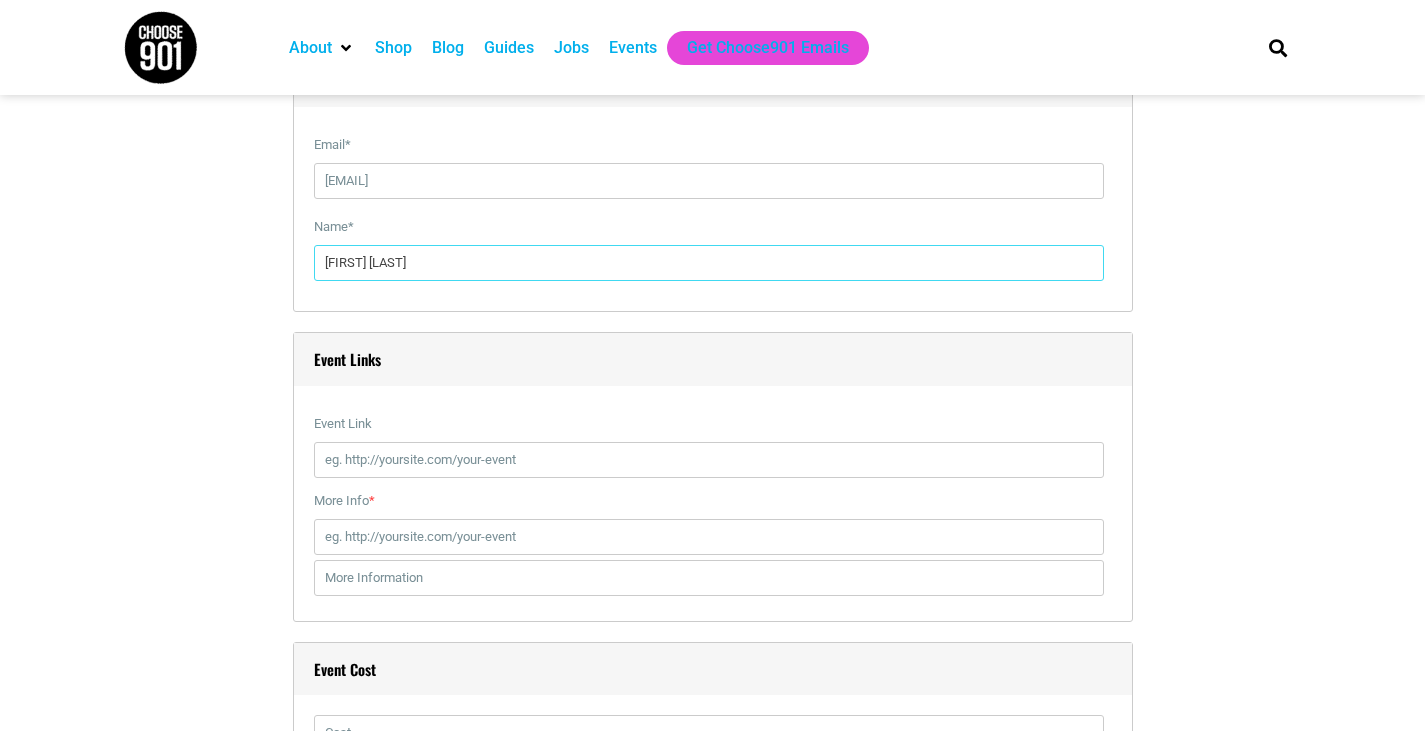 scroll, scrollTop: 2787, scrollLeft: 0, axis: vertical 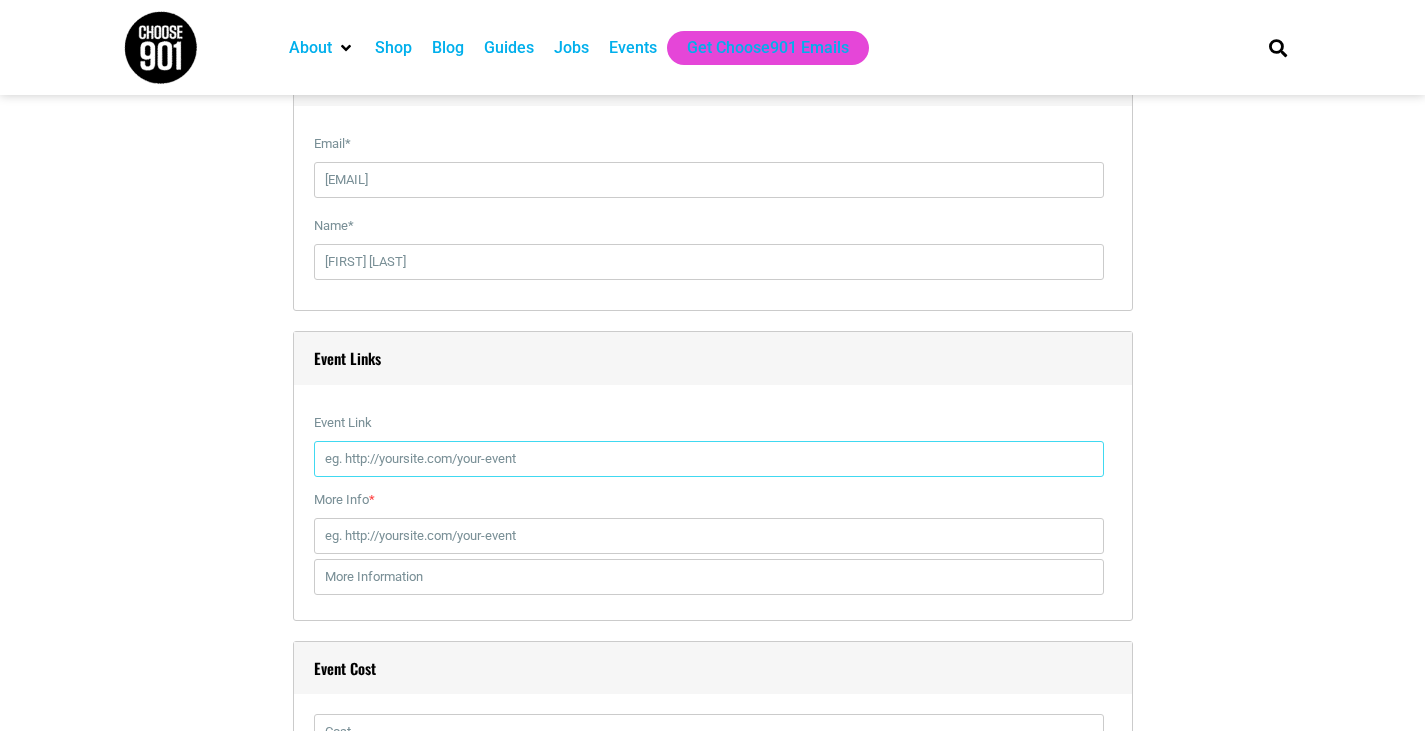 click on "Event Link" at bounding box center (709, 459) 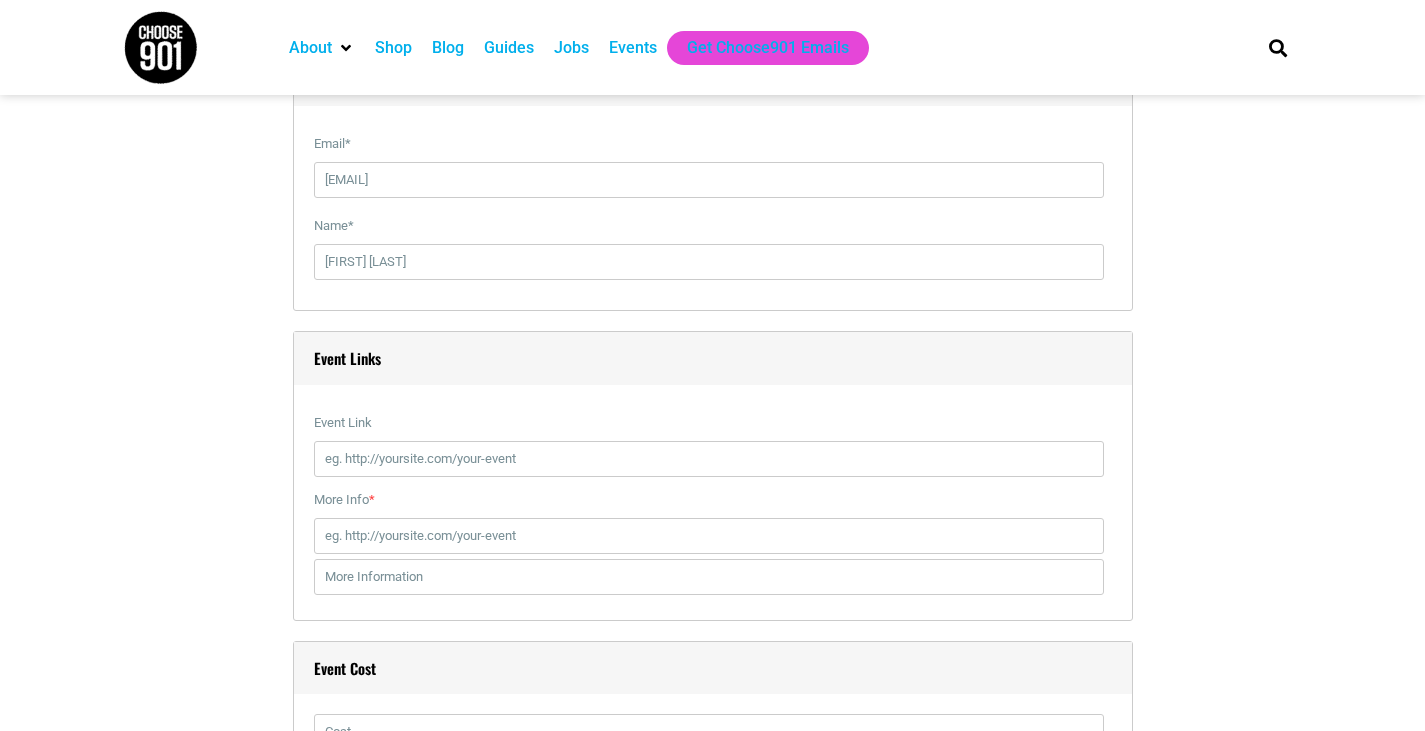 drag, startPoint x: 590, startPoint y: 410, endPoint x: 1035, endPoint y: 110, distance: 536.6796 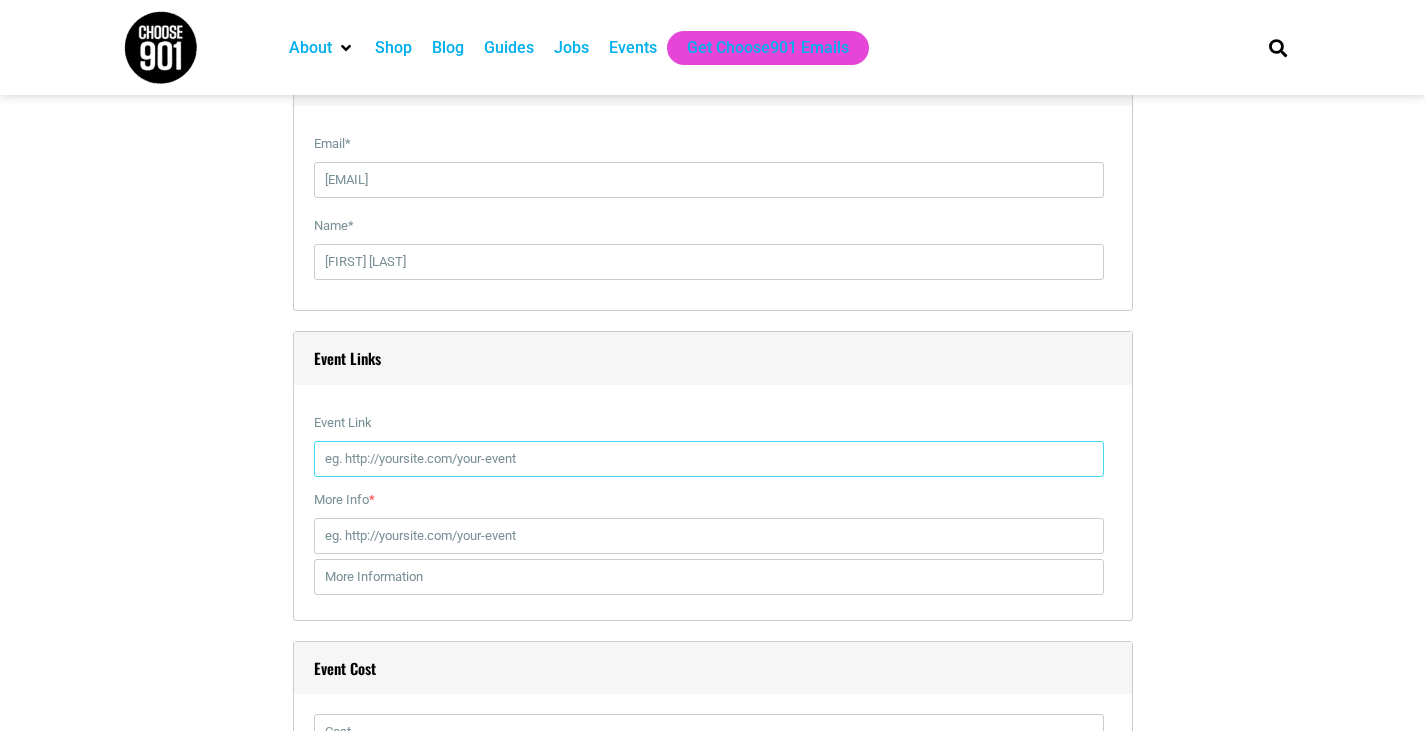 click on "Event Link" at bounding box center [709, 459] 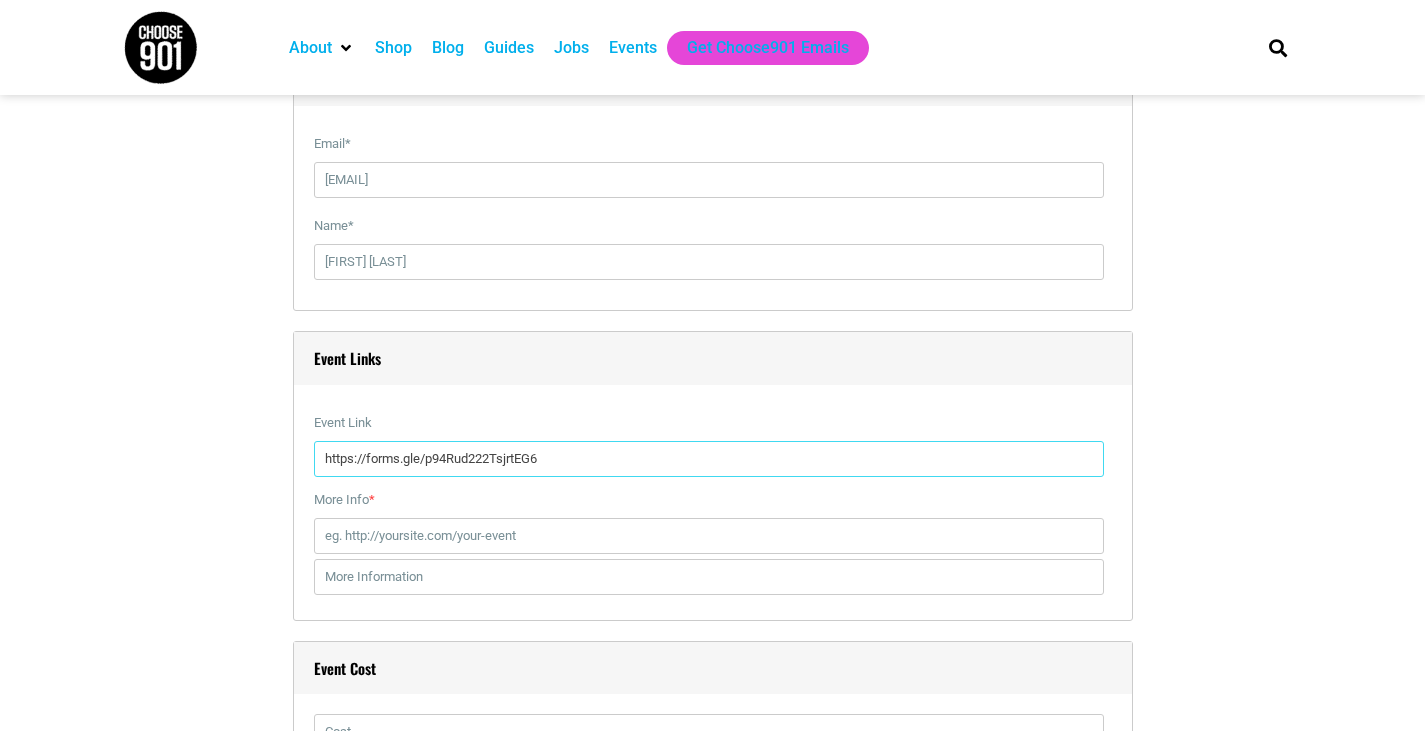 type on "https://forms.gle/p94Rud222TsjrtEG6" 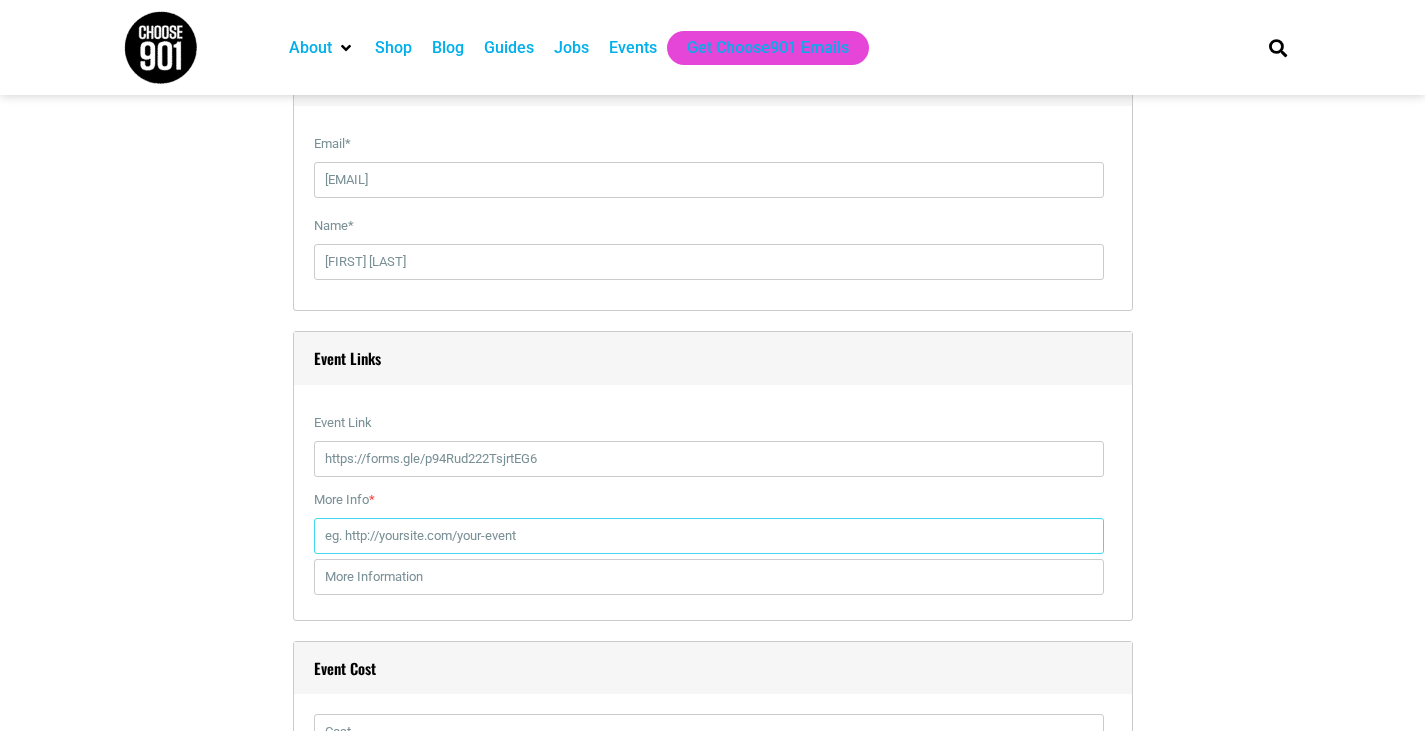 click on "More Info  *" at bounding box center (709, 536) 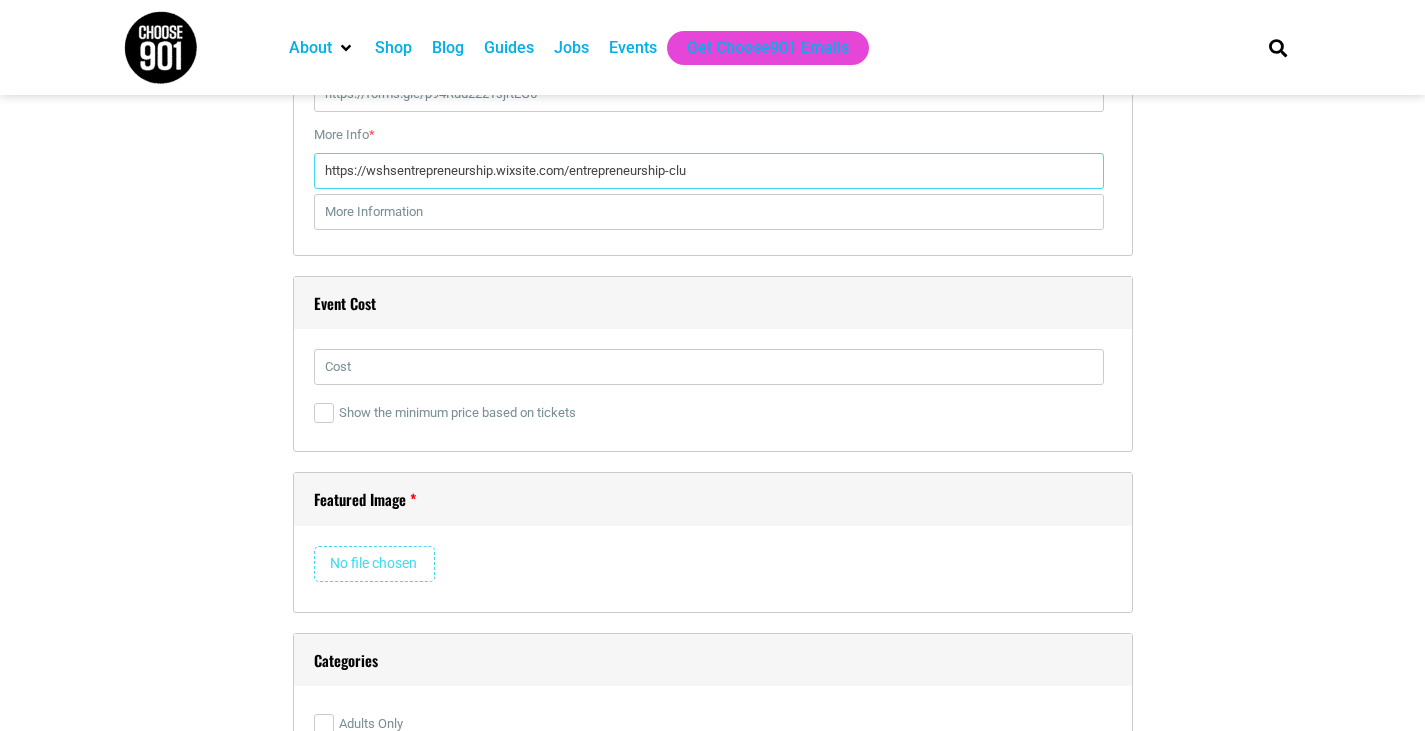 scroll, scrollTop: 3199, scrollLeft: 0, axis: vertical 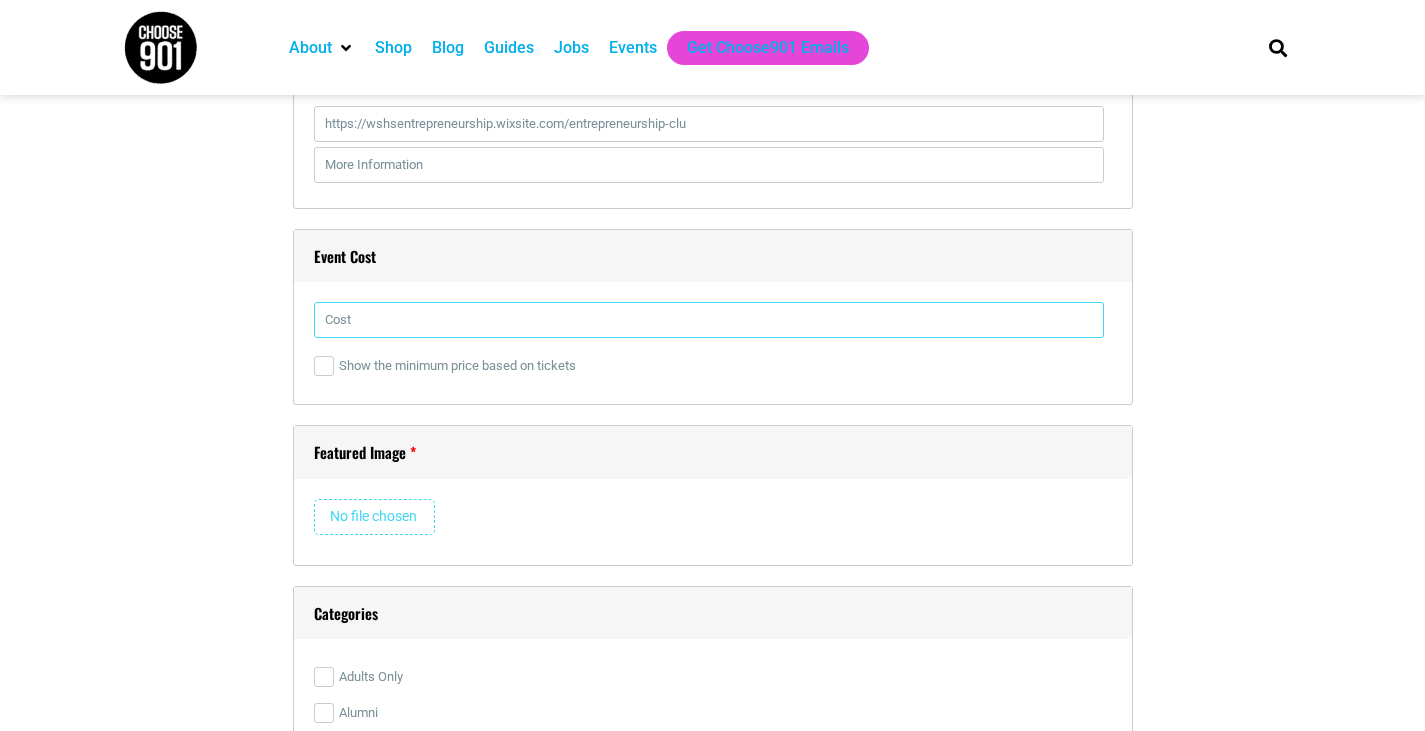 click at bounding box center (709, 320) 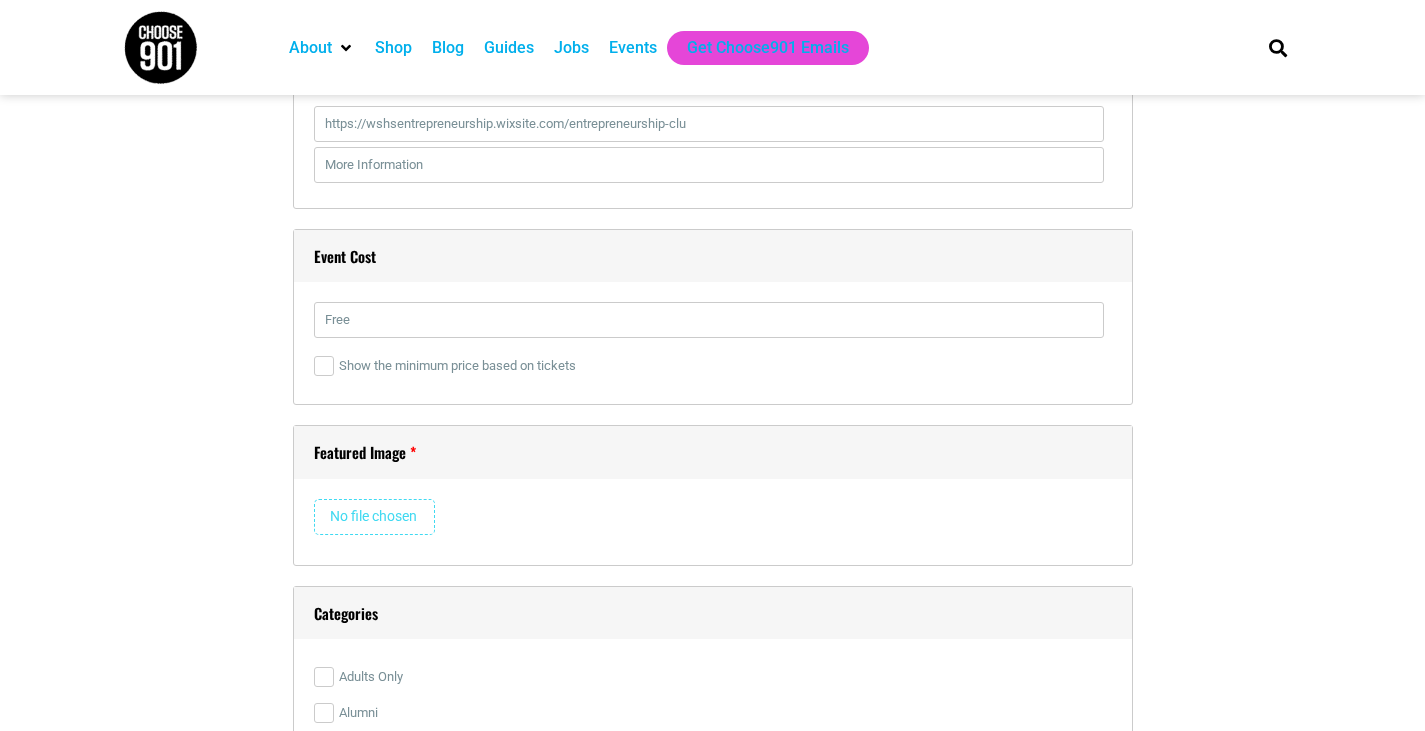 click at bounding box center [374, 517] 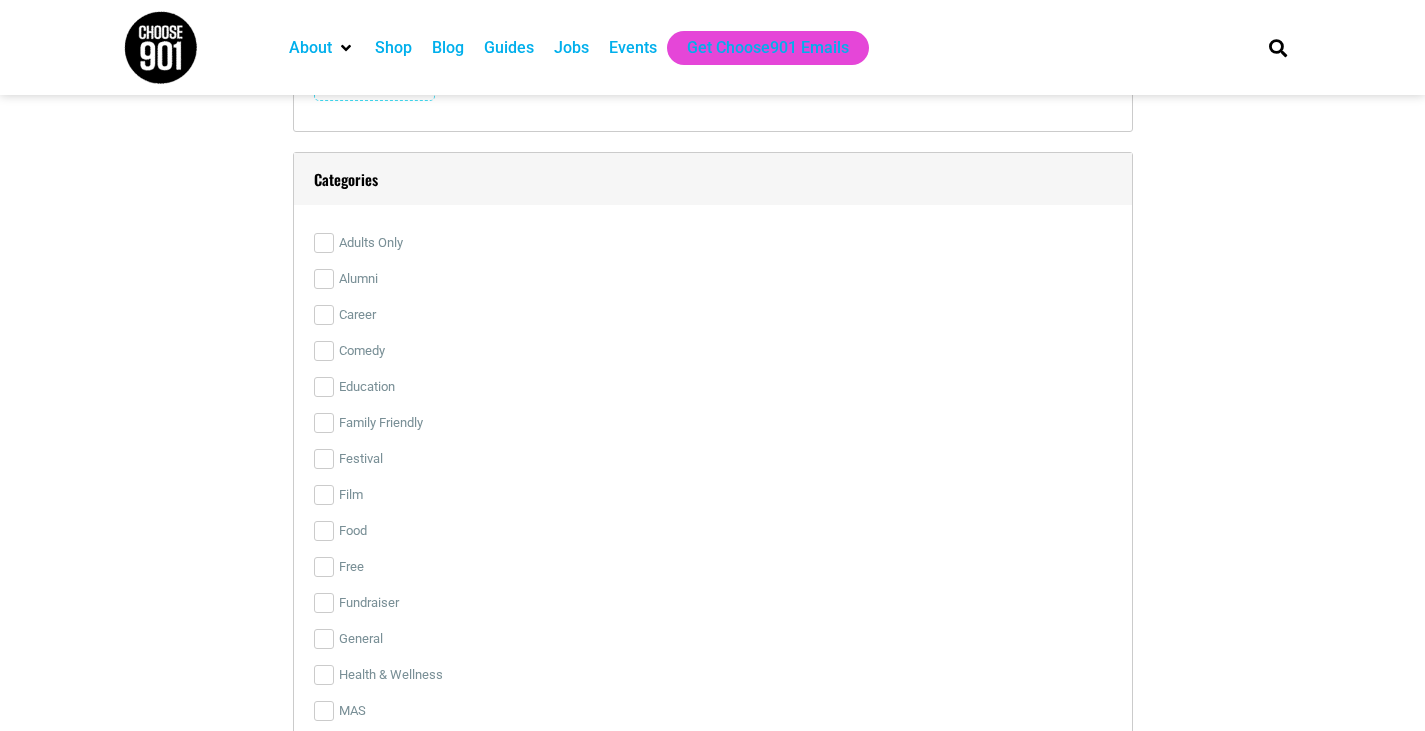 scroll, scrollTop: 4676, scrollLeft: 0, axis: vertical 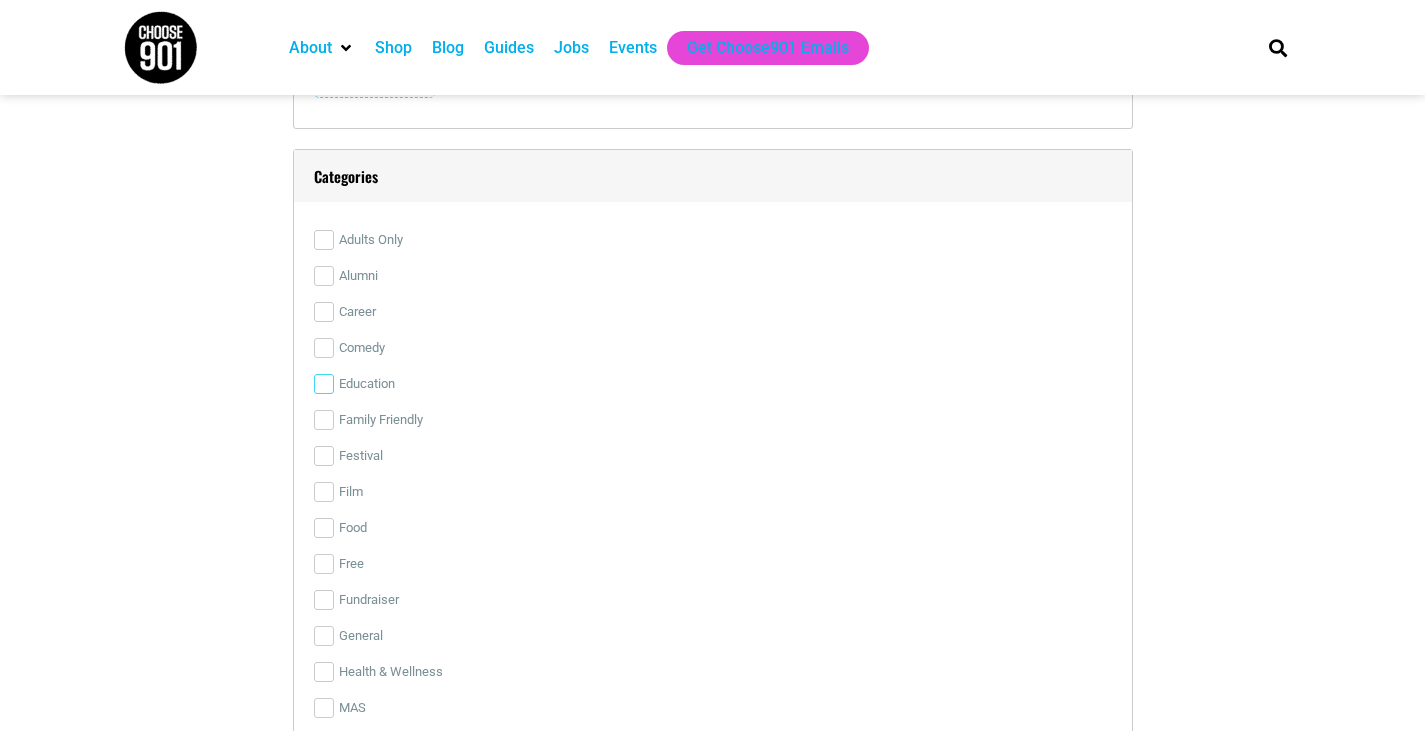 click on "Education" at bounding box center (324, 384) 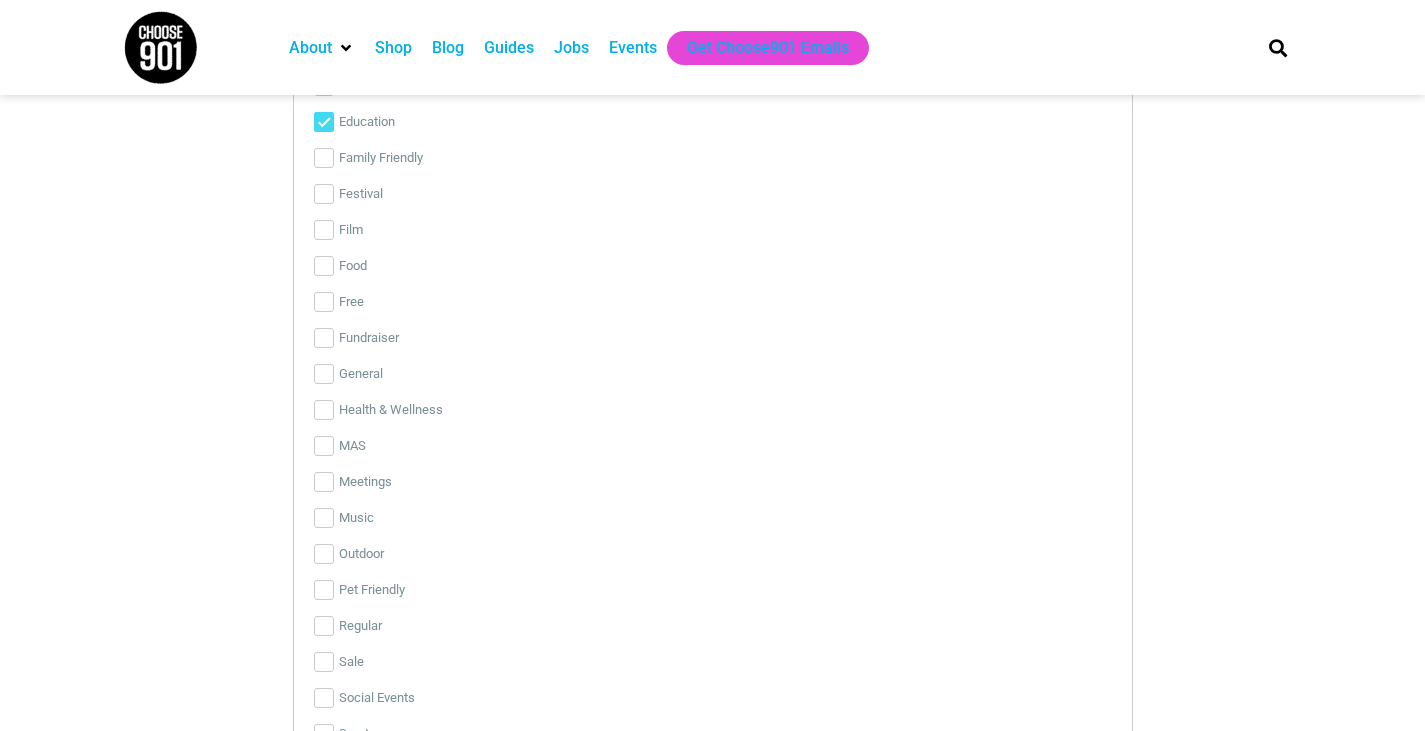 scroll, scrollTop: 4937, scrollLeft: 0, axis: vertical 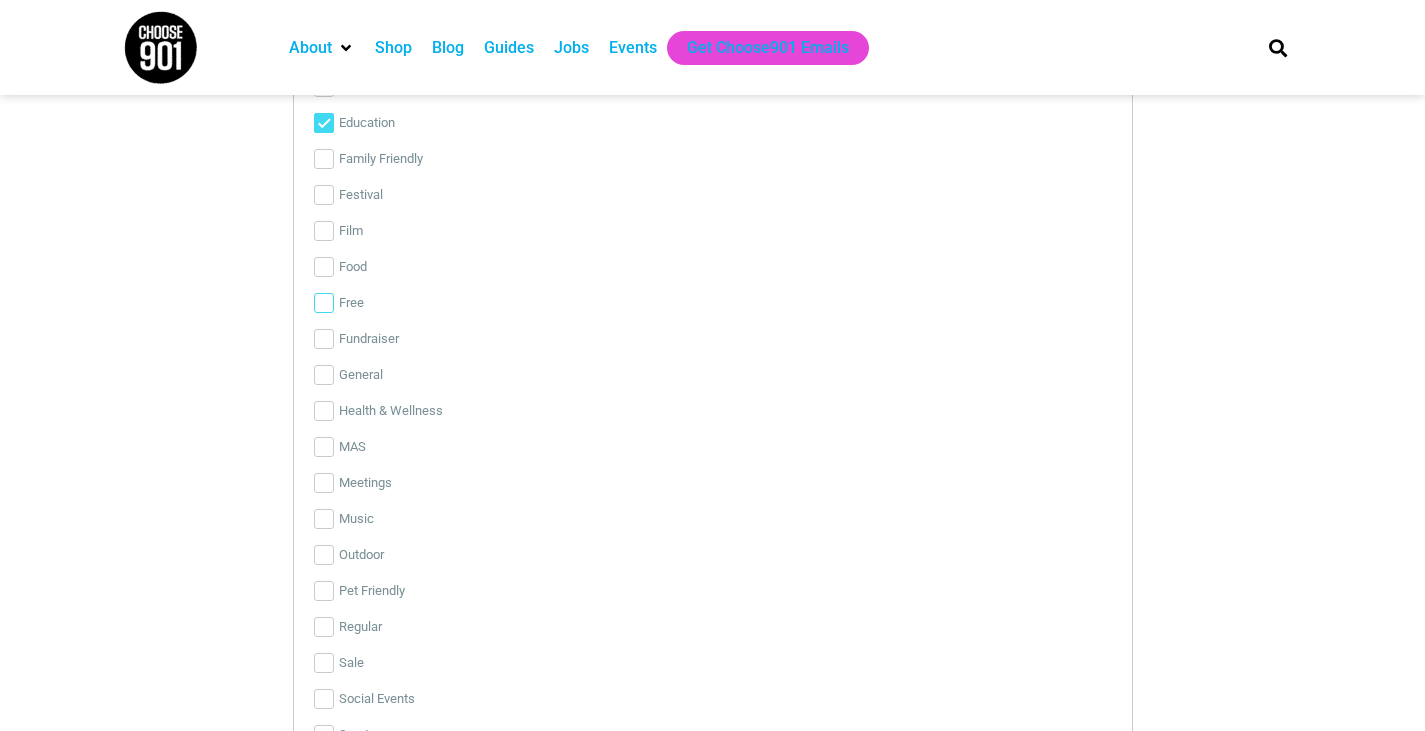 click on "Free" at bounding box center (324, 303) 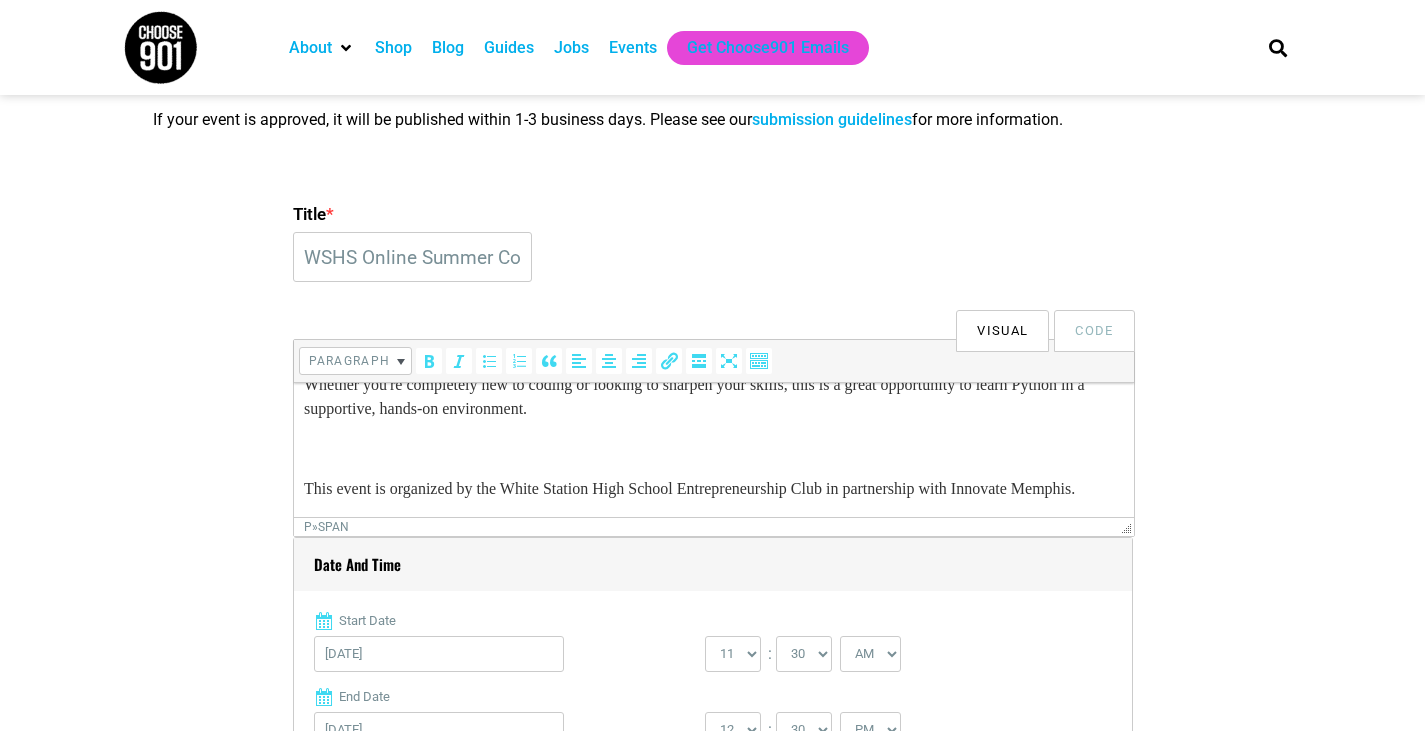 scroll, scrollTop: 0, scrollLeft: 0, axis: both 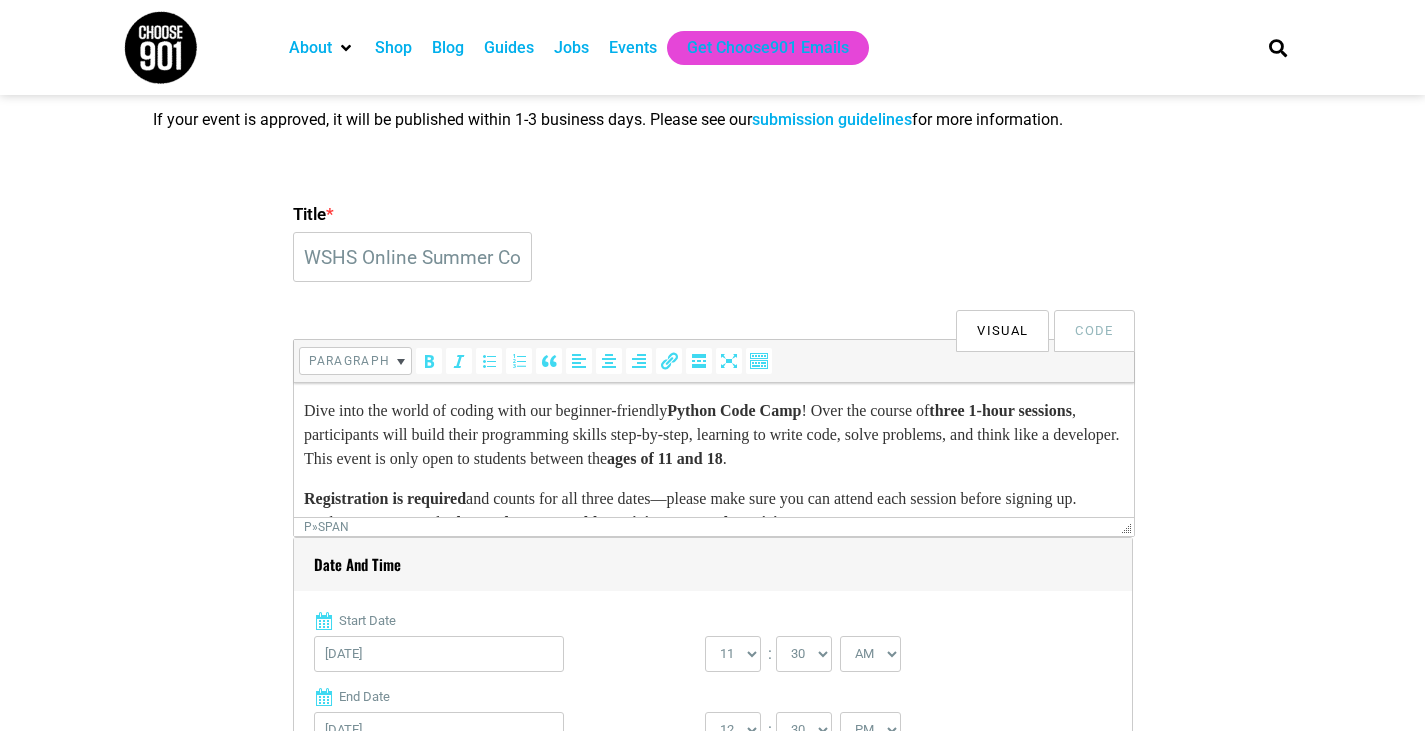 click on "ages of 11 and 18" at bounding box center [664, 458] 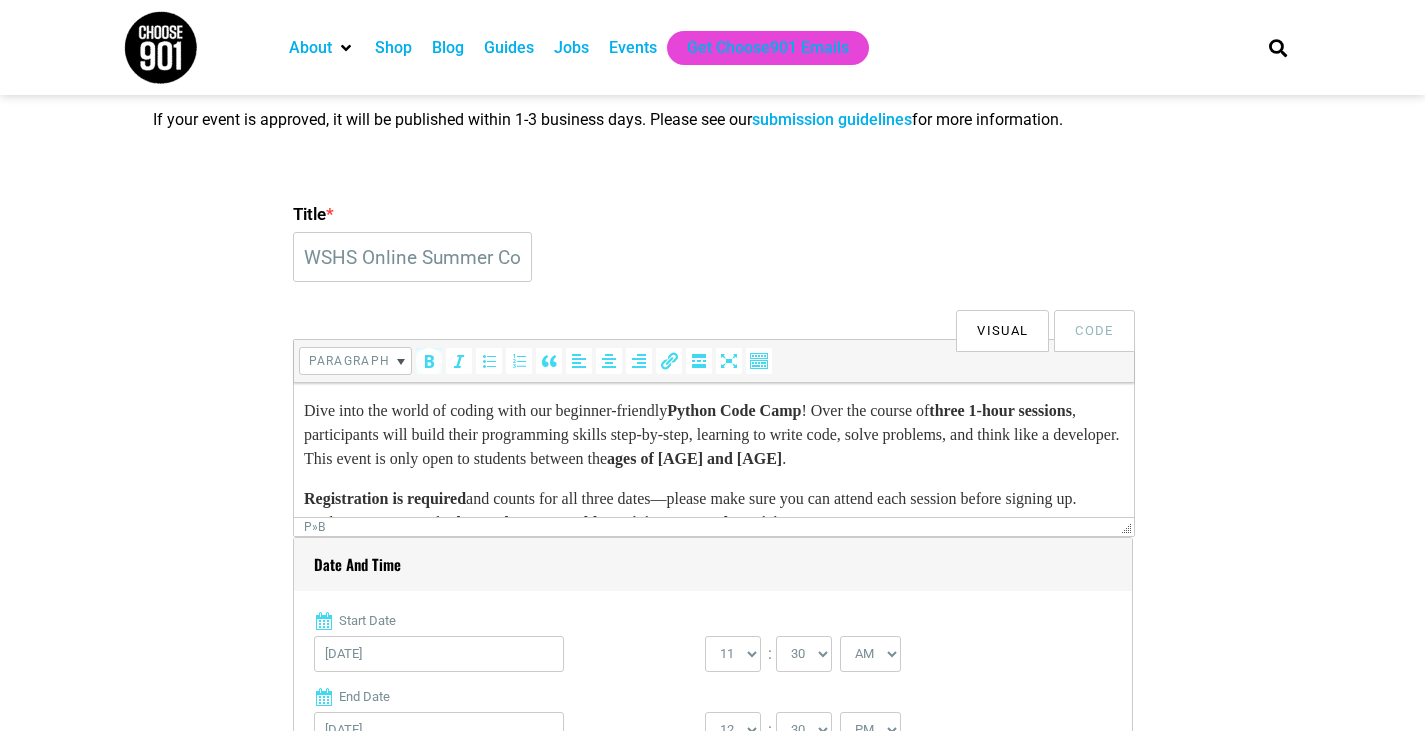 click on "ages of 11 and 17" at bounding box center [693, 458] 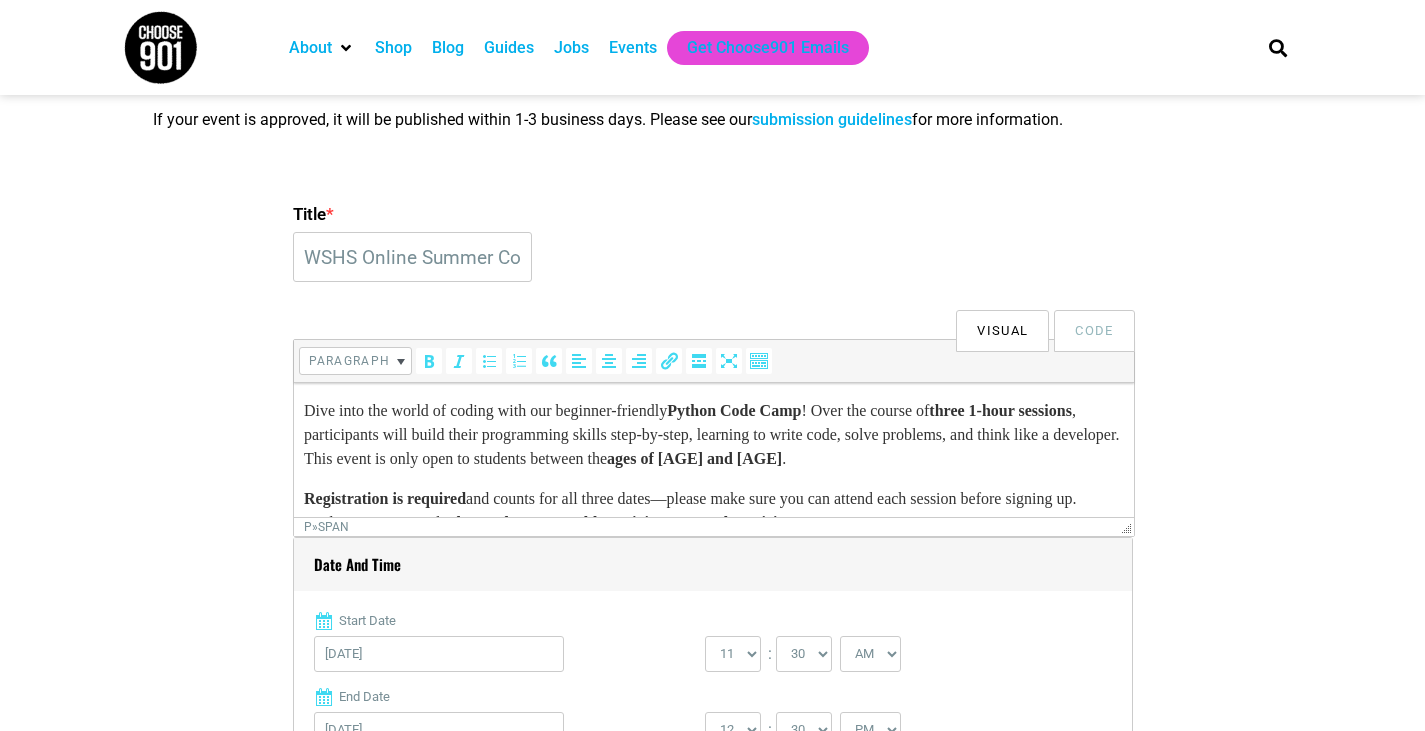 click on "Dive into the world of coding with our beginner-friendly  Python Code Camp ! Over the course of  three 1-hour sessions , participants will build their programming skills step-by-step, learning to write code, solve problems, and think like a developer. This event is only open to students between the  ages of 11 and 17 . Registration is required  and counts for all three dates—please make sure you can attend each session before signing up. Students are required to  have a laptop or tablet to join zoom and participate. Whether you're completely new to coding or looking to sharpen your skills, this is a great opportunity to learn Python in a supportive, hands-on environment.   This event is organized by the White Station High School Entrepreneurship Club in partnership with Innovate Memphis." at bounding box center (713, 539) 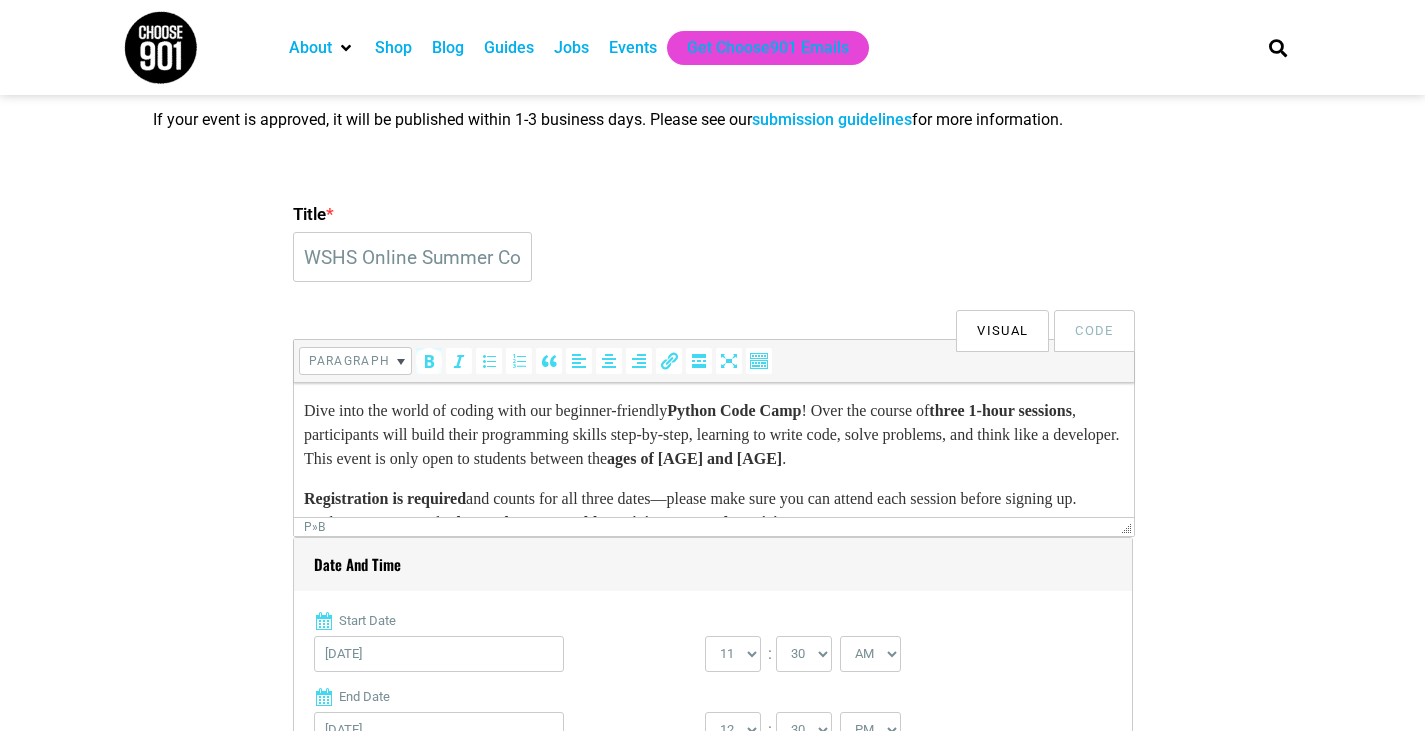 click on "Dive into the world of coding with our beginner-friendly  Python Code Camp ! Over the course of  three 1-hour sessions , participants will build their programming skills step-by-step, learning to write code, solve problems, and think like a developer. This event is only open to students between the  ages of 11 and 17 ." at bounding box center (713, 435) 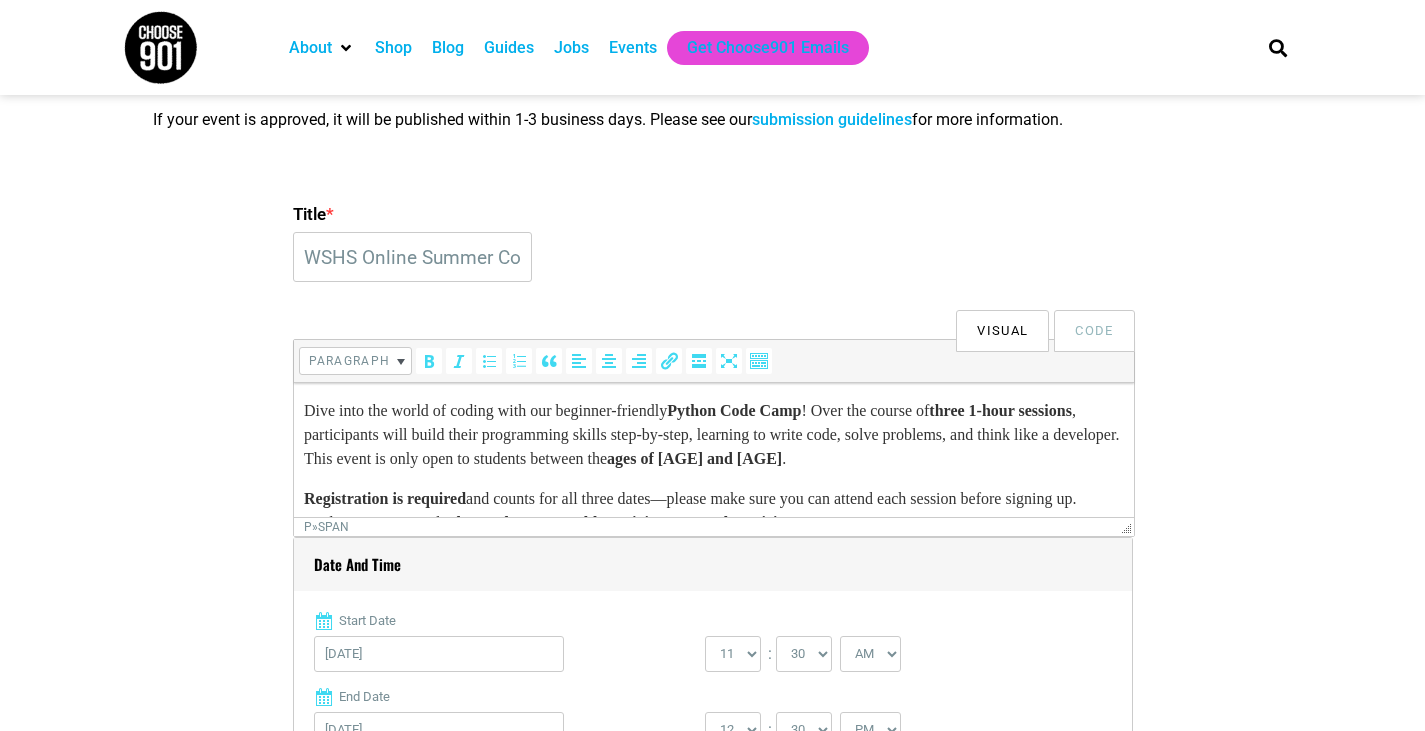 click on "ages of 11 and 17" at bounding box center [693, 458] 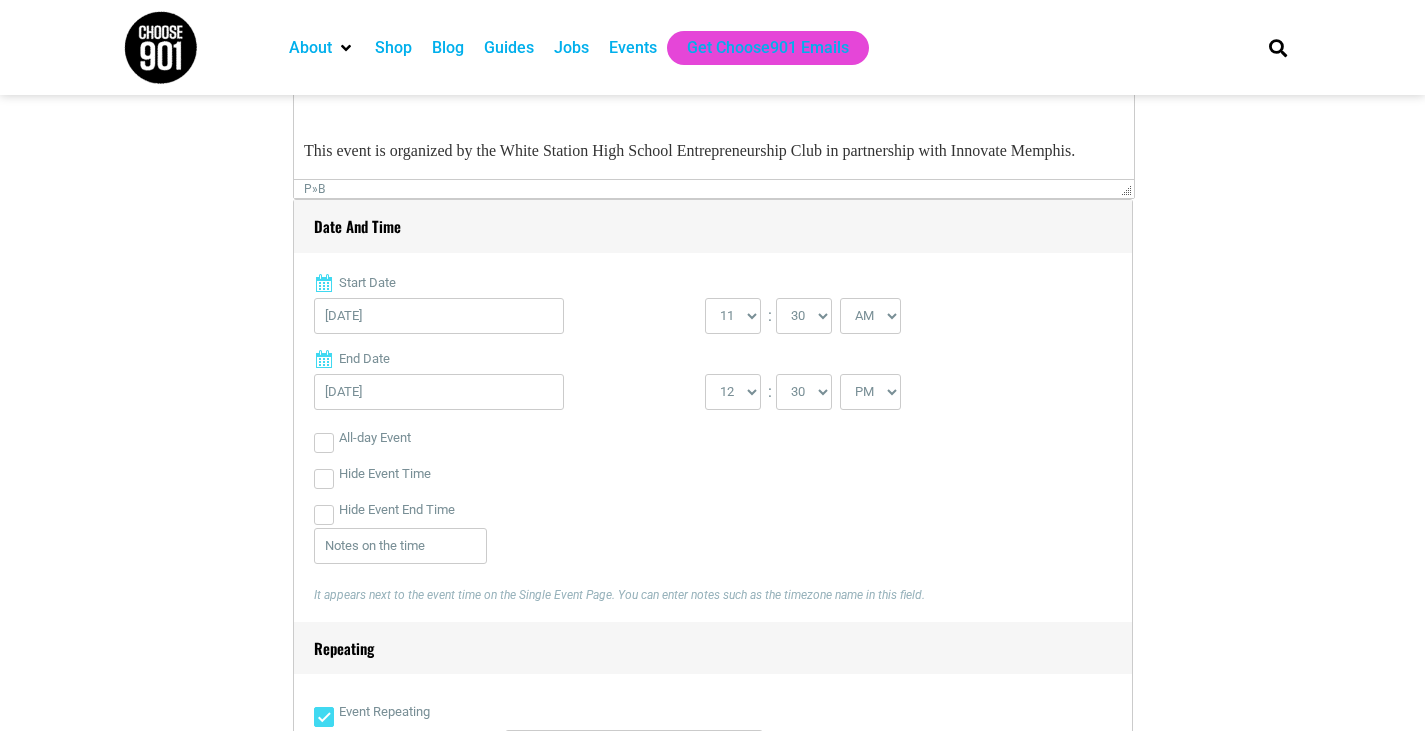 scroll, scrollTop: 772, scrollLeft: 0, axis: vertical 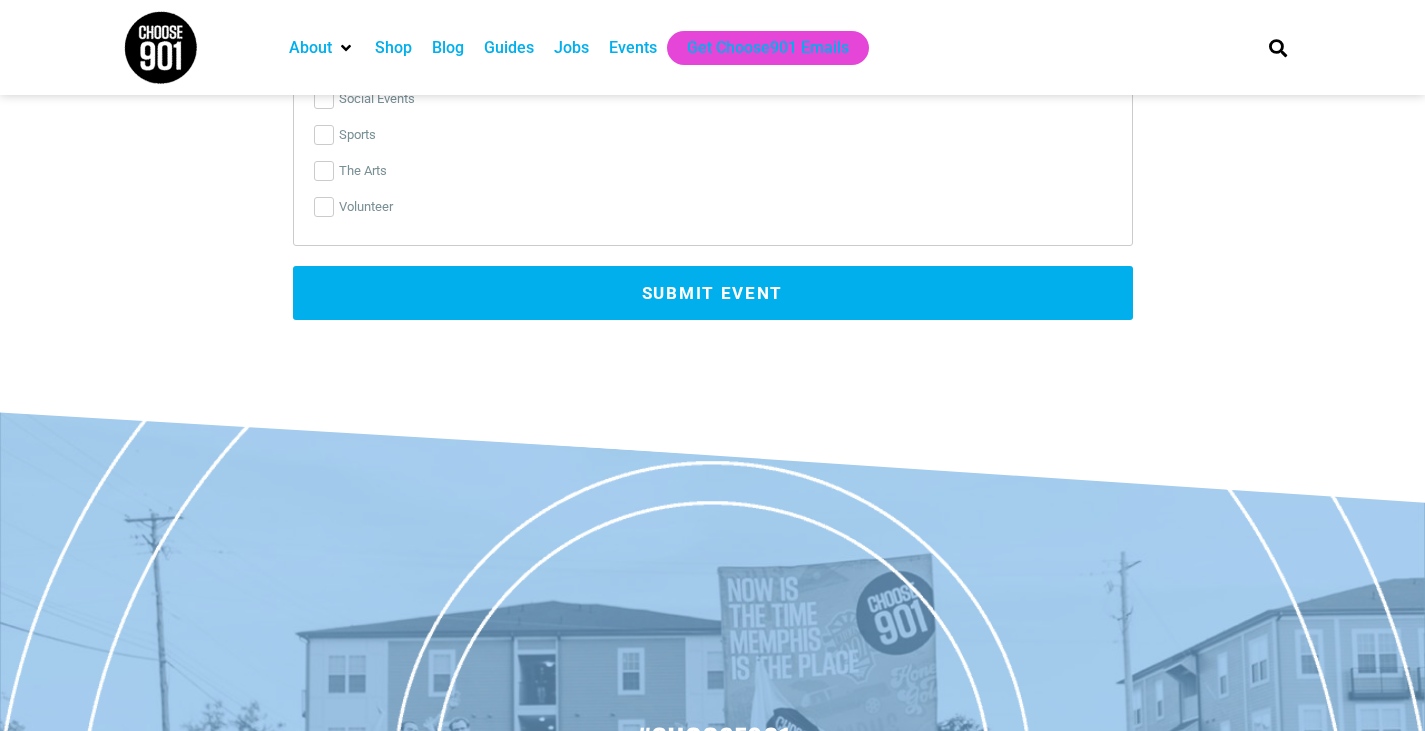 click on "Submit Event" at bounding box center [713, 293] 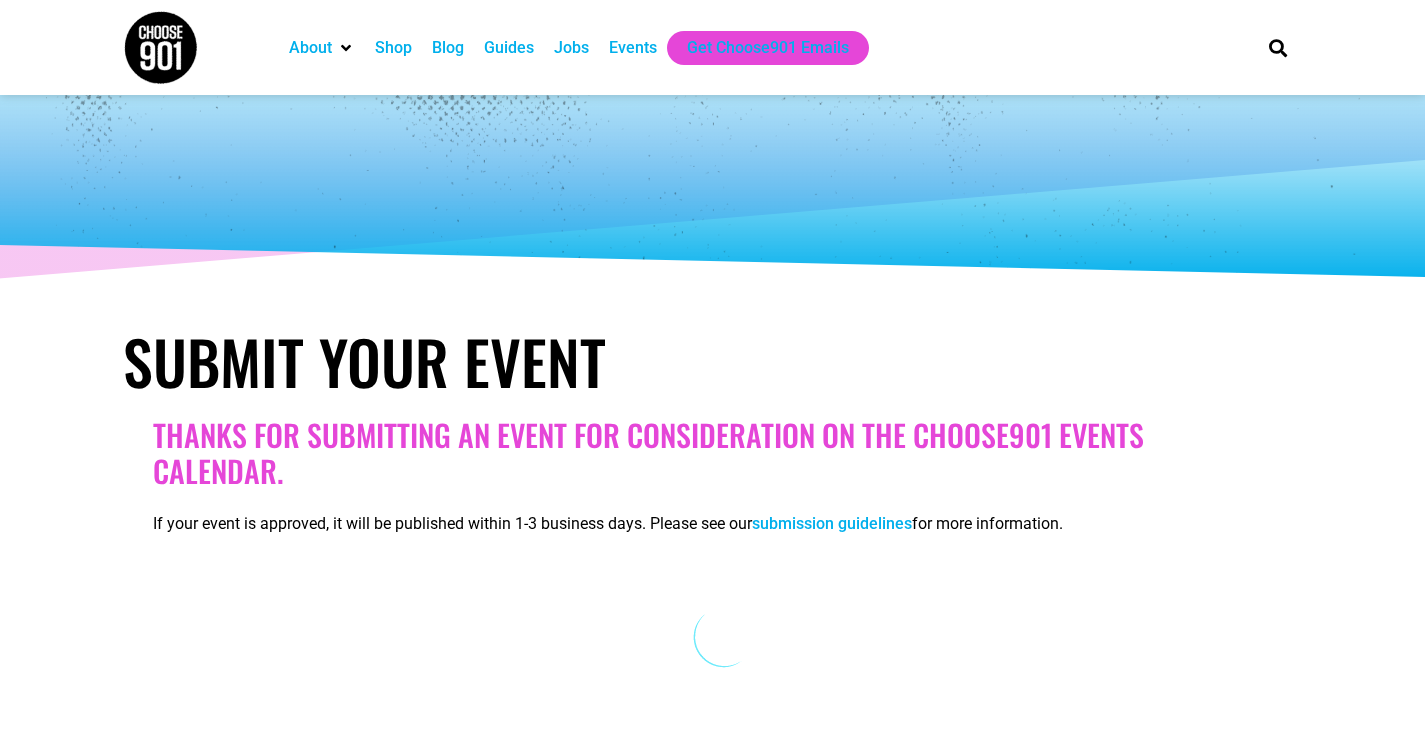 scroll, scrollTop: 11, scrollLeft: 0, axis: vertical 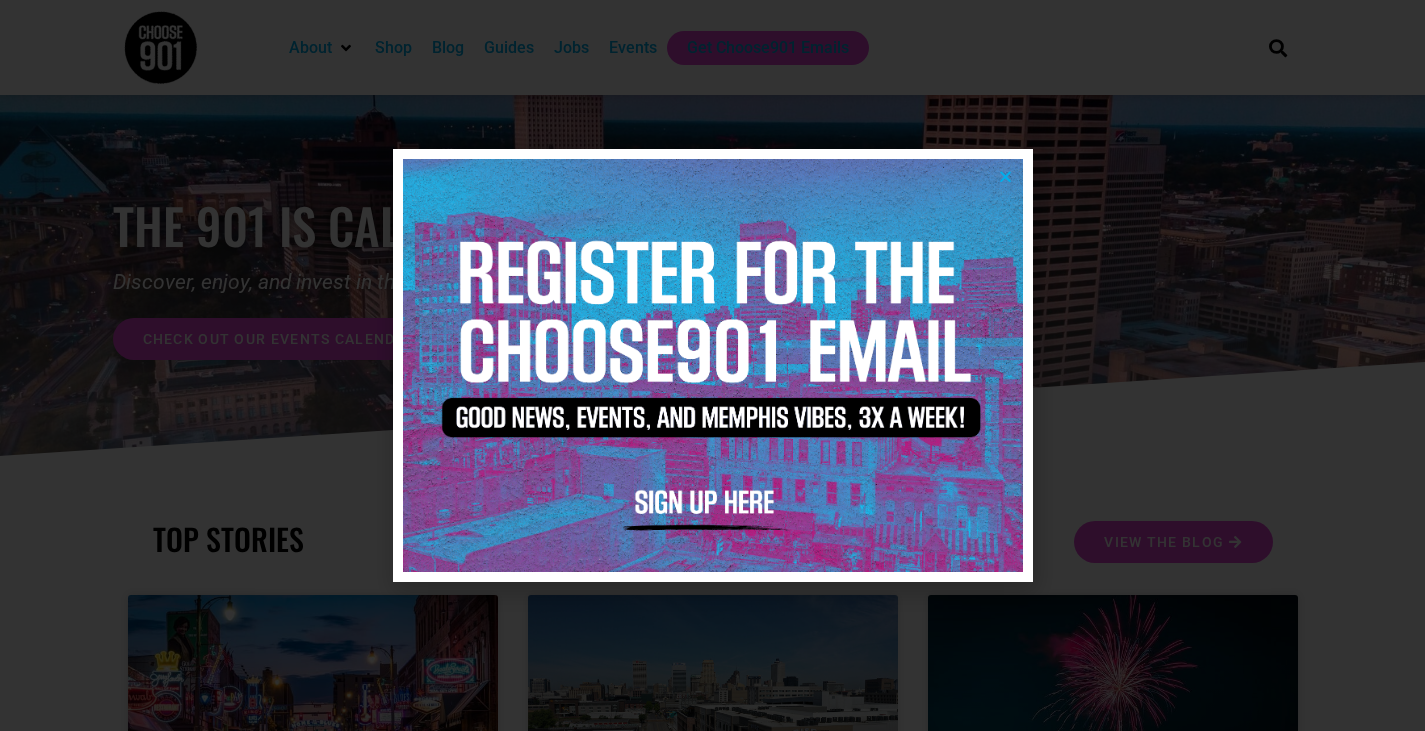 click at bounding box center [712, 365] 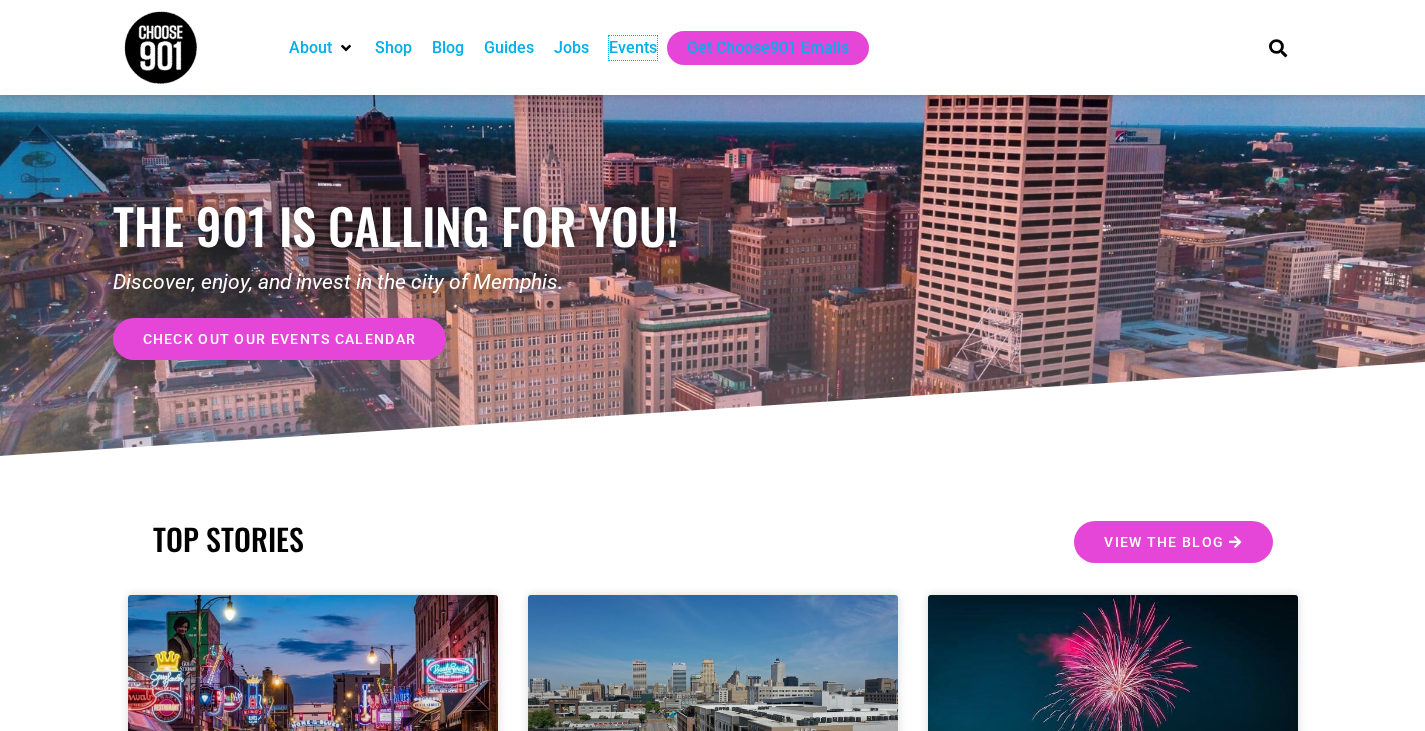 click on "Events" at bounding box center (633, 48) 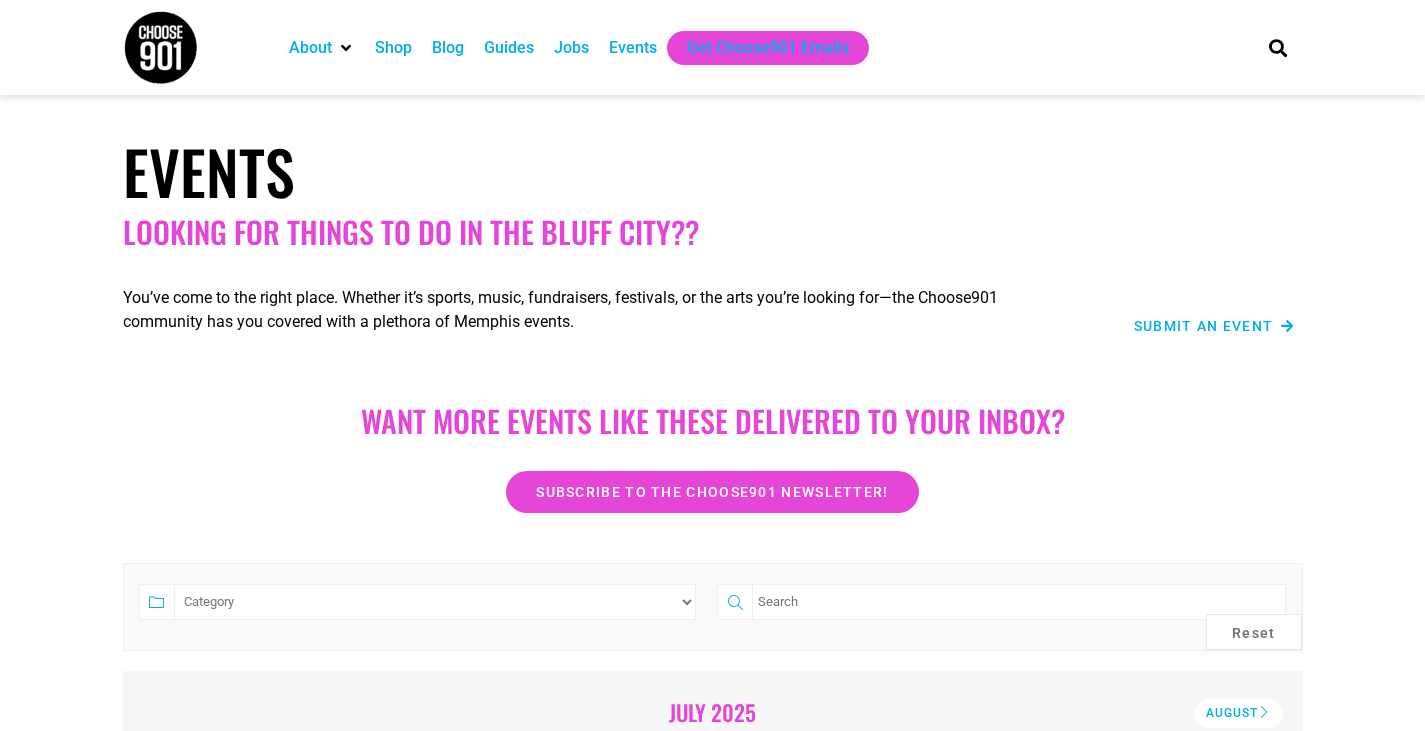 scroll, scrollTop: 0, scrollLeft: 0, axis: both 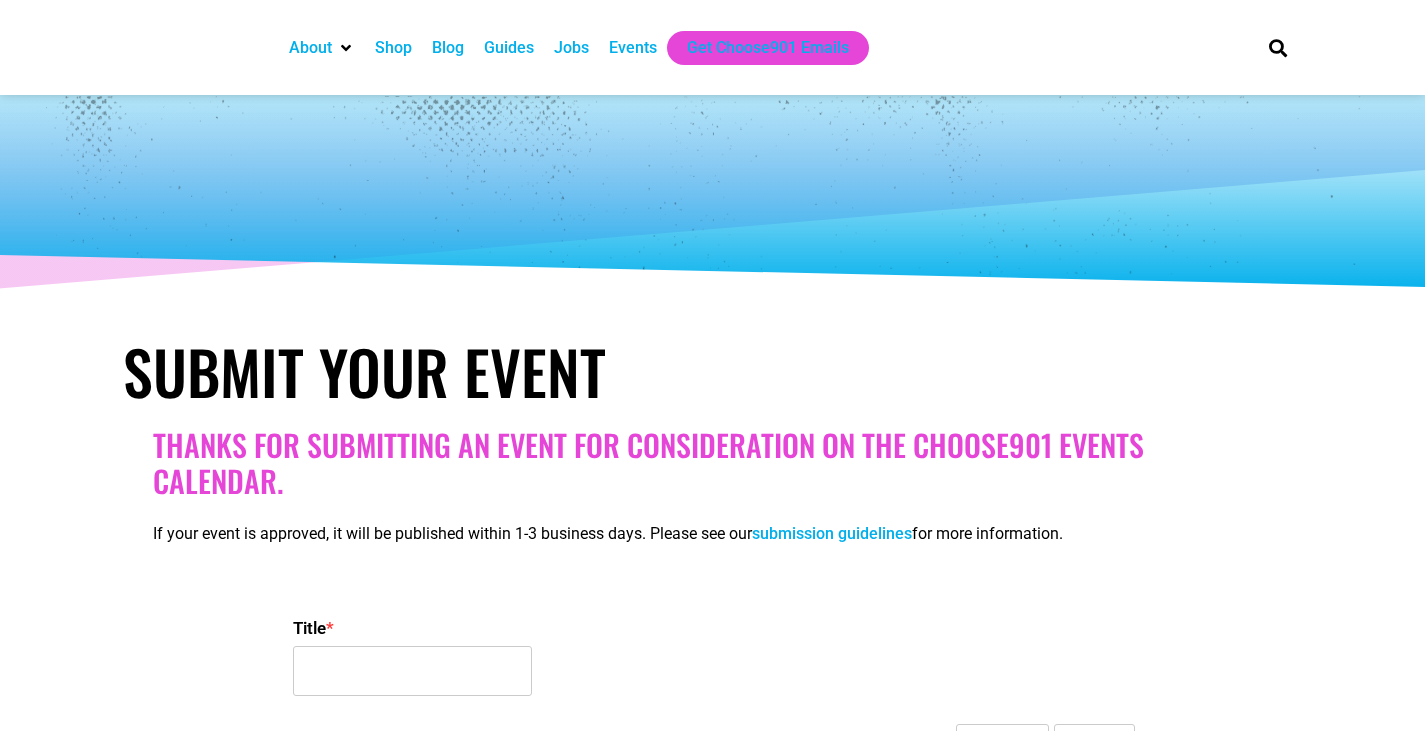 select 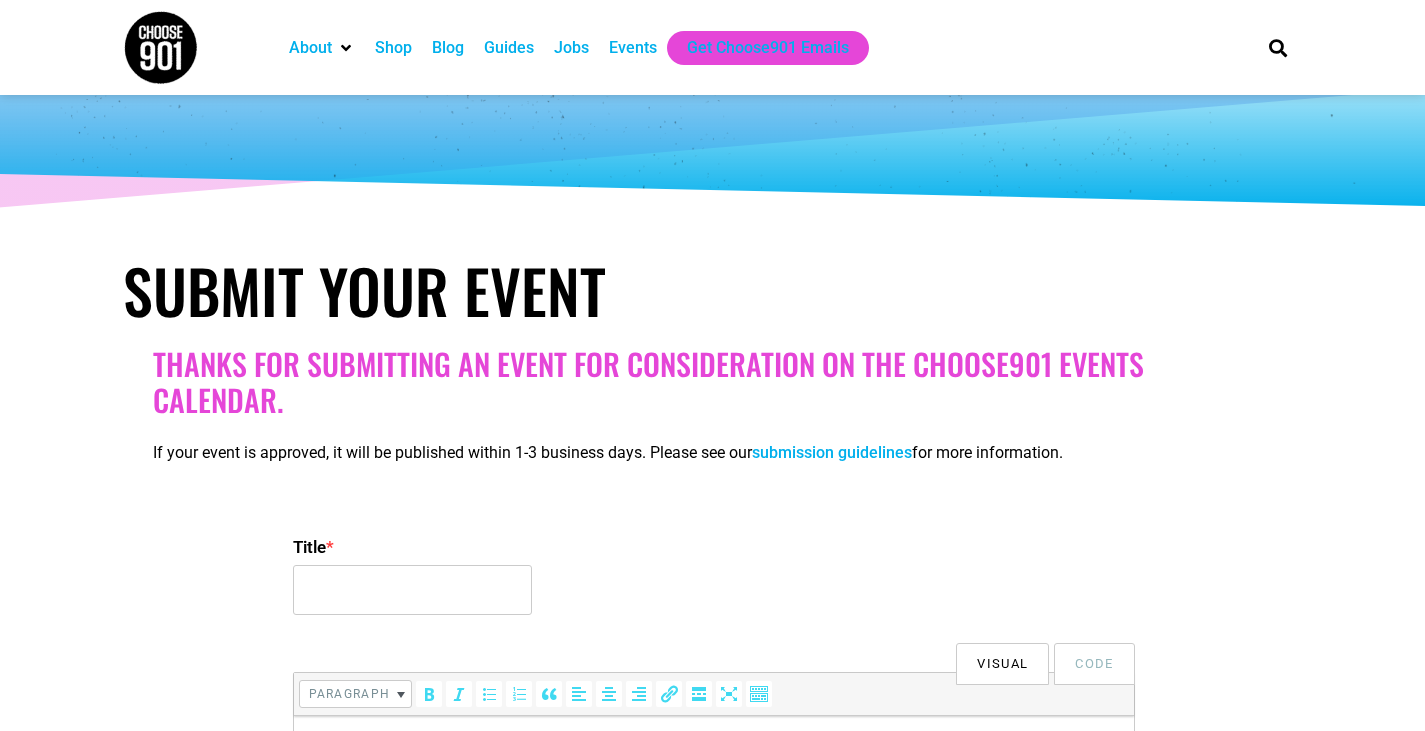 scroll, scrollTop: 106, scrollLeft: 0, axis: vertical 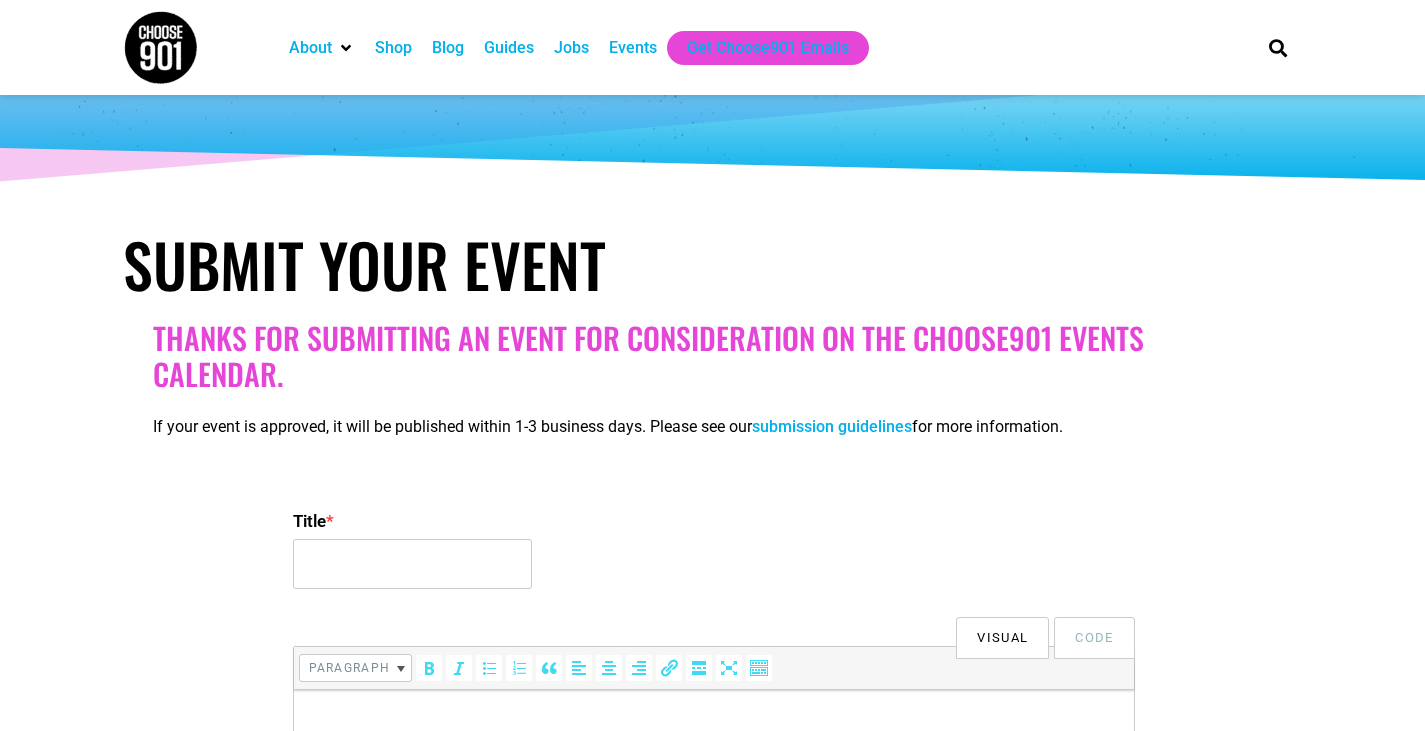 click on "Title  *" at bounding box center [713, 551] 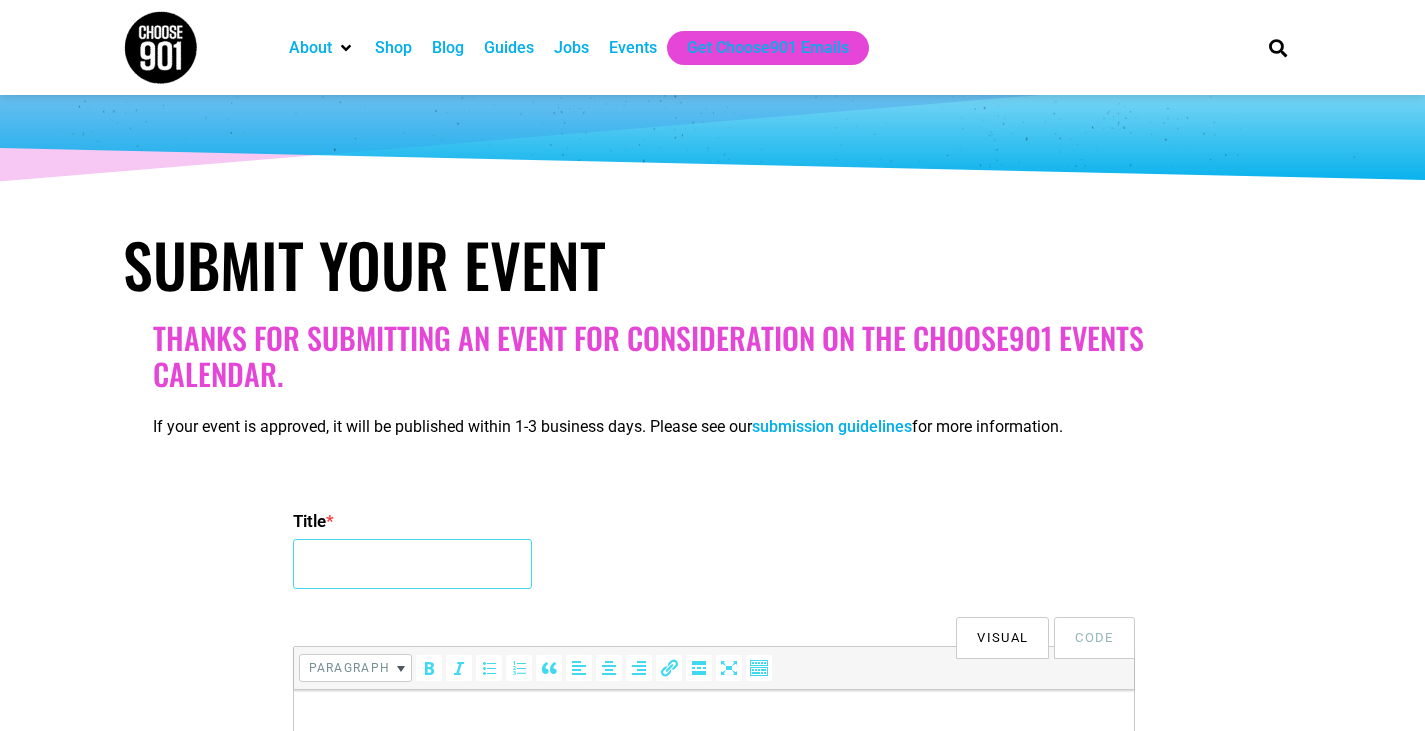 click on "Title  *" at bounding box center (412, 564) 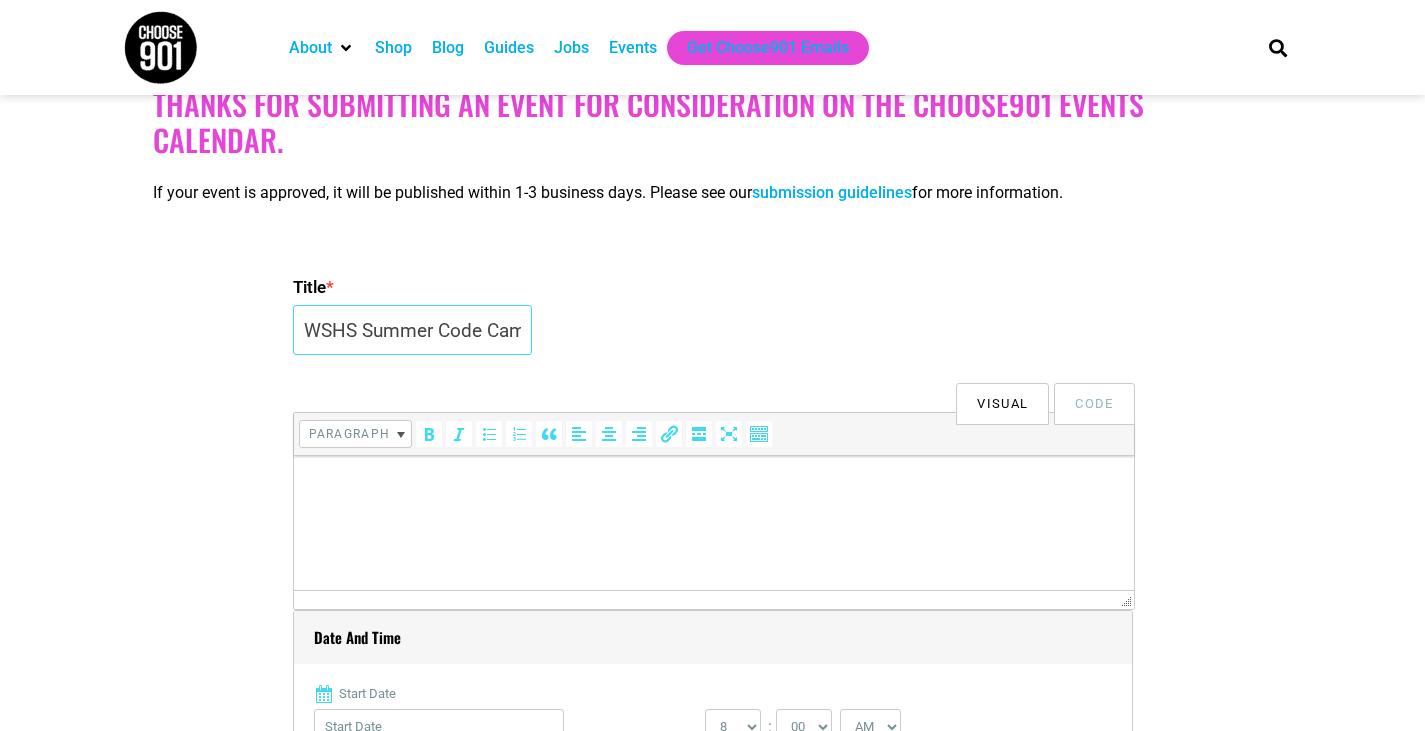 scroll, scrollTop: 342, scrollLeft: 0, axis: vertical 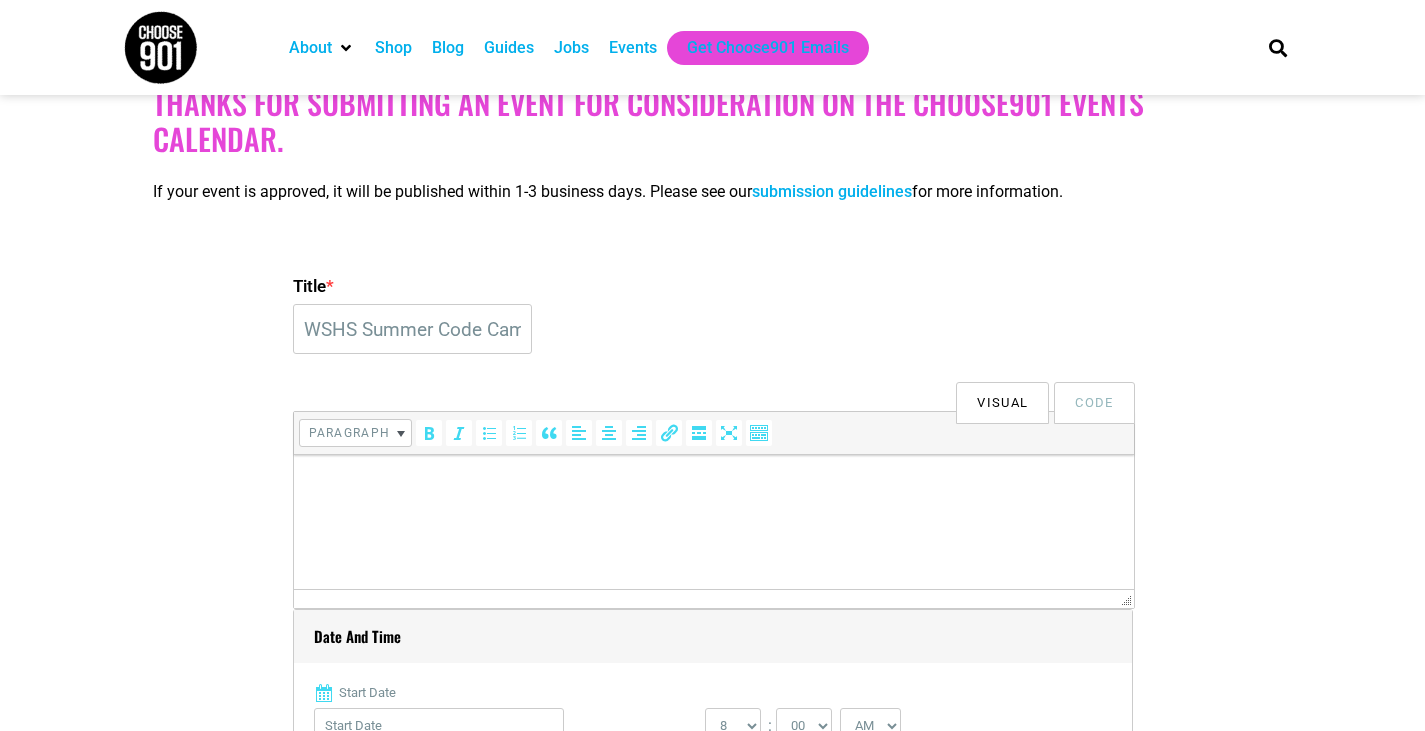 click on "Paragraph" at bounding box center (535, 433) 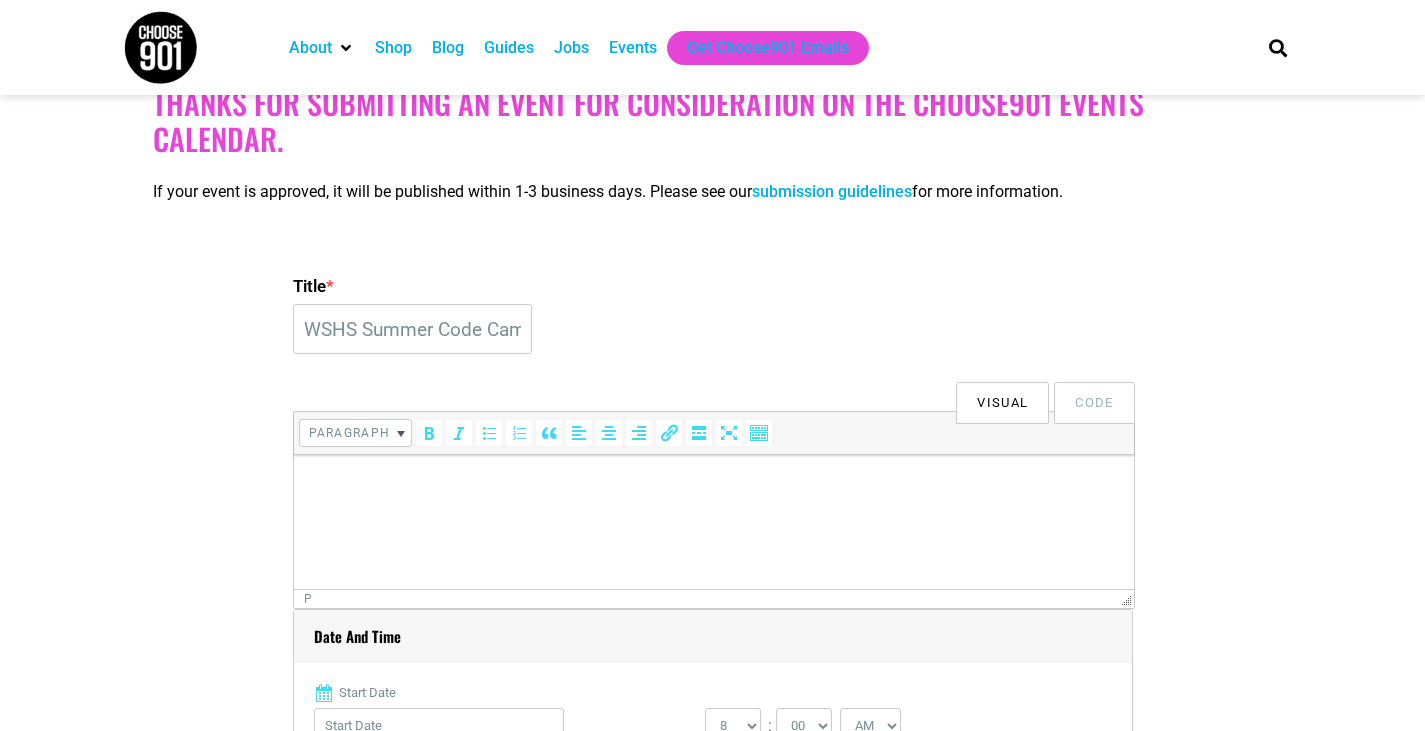 click at bounding box center (713, 483) 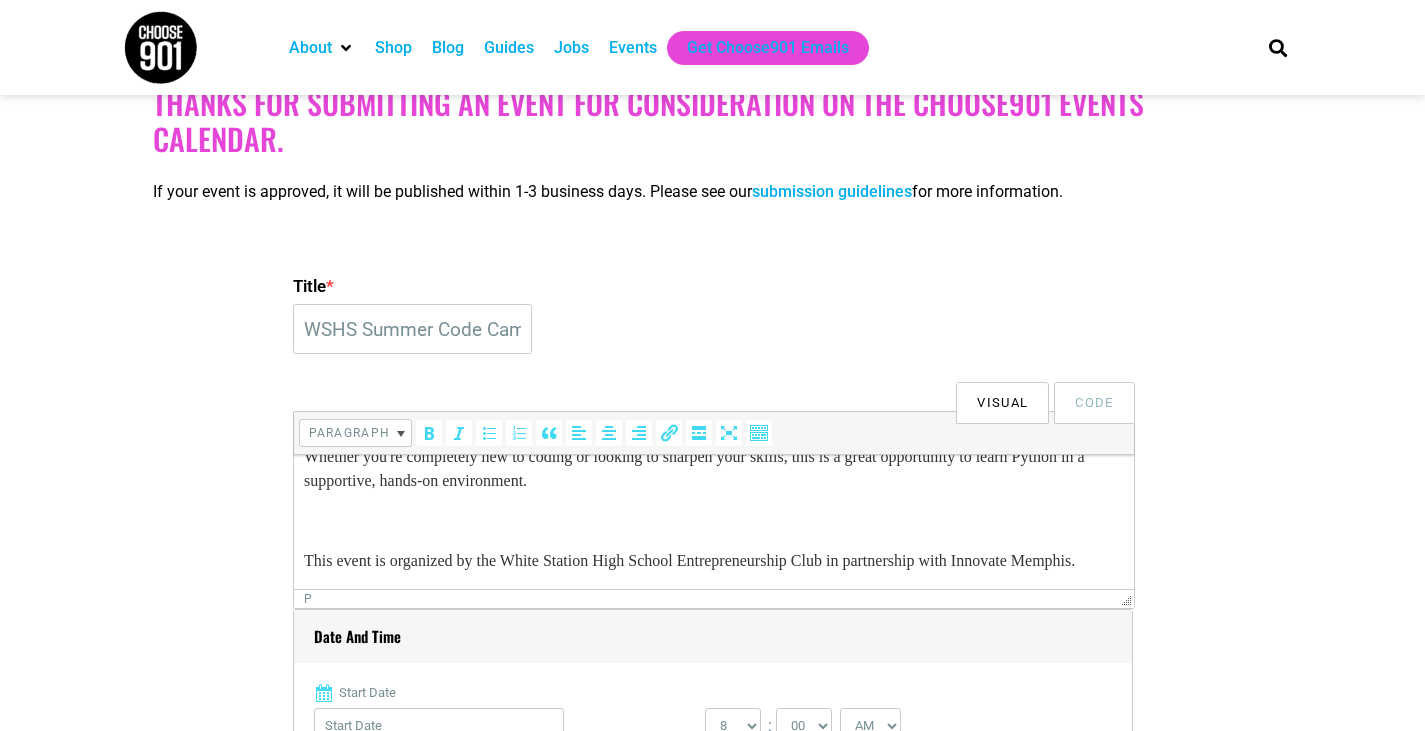 scroll, scrollTop: 0, scrollLeft: 0, axis: both 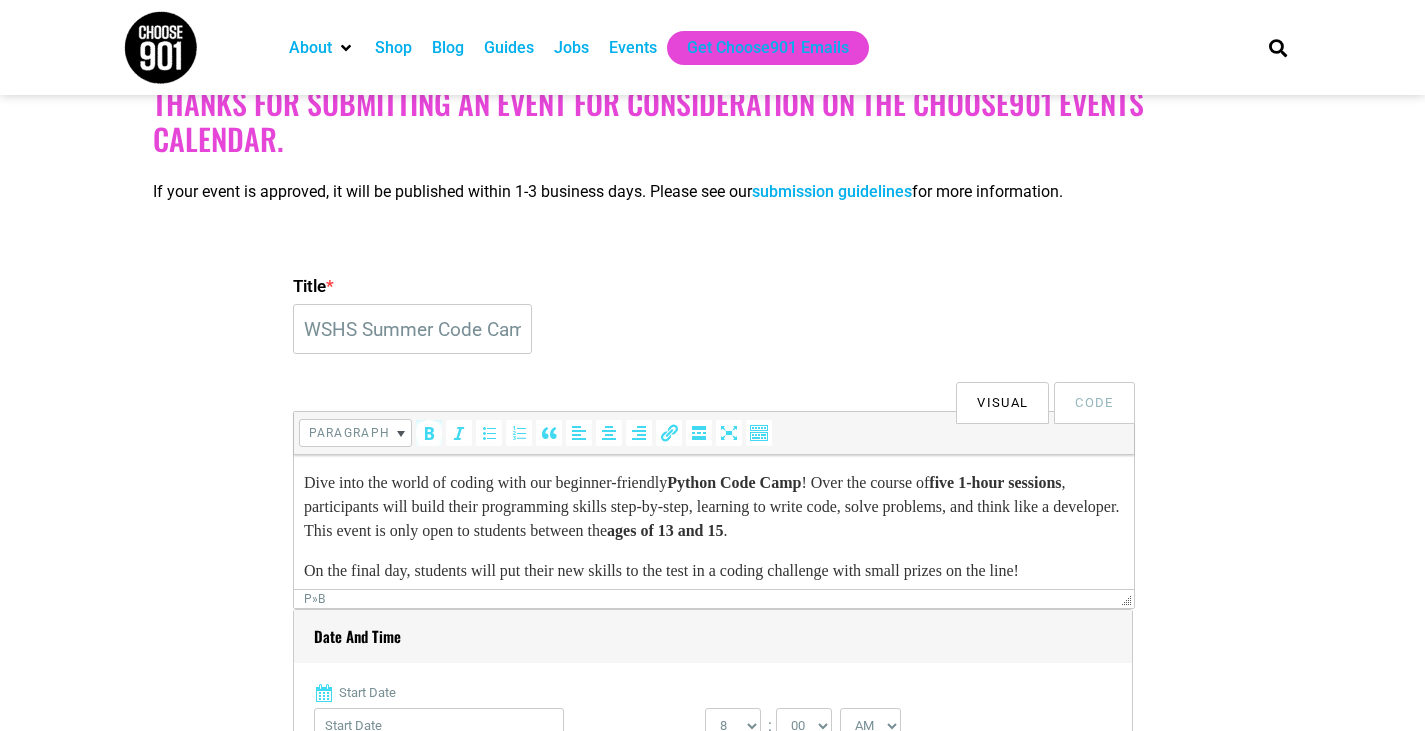 click on "ages of 13 and 15" at bounding box center (664, 530) 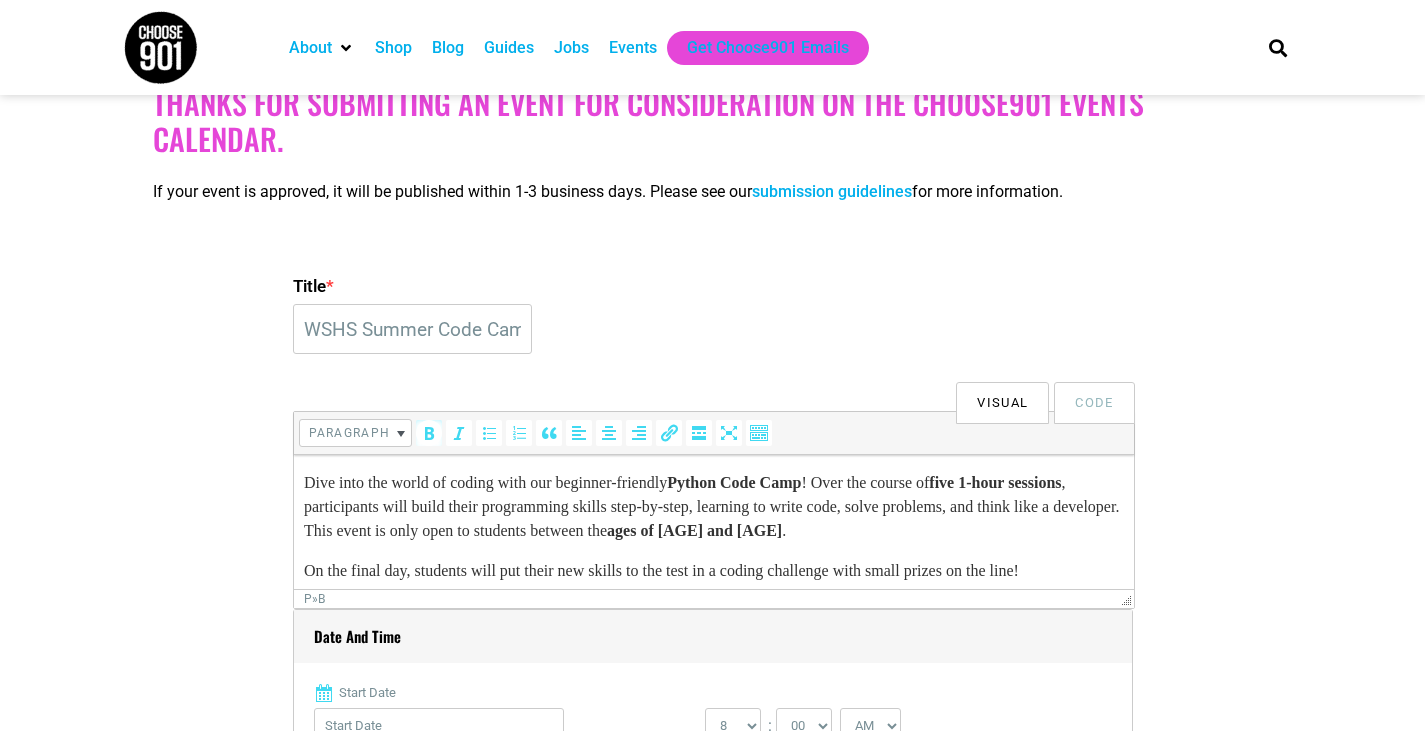 click on "." at bounding box center [783, 530] 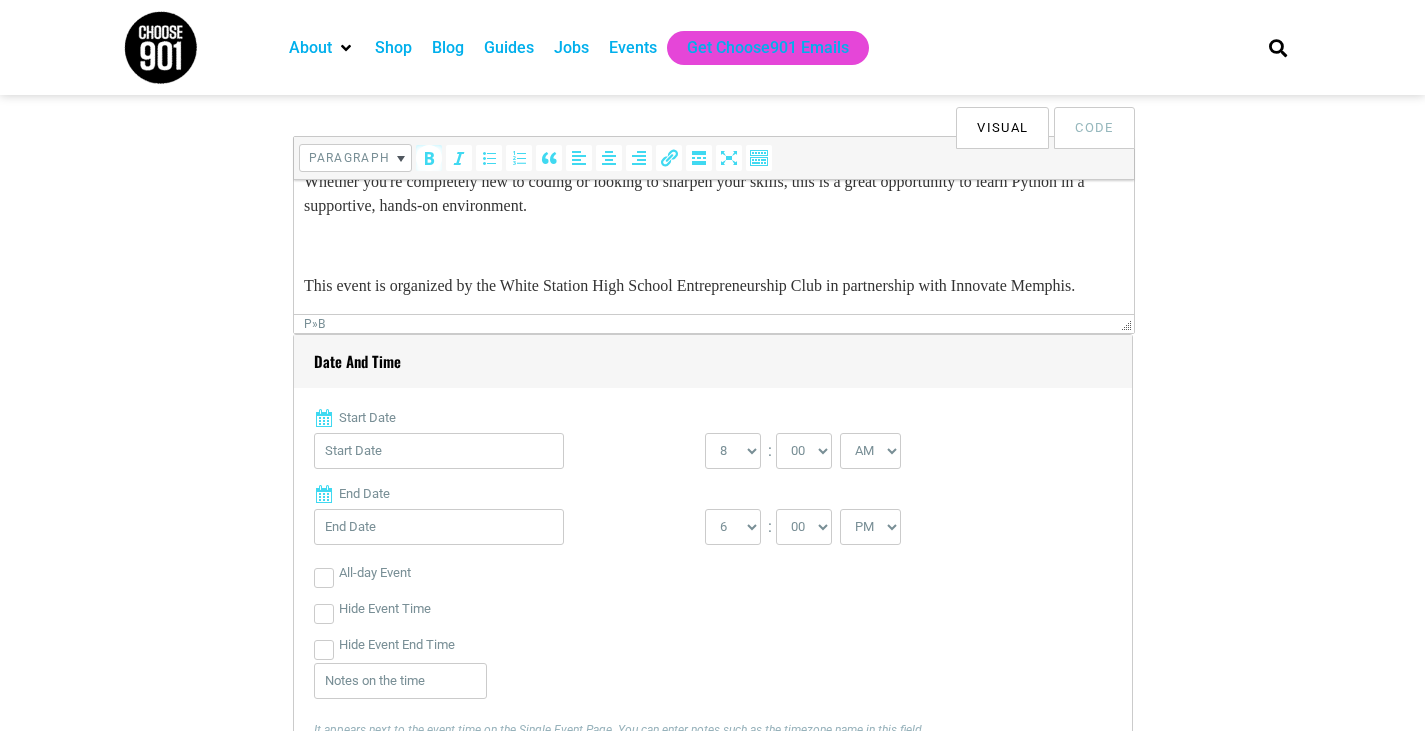 scroll, scrollTop: 616, scrollLeft: 0, axis: vertical 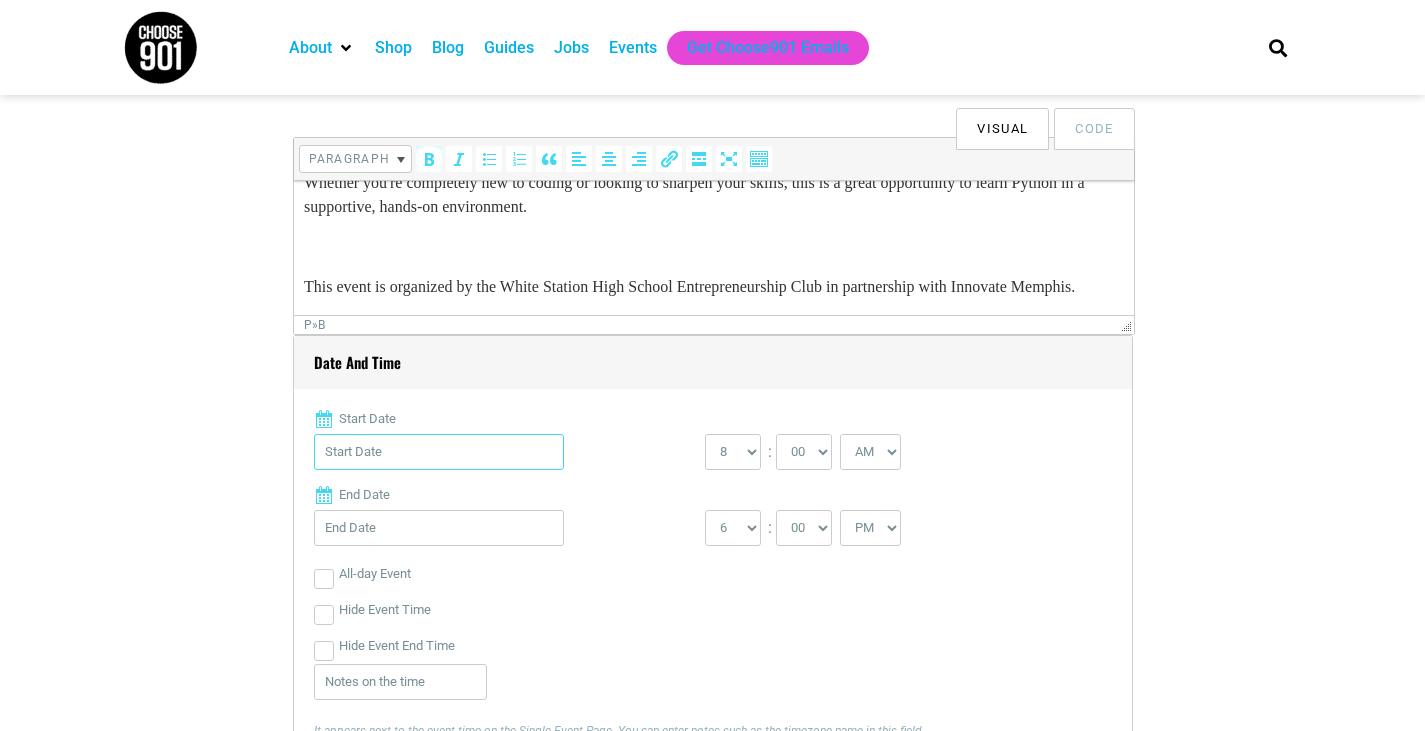click on "Start Date" at bounding box center [439, 452] 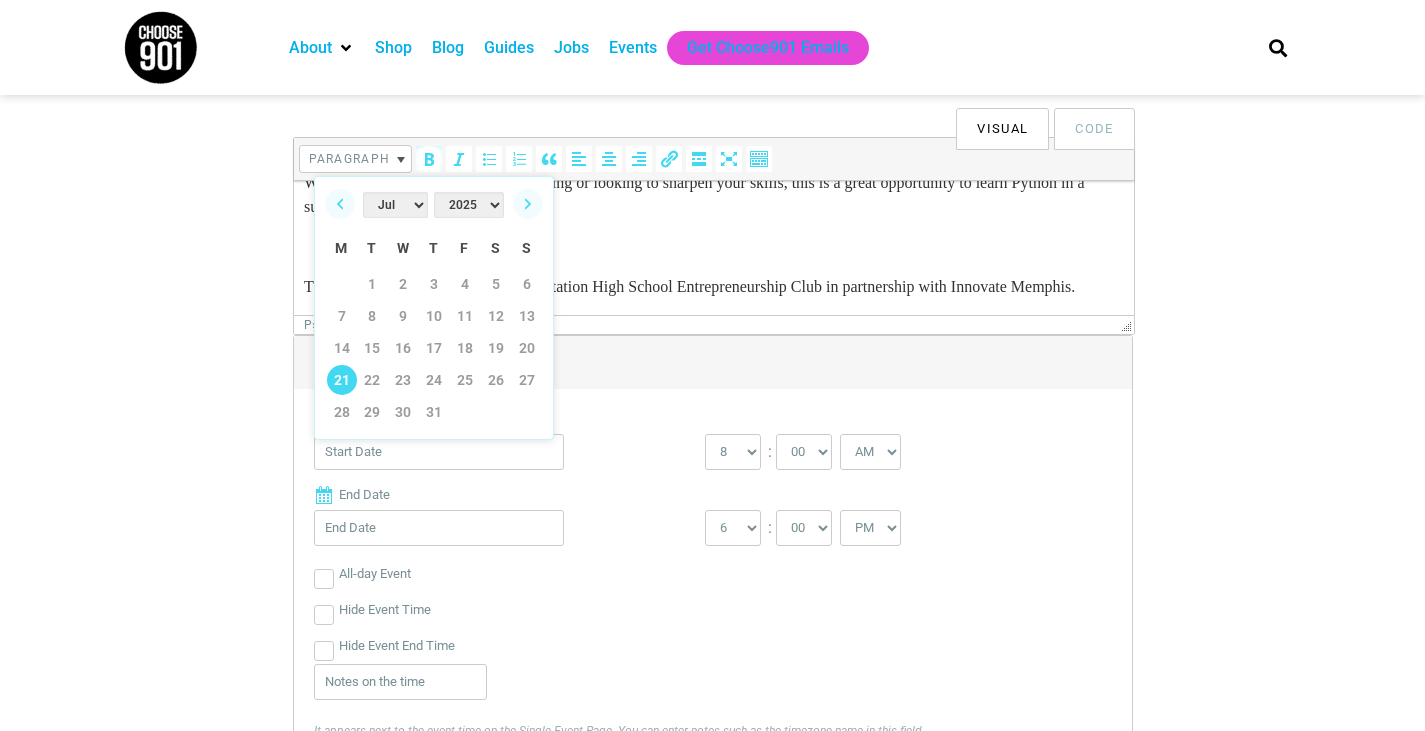 click on "21" at bounding box center (342, 380) 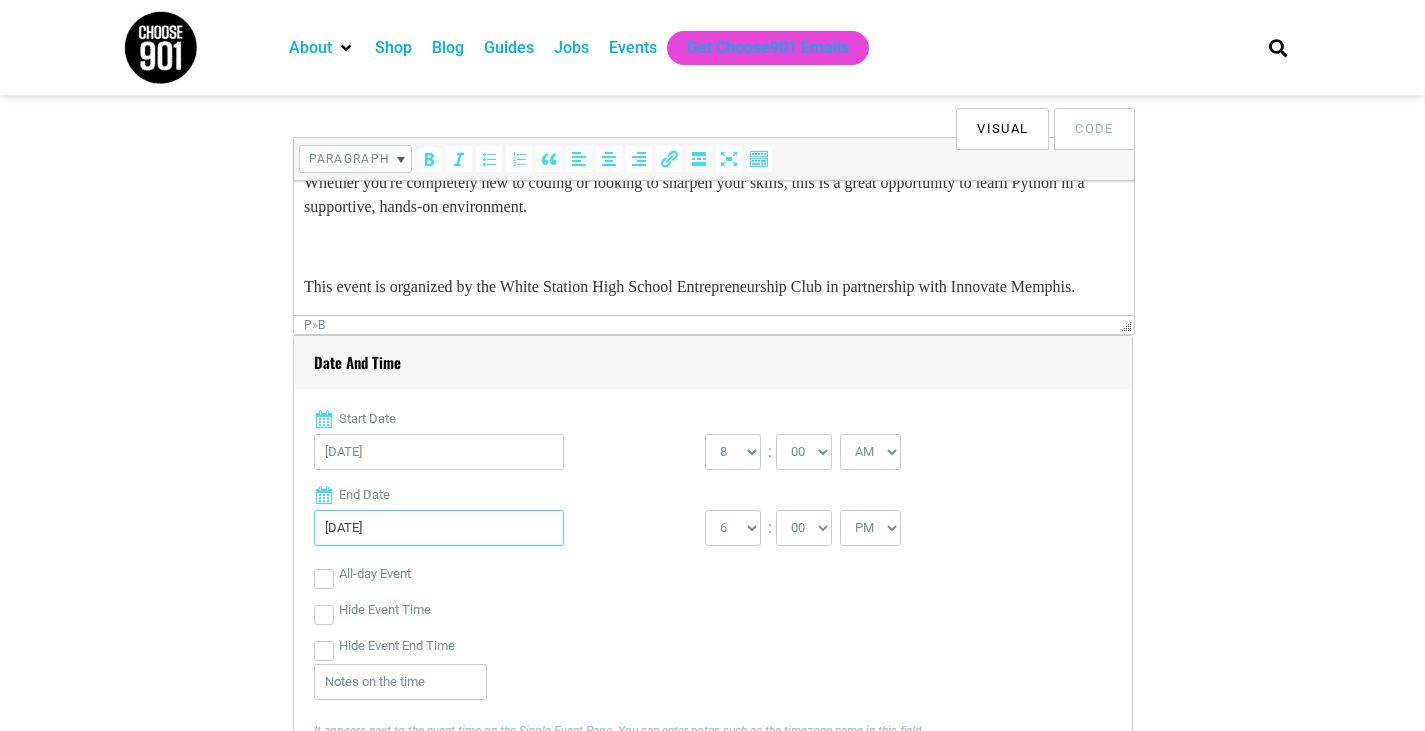 click on "[DATE]" at bounding box center (439, 528) 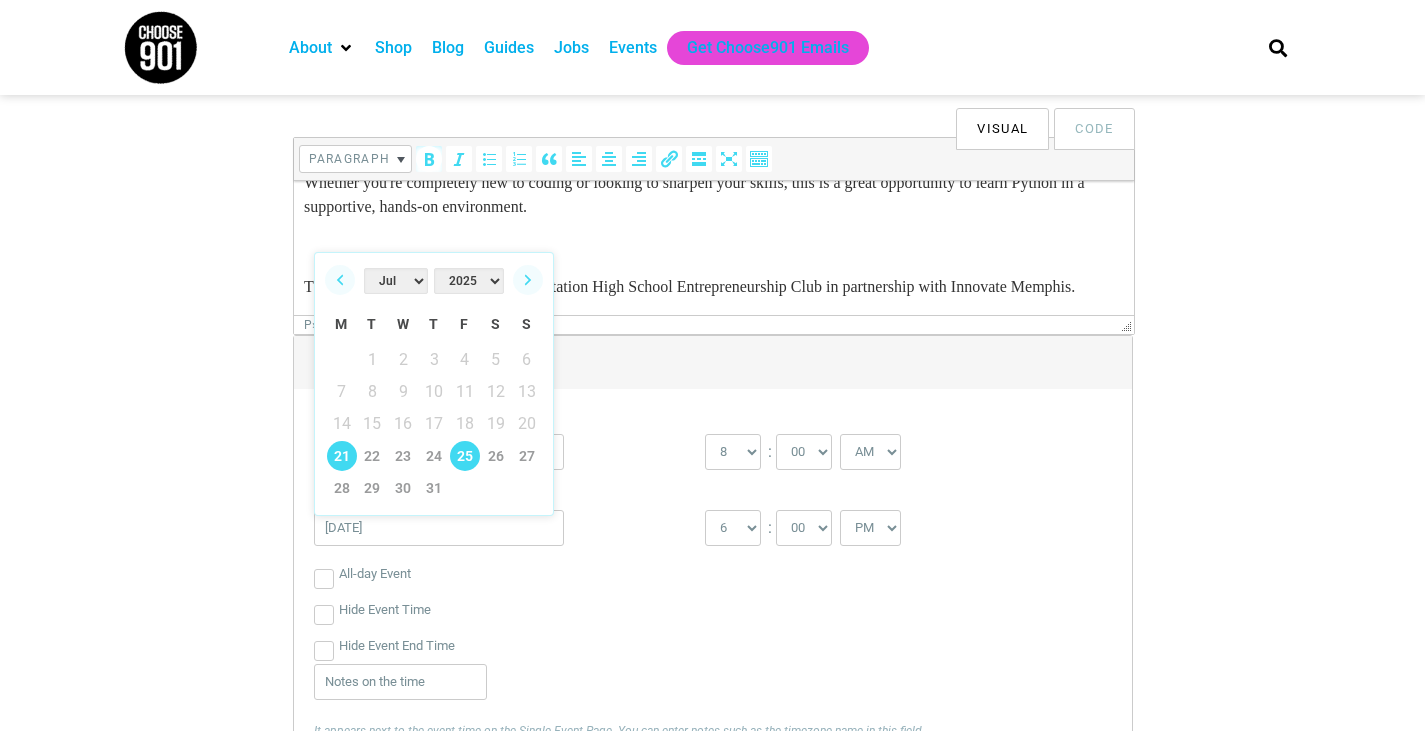 click on "25" at bounding box center [465, 456] 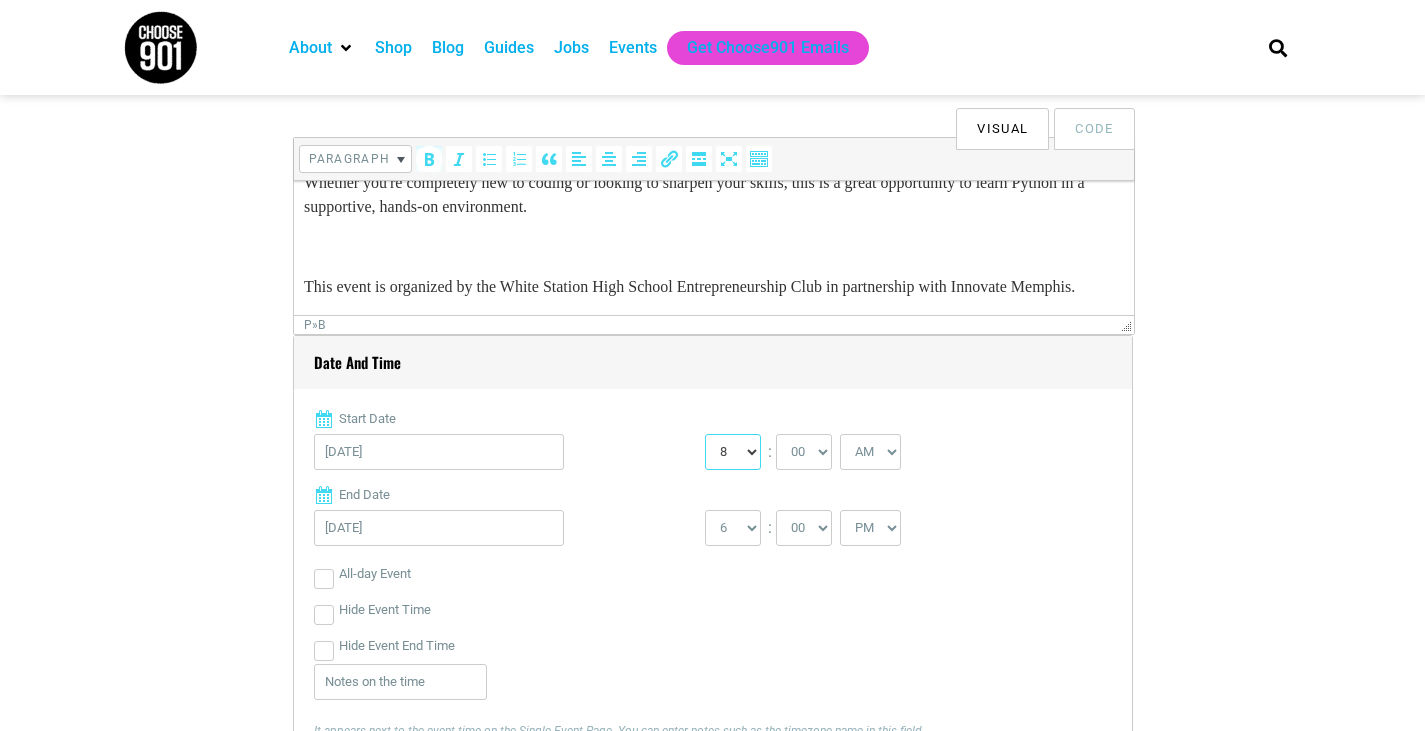 click on "0
1
2
3
4
5
6
7
8
9
10
11
12" at bounding box center [733, 452] 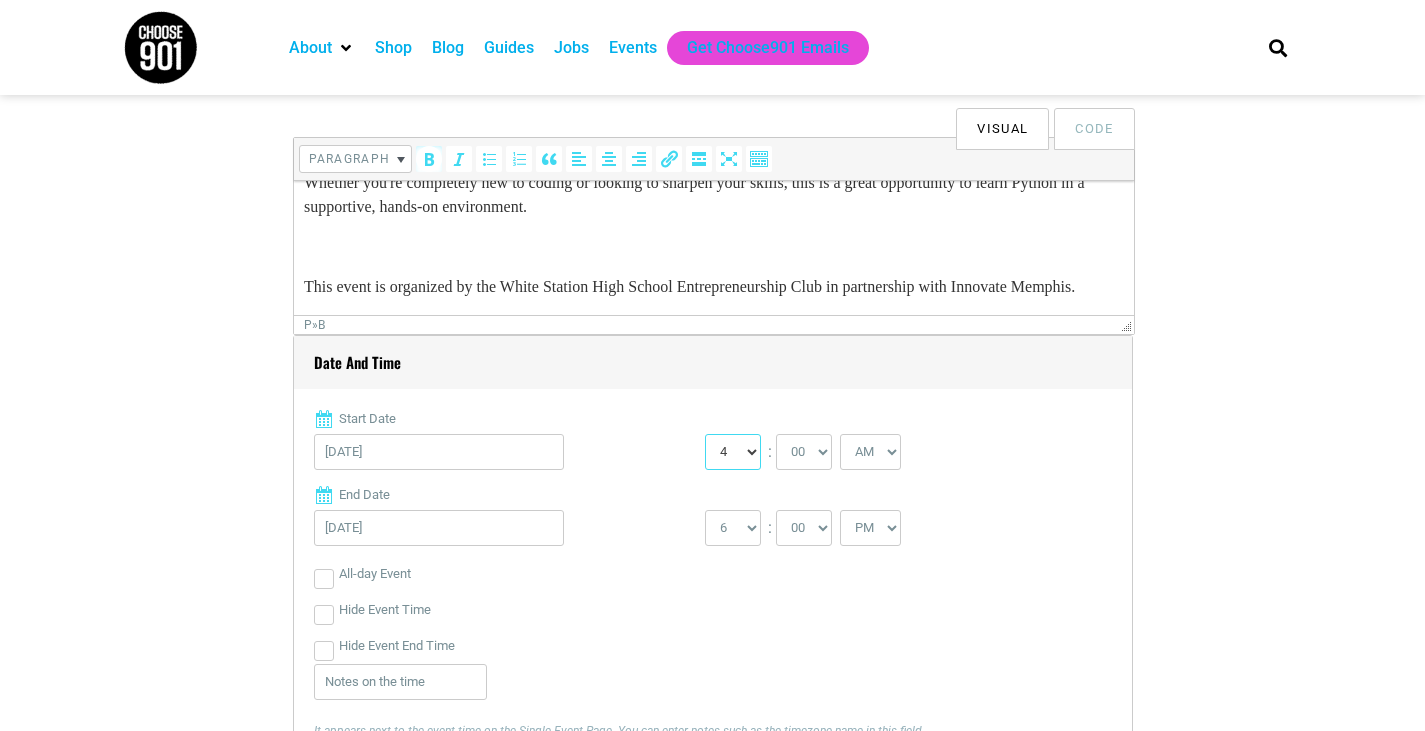 click on "0
1
2
3
4
5
6
7
8
9
10
11
12" at bounding box center [733, 452] 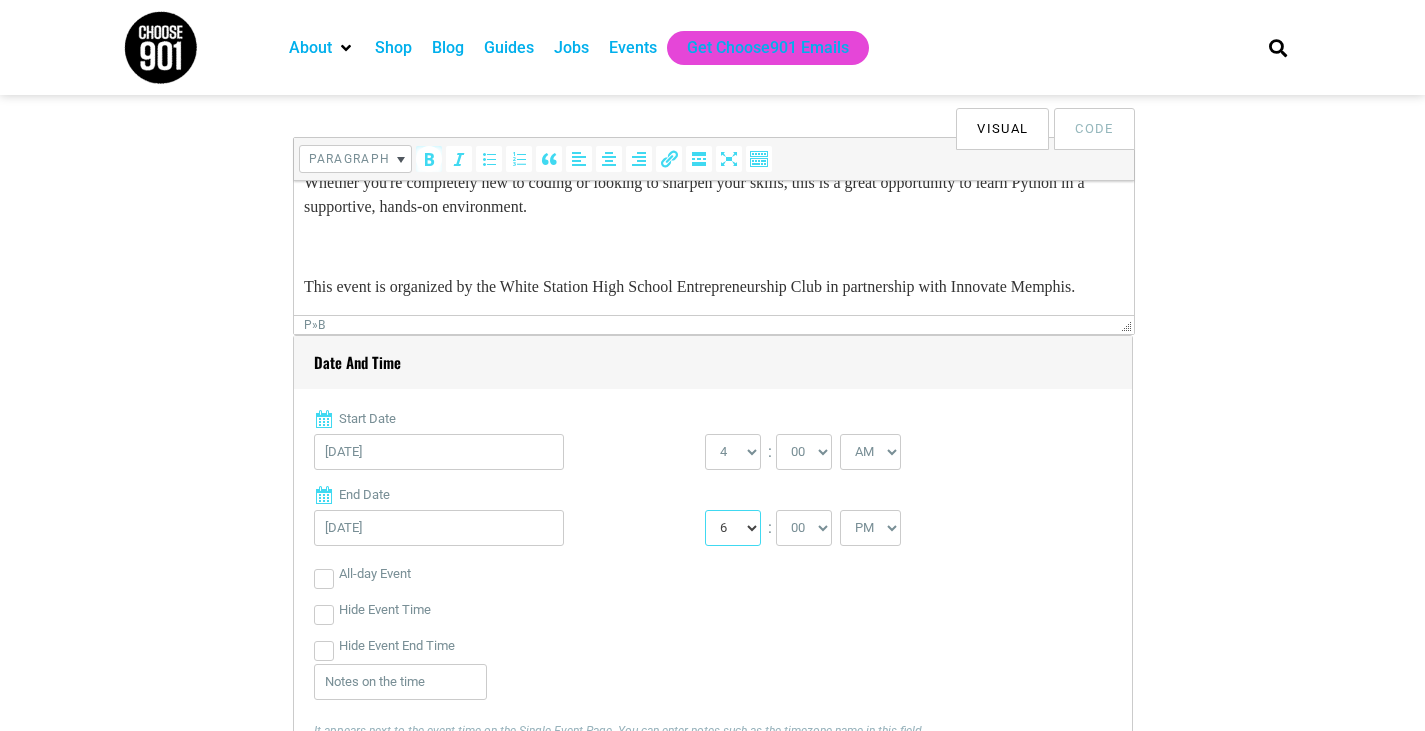 click on "1
2
3
4
5
6
7
8
9
10
11
12" at bounding box center (733, 528) 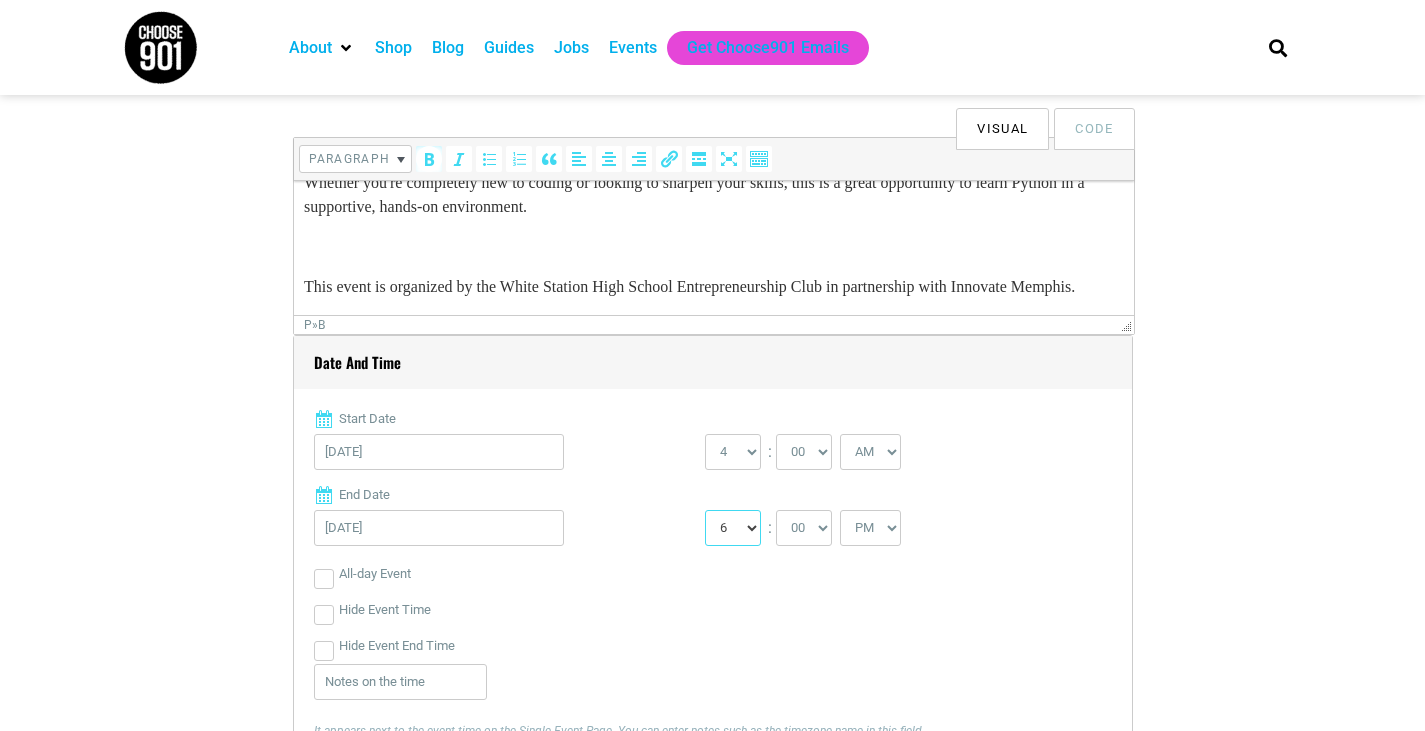 select on "5" 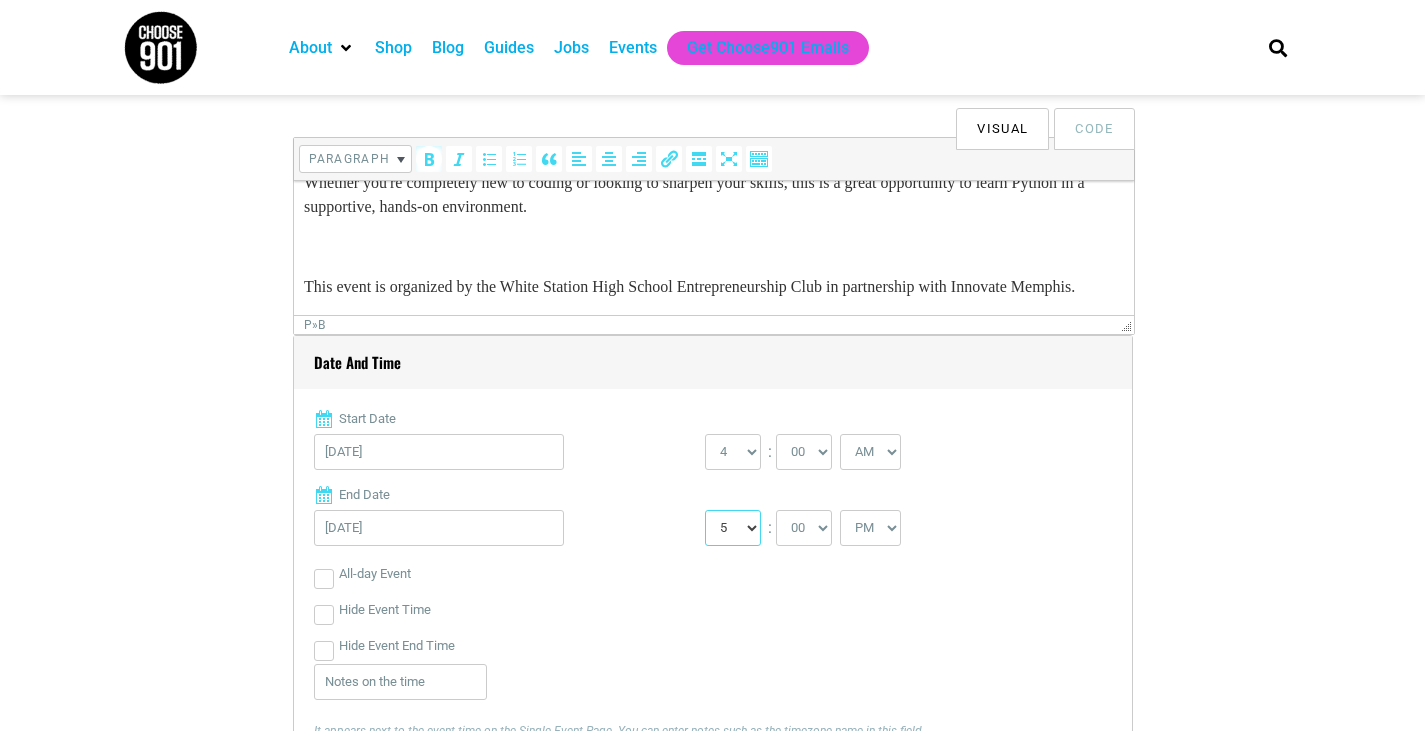 click on "1
2
3
4
5
6
7
8
9
10
11
12" at bounding box center (733, 528) 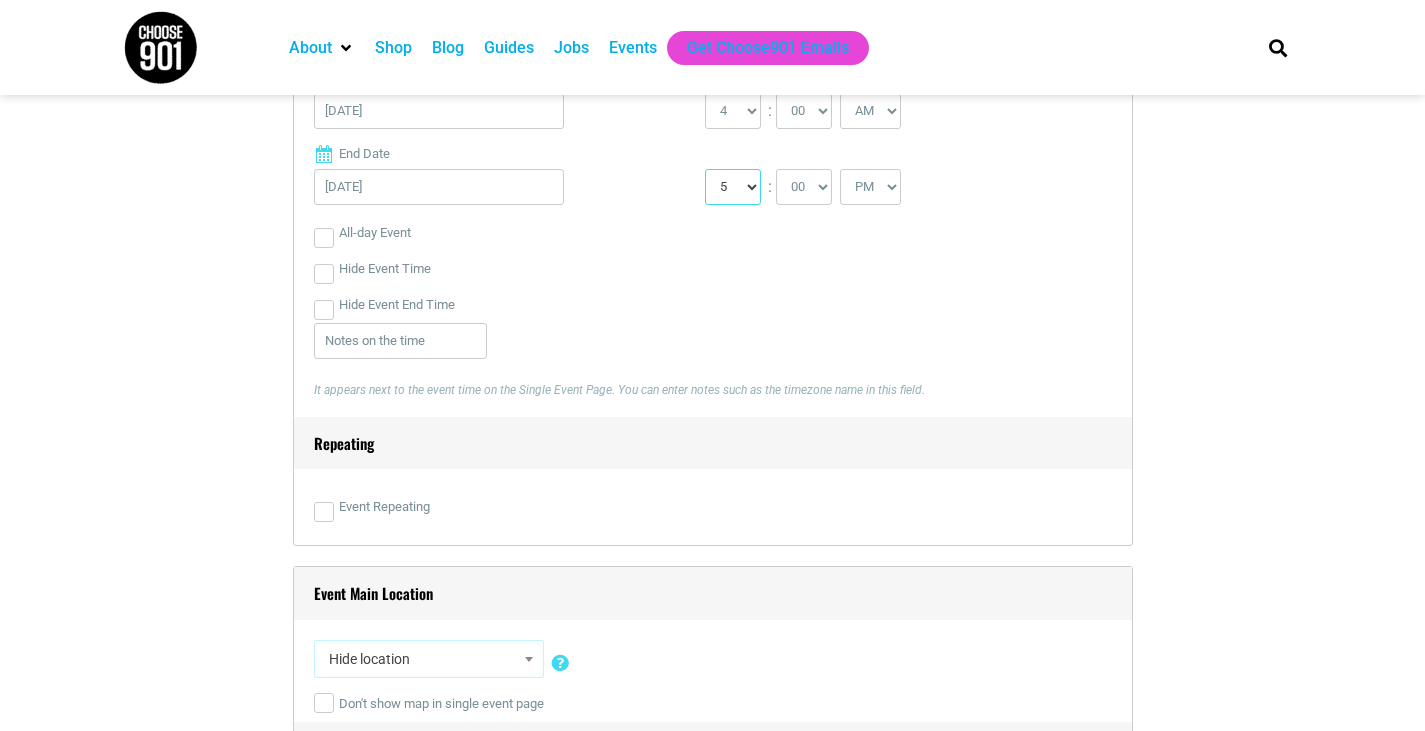 scroll, scrollTop: 959, scrollLeft: 0, axis: vertical 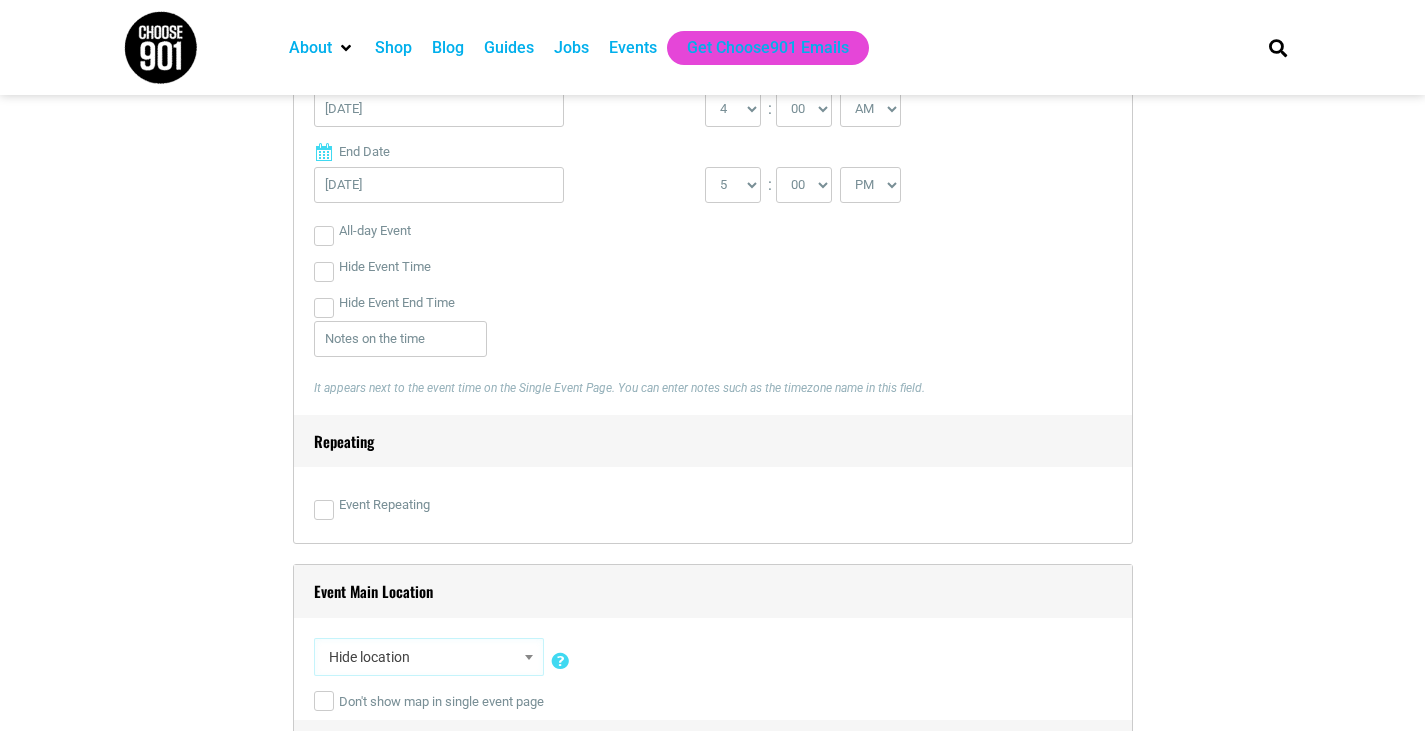 click on "Event Repeating" at bounding box center [713, 505] 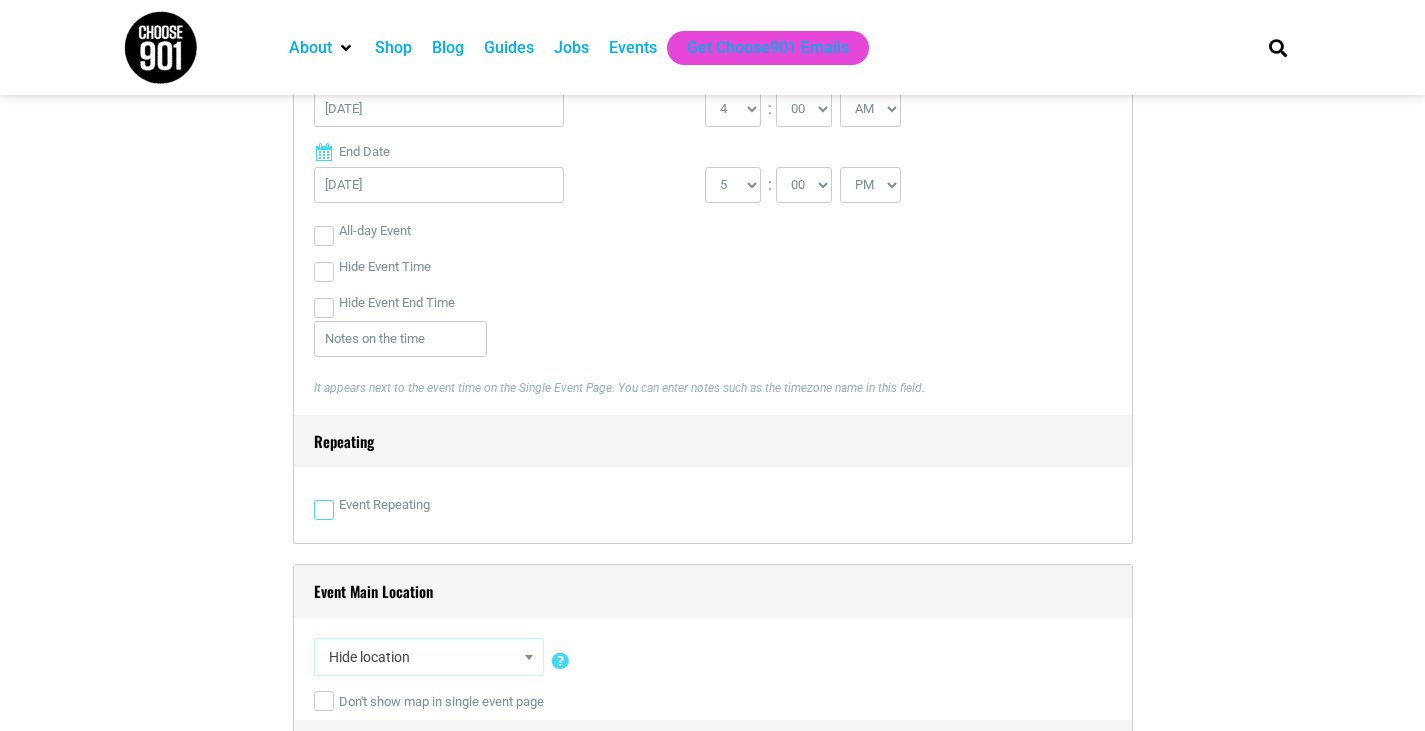 click on "Event Repeating" at bounding box center (324, 510) 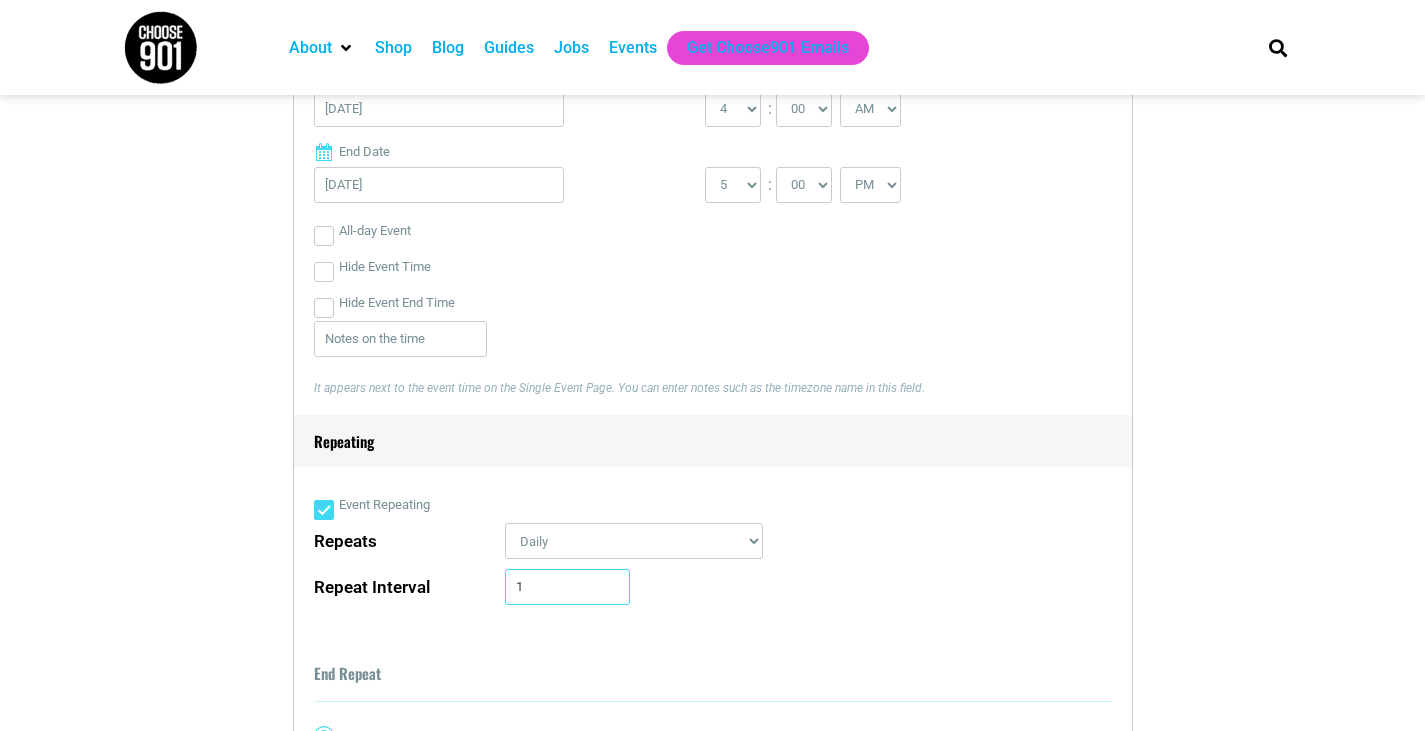 click on "1" at bounding box center [567, 587] 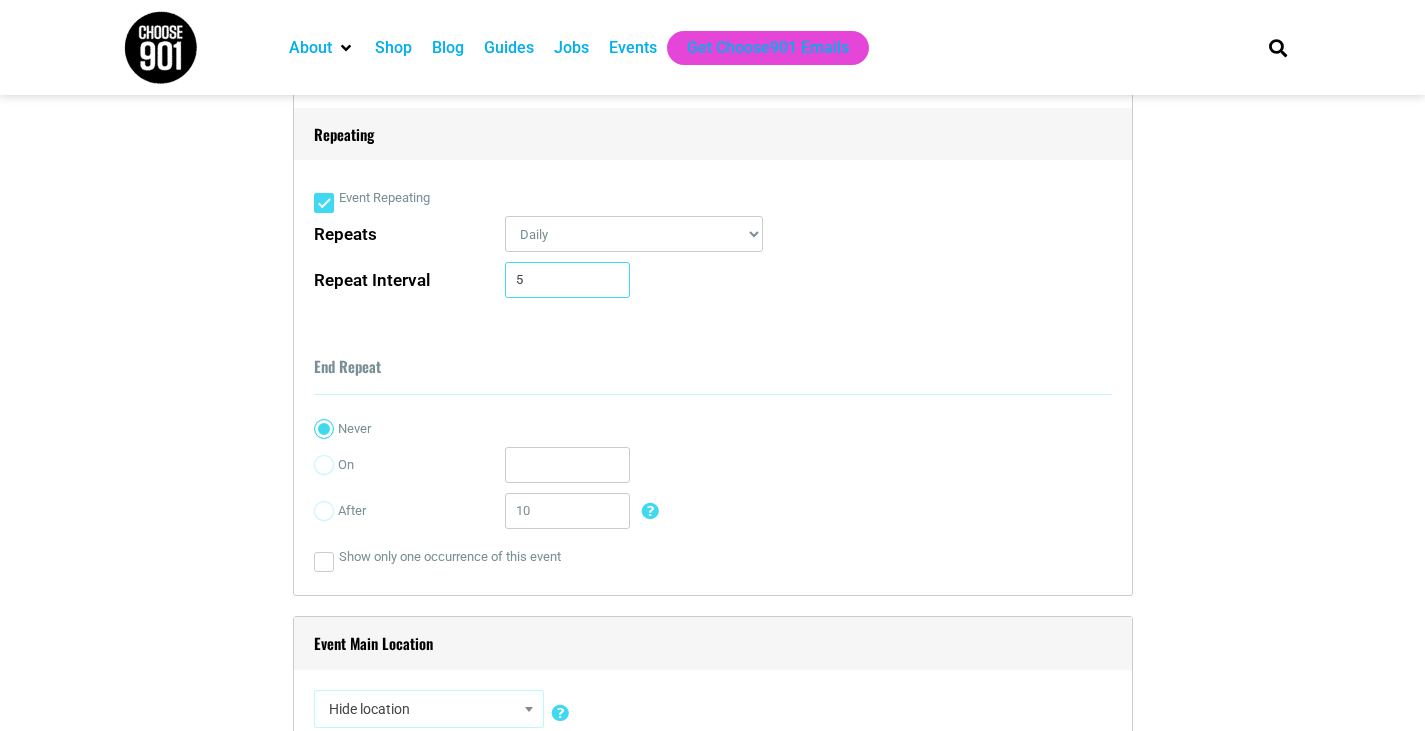 scroll, scrollTop: 1264, scrollLeft: 0, axis: vertical 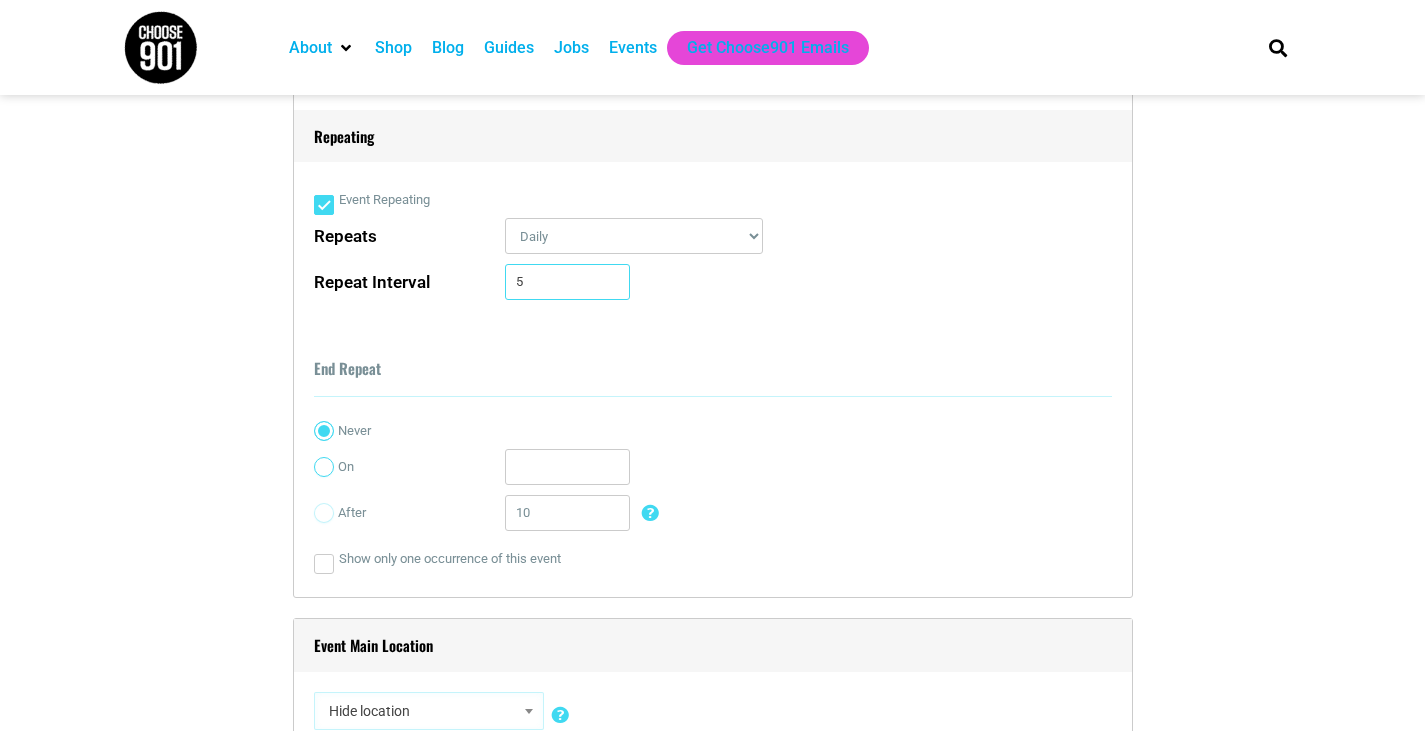 type on "5" 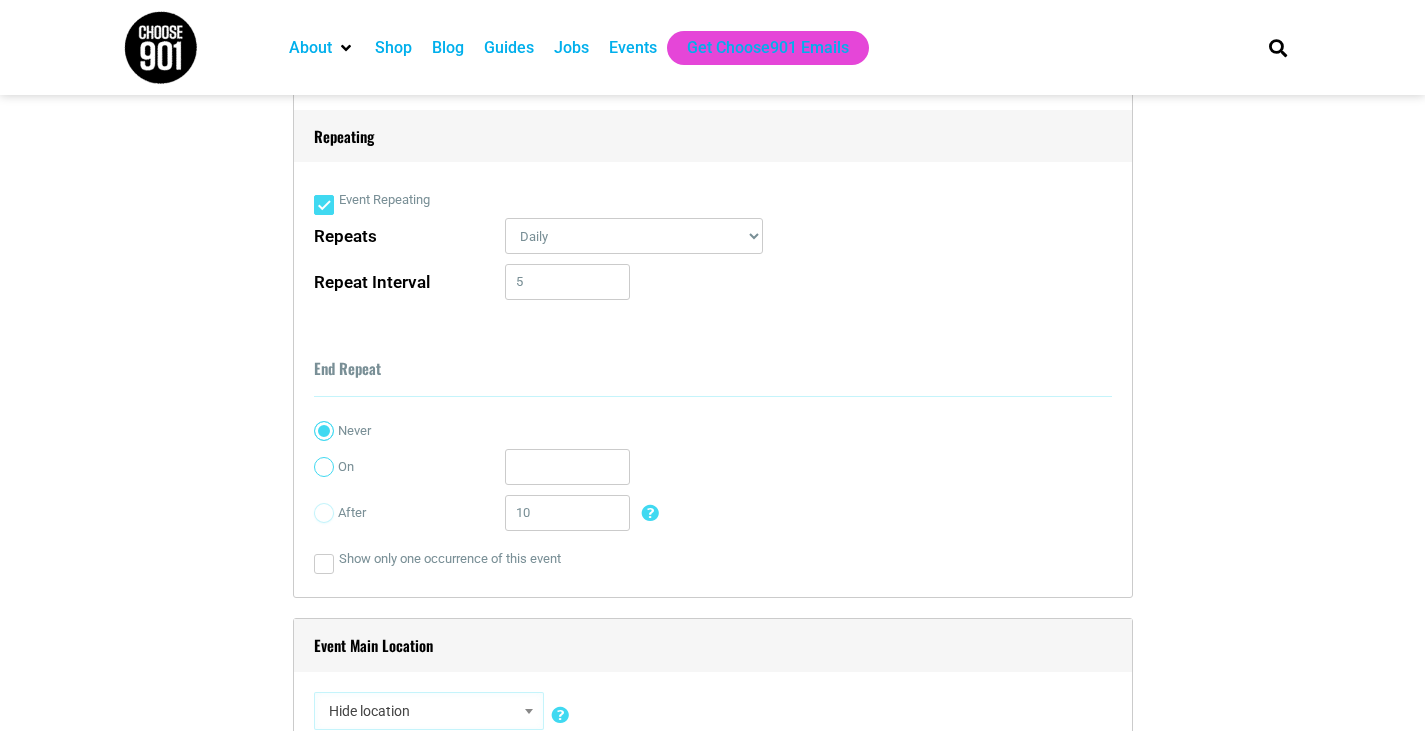 click on "On" at bounding box center [324, 467] 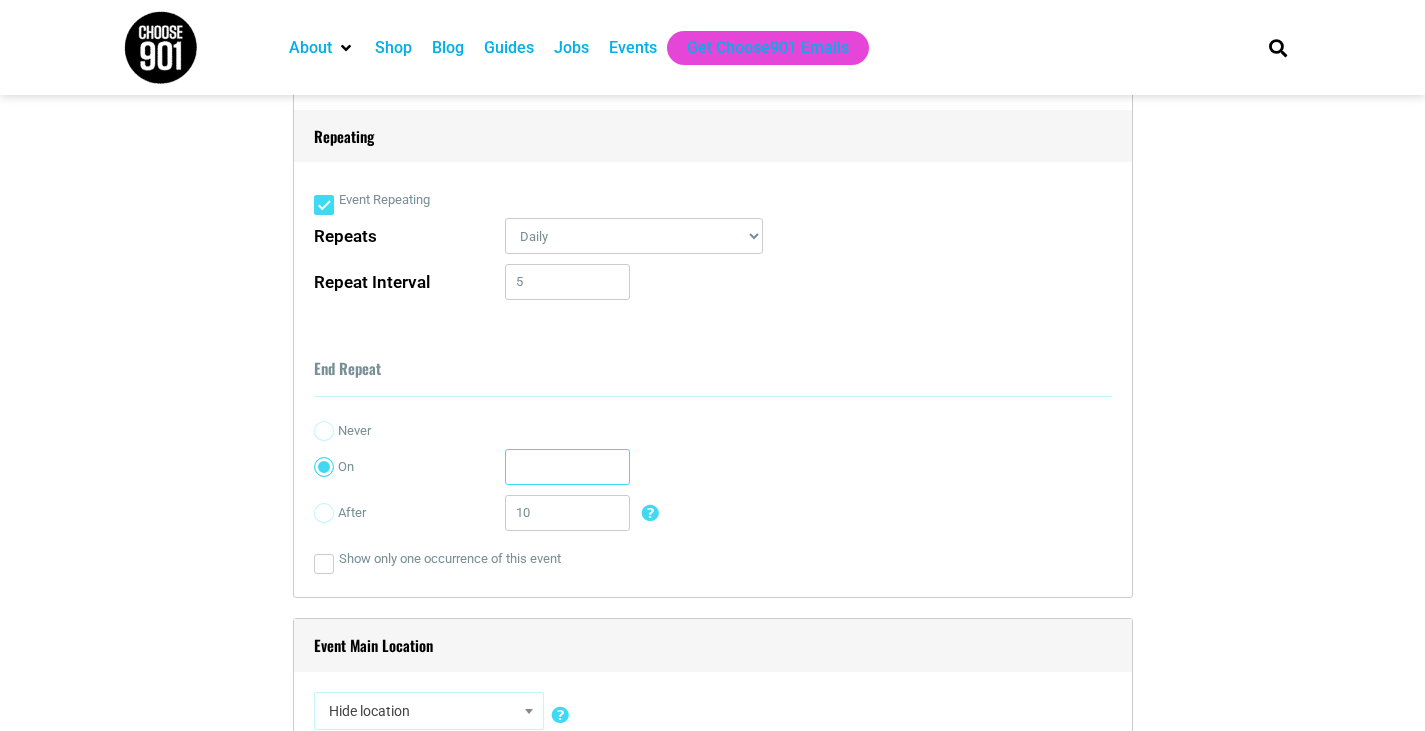 click at bounding box center (567, 467) 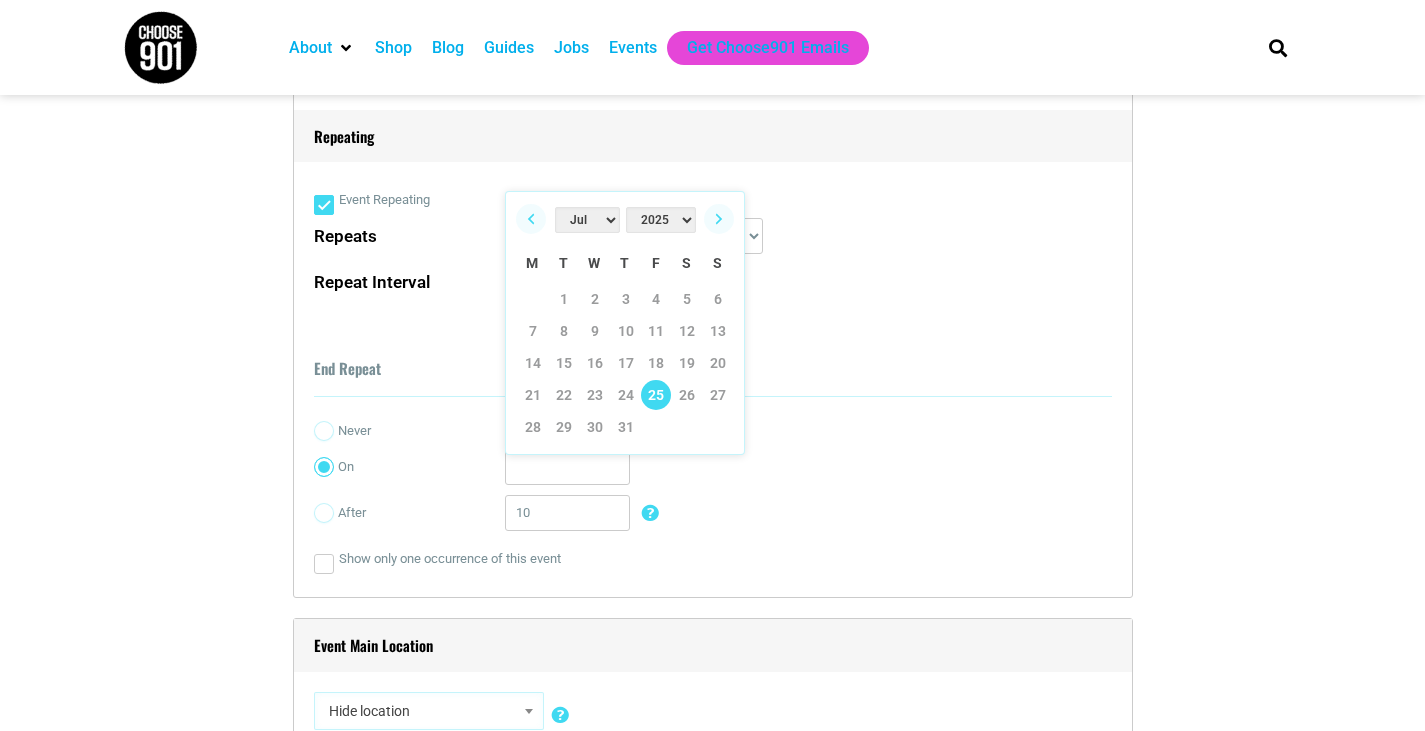 click on "25" at bounding box center [656, 395] 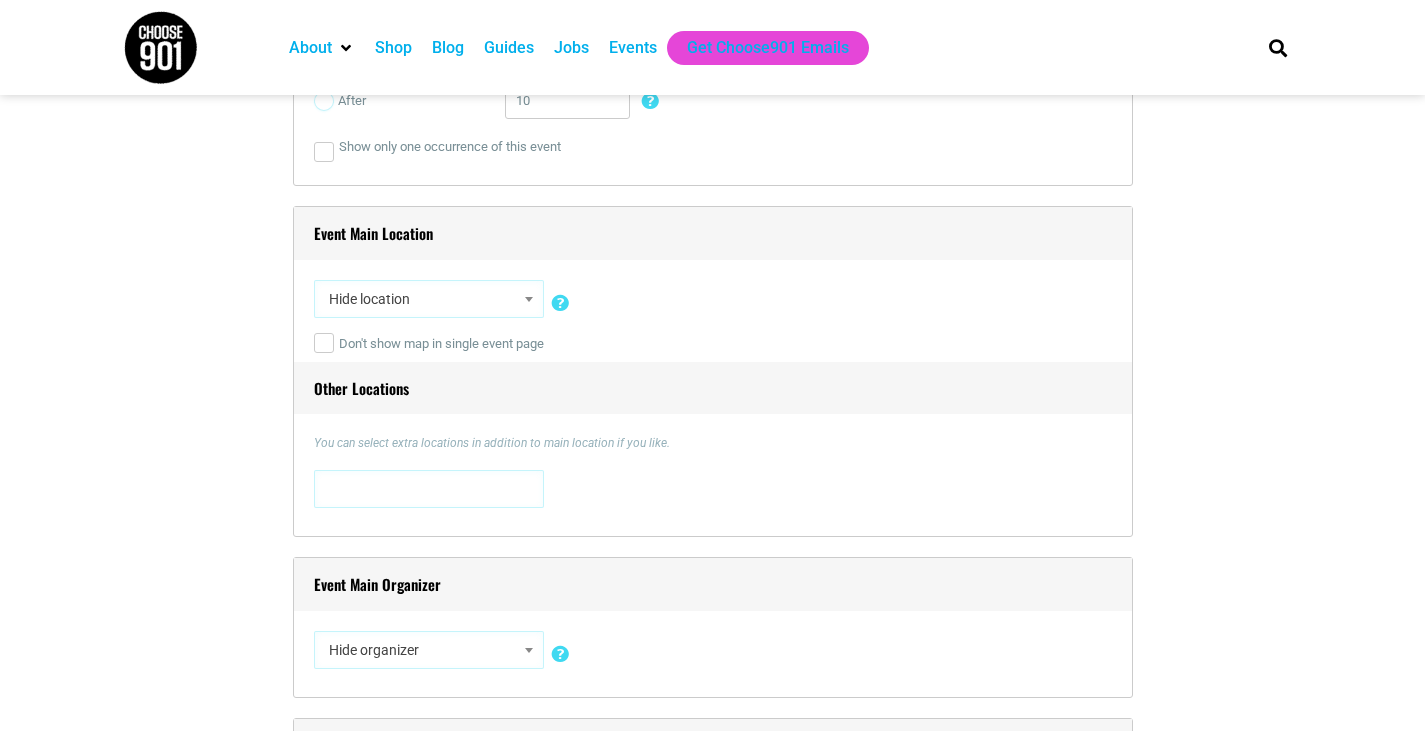 scroll, scrollTop: 1715, scrollLeft: 0, axis: vertical 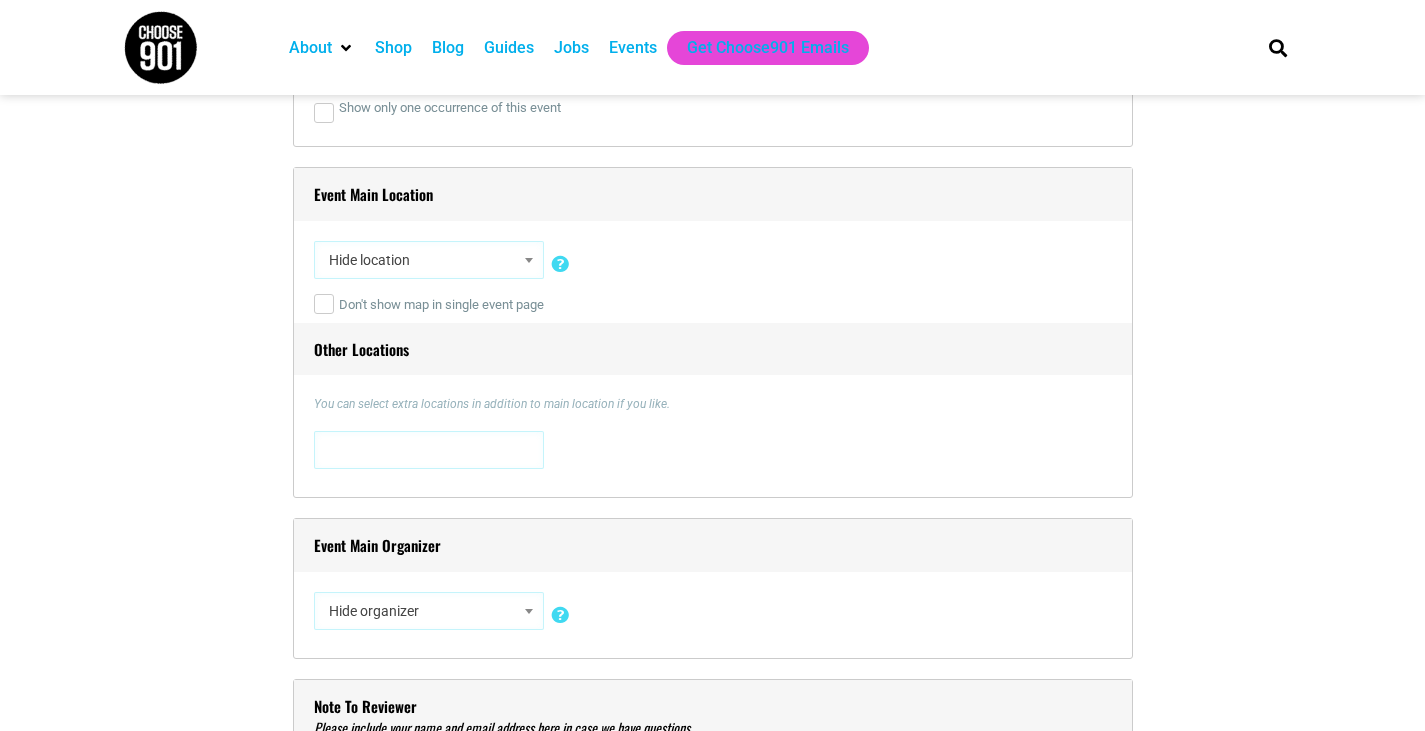 click on "Hide location" at bounding box center (429, 260) 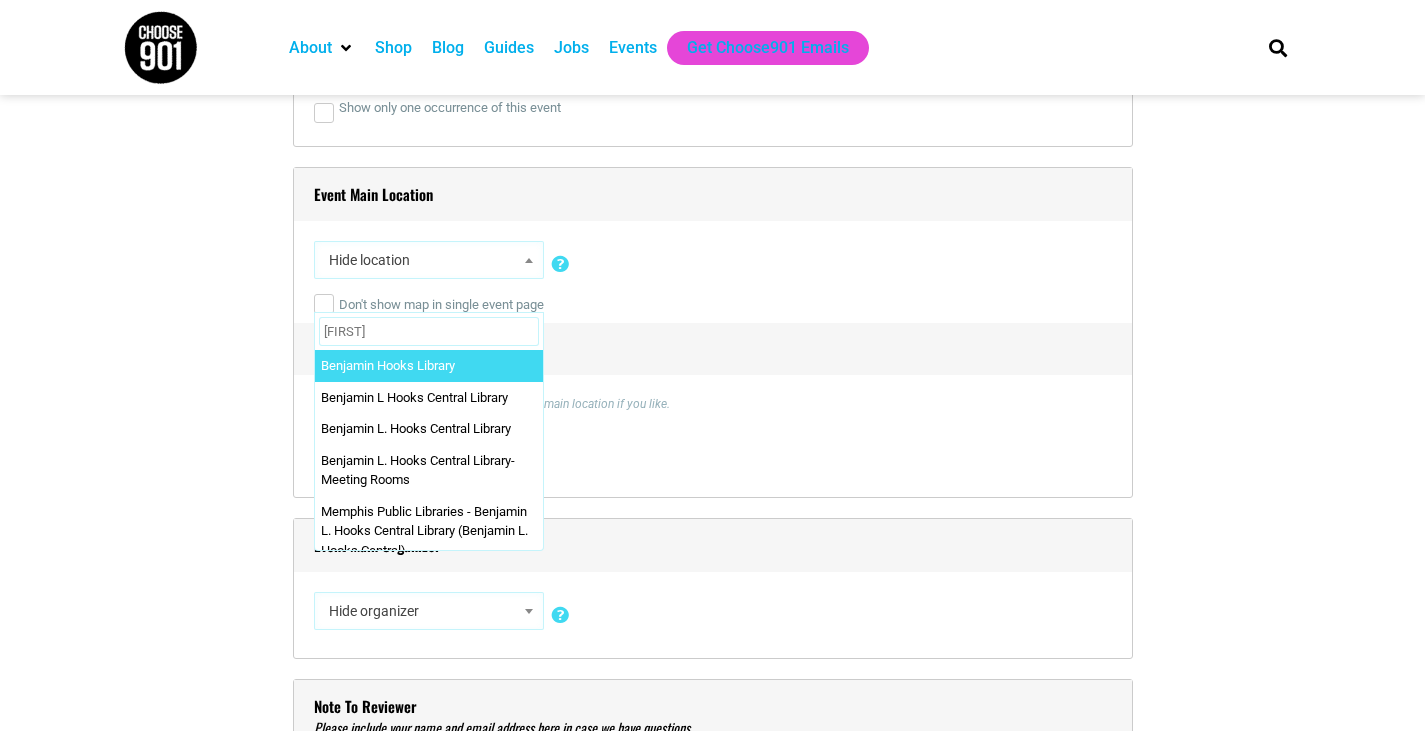 type on "[FIRST]" 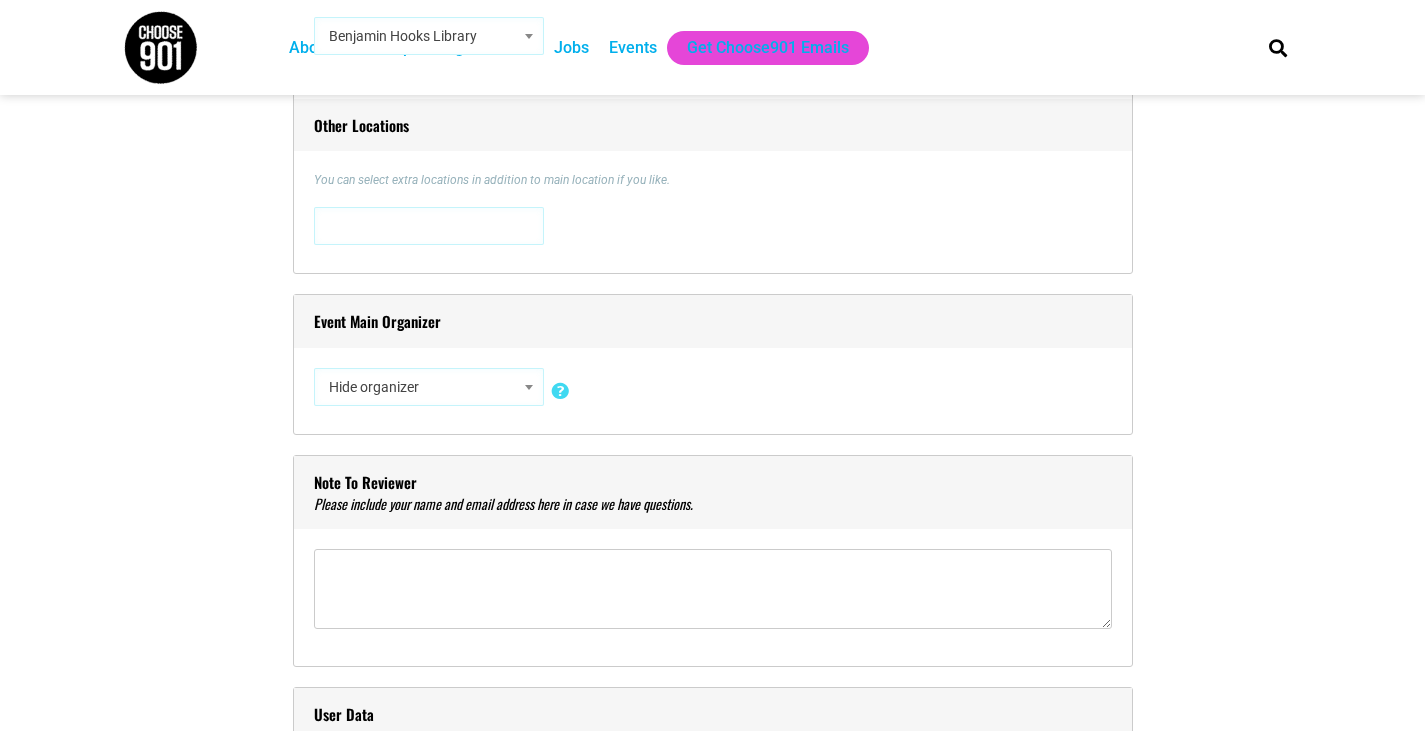 scroll, scrollTop: 1974, scrollLeft: 0, axis: vertical 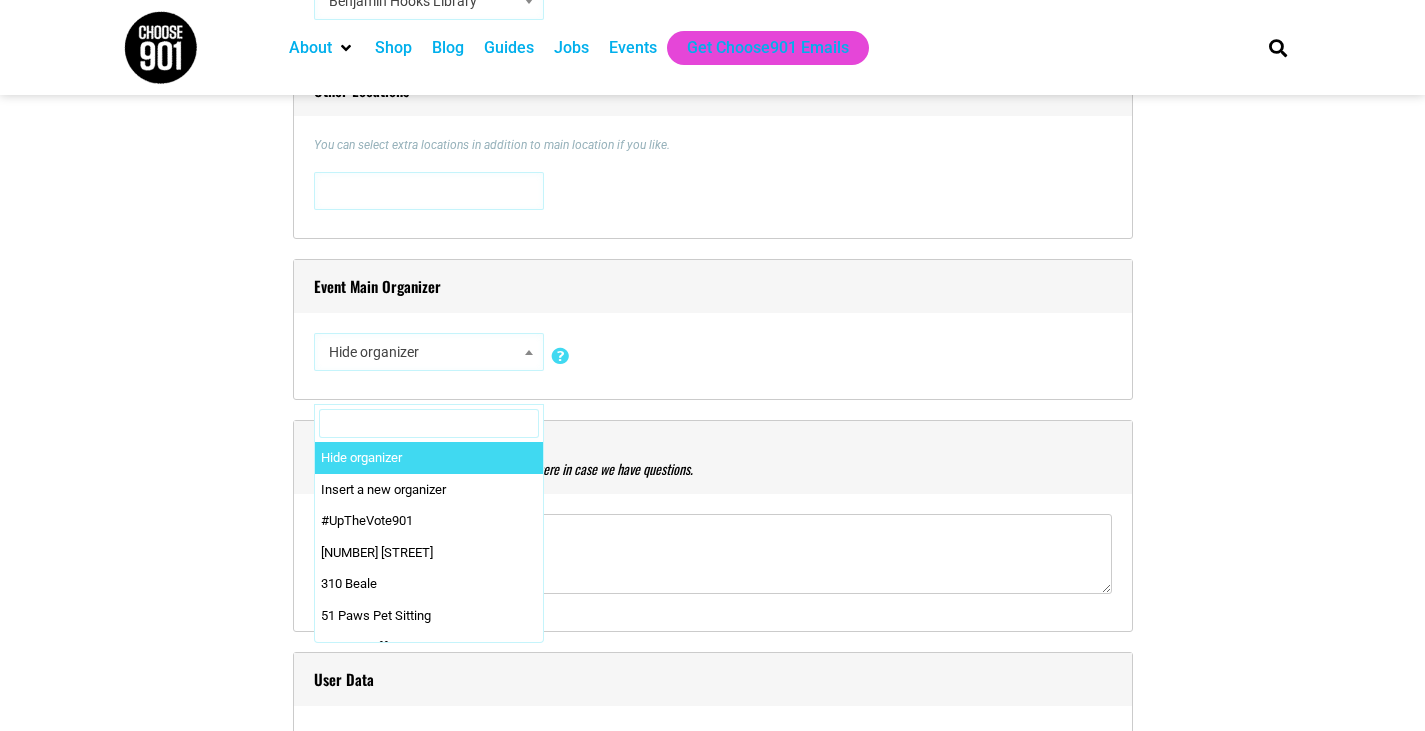 click on "Hide organizer" at bounding box center [429, 352] 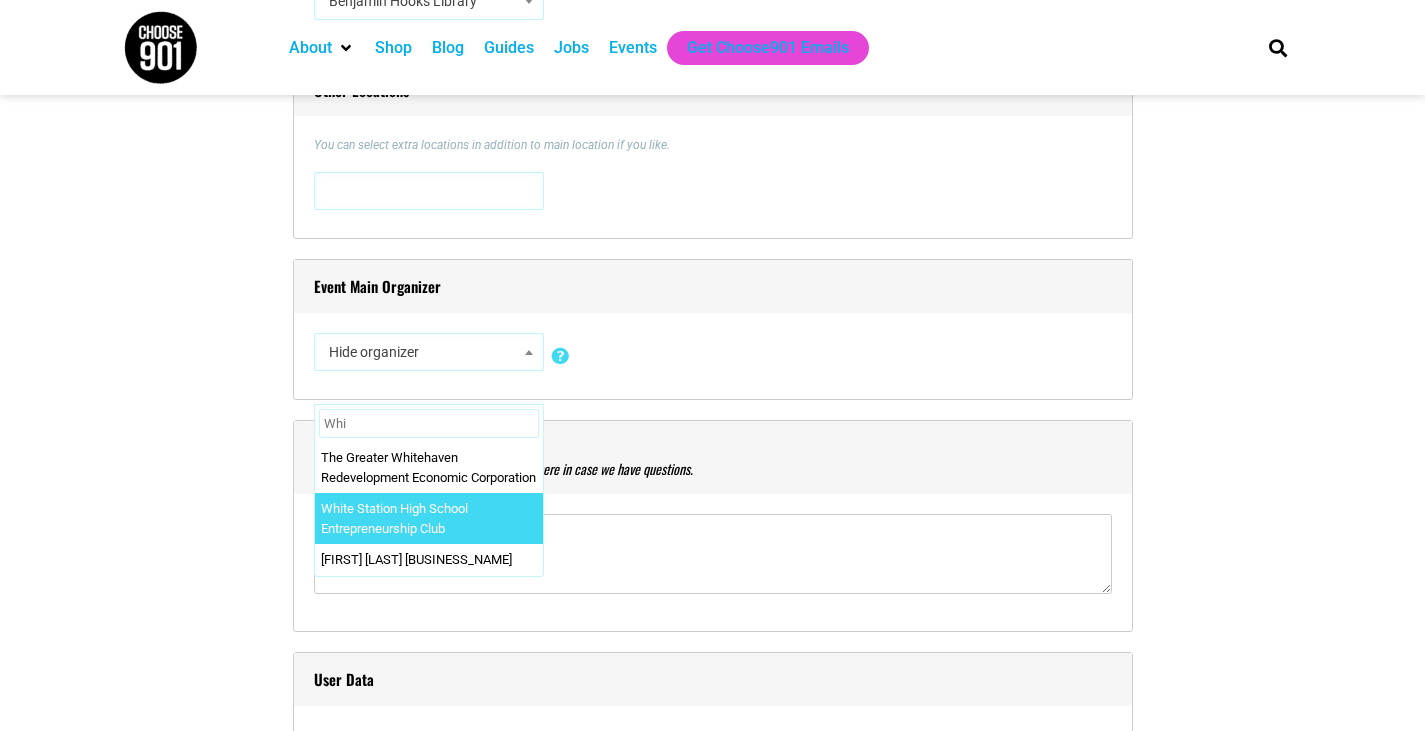 type on "Whi" 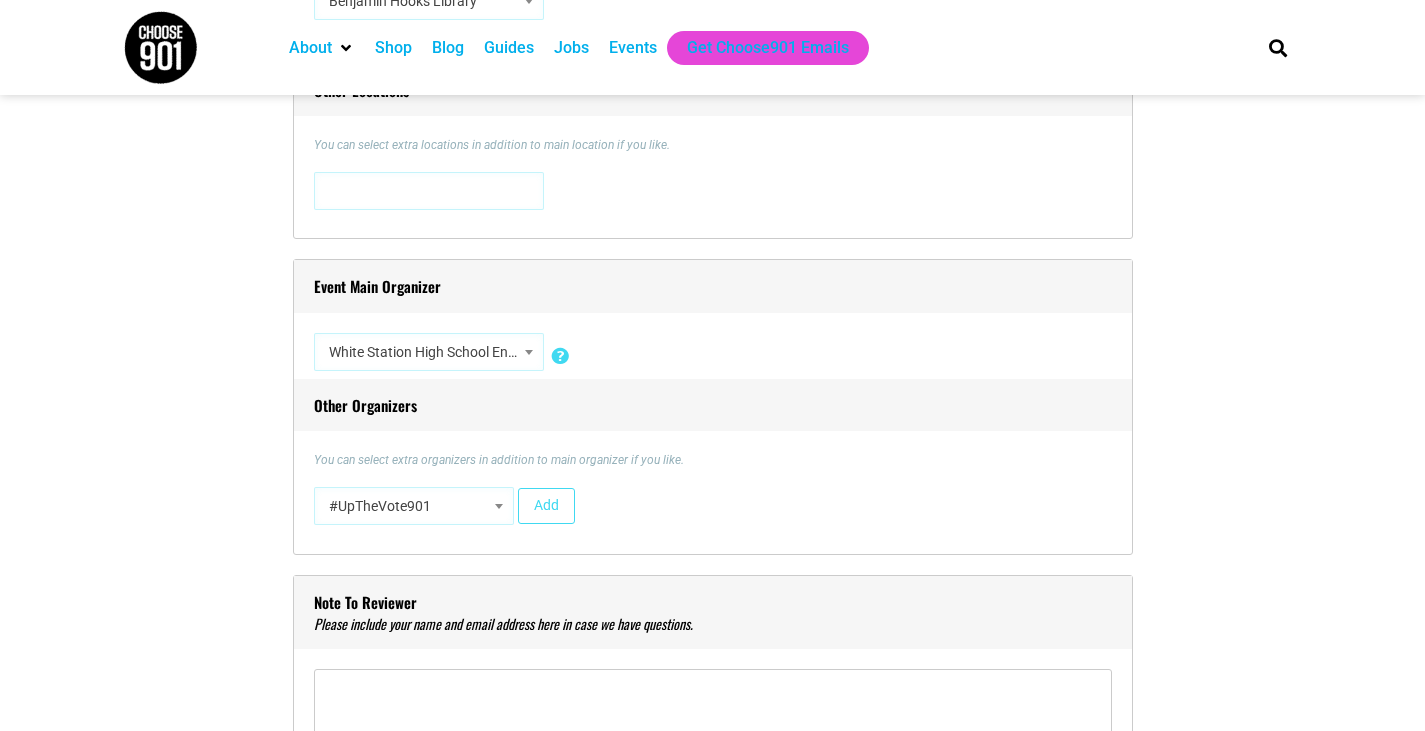 select on "[NUMBER]" 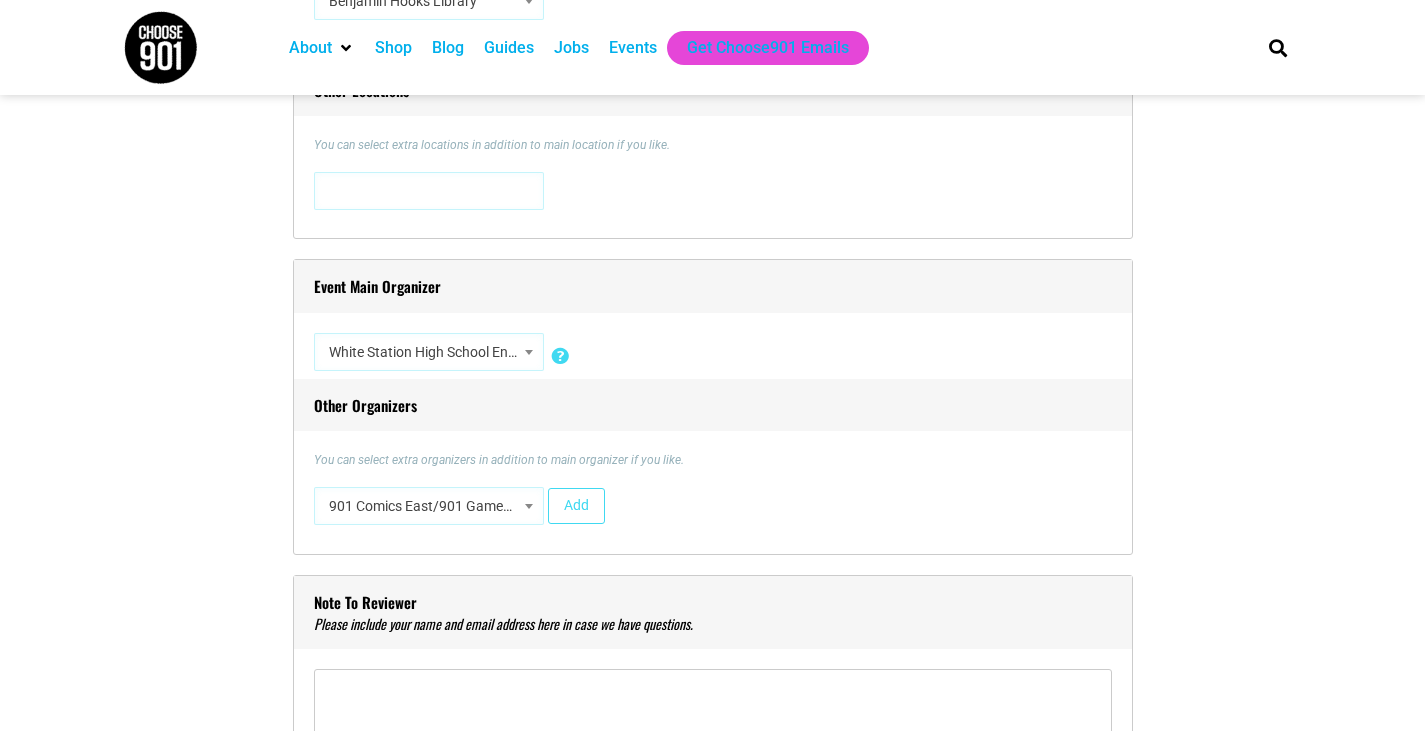 click on "About
Contact Us
Donate
Shop
Blog
Guides
Jobs
Events
Get Choose901 Emails
Search
About
Contact Us
Donate
Shop
Blog
Guides
Jobs
Events
Get Choose901 Emails
Search" at bounding box center (712, 765) 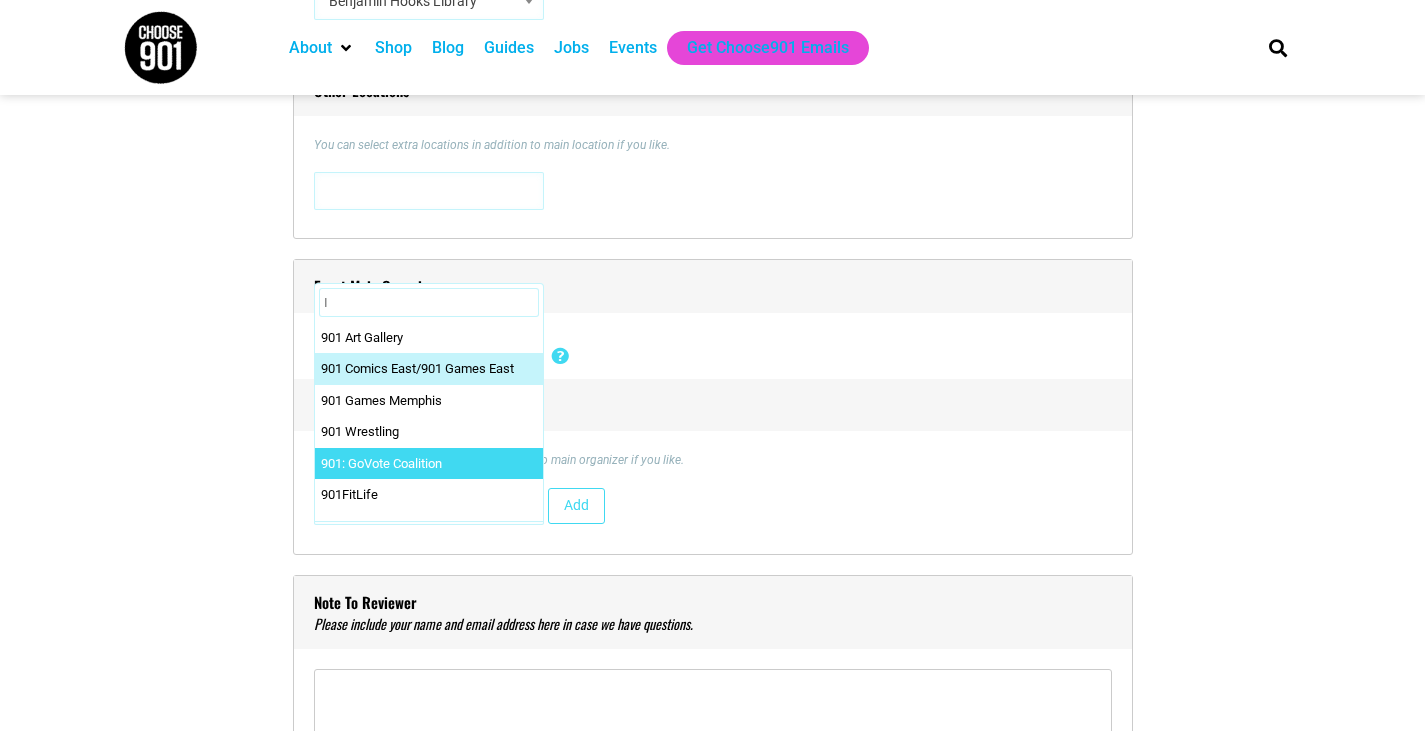 scroll, scrollTop: 0, scrollLeft: 0, axis: both 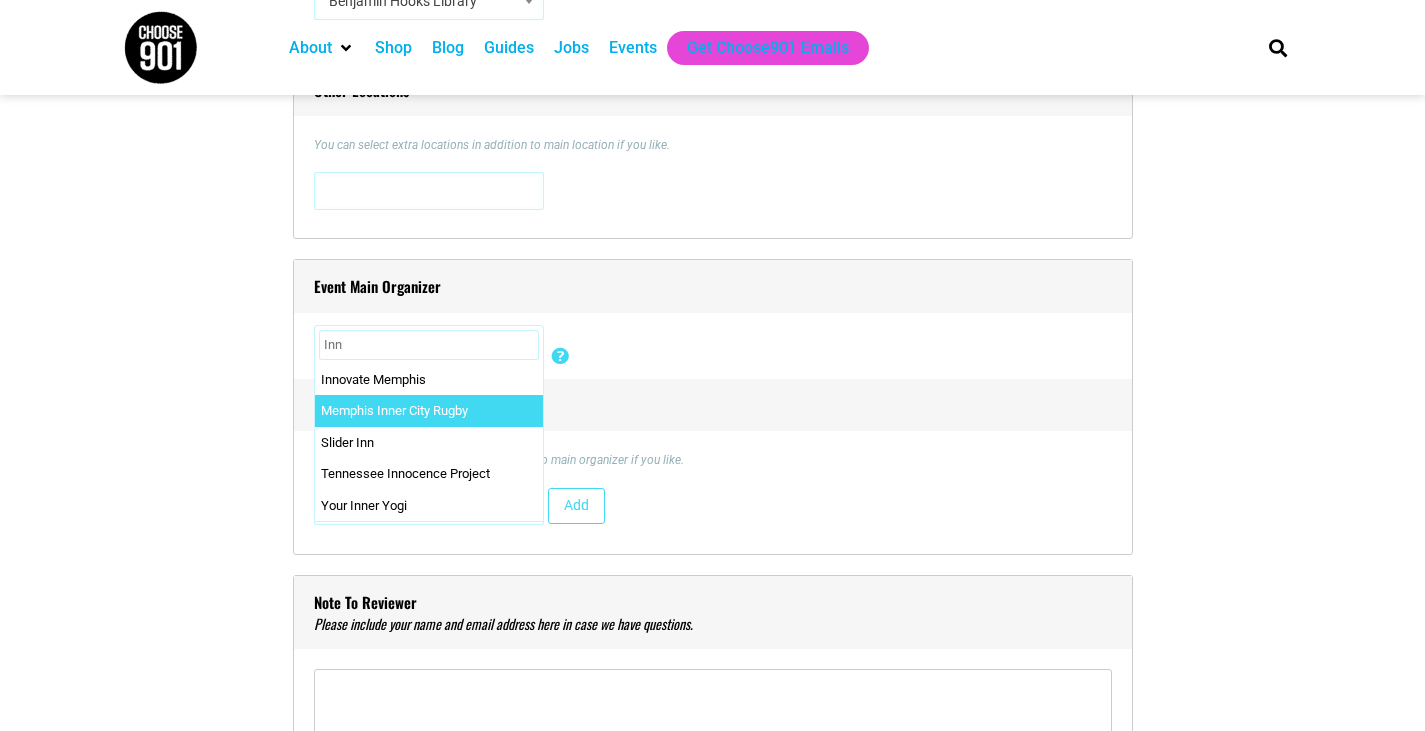 type on "Inn" 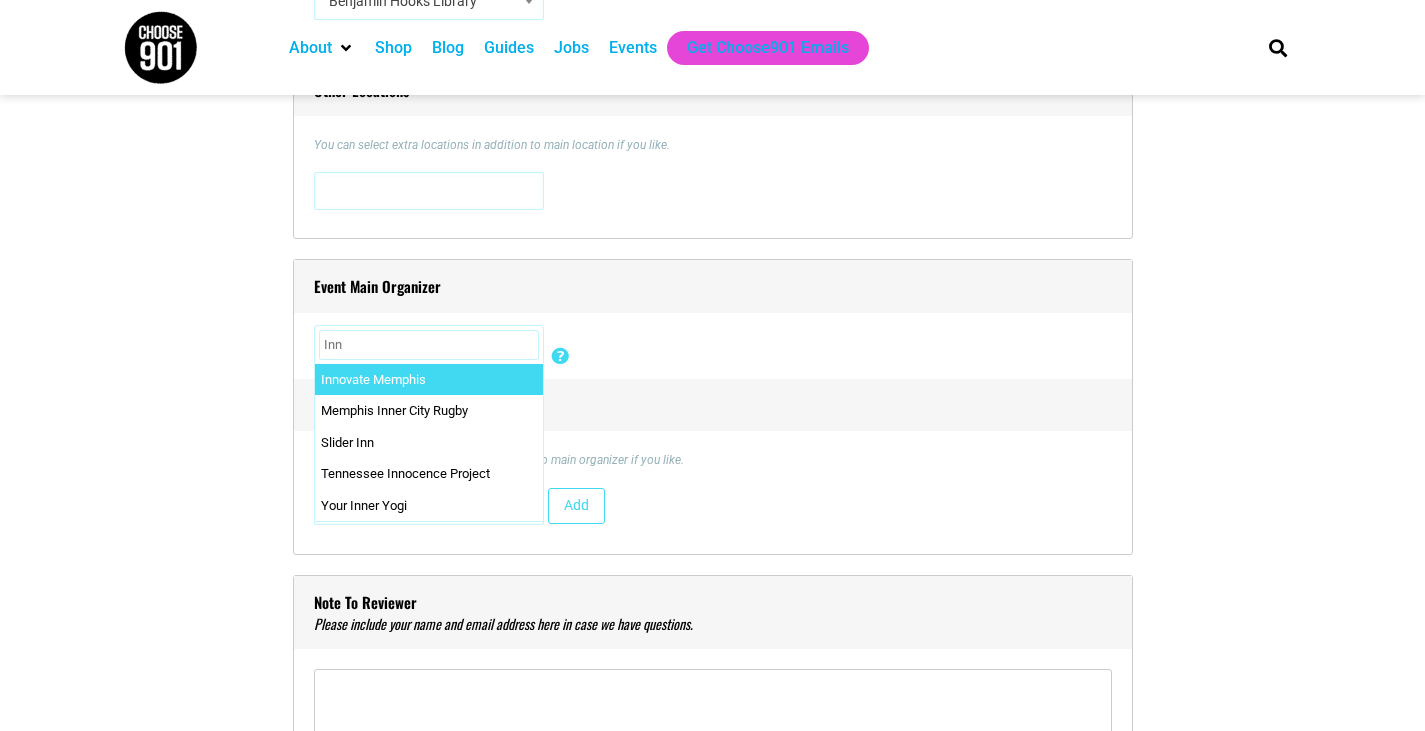 select on "[NUMBER]" 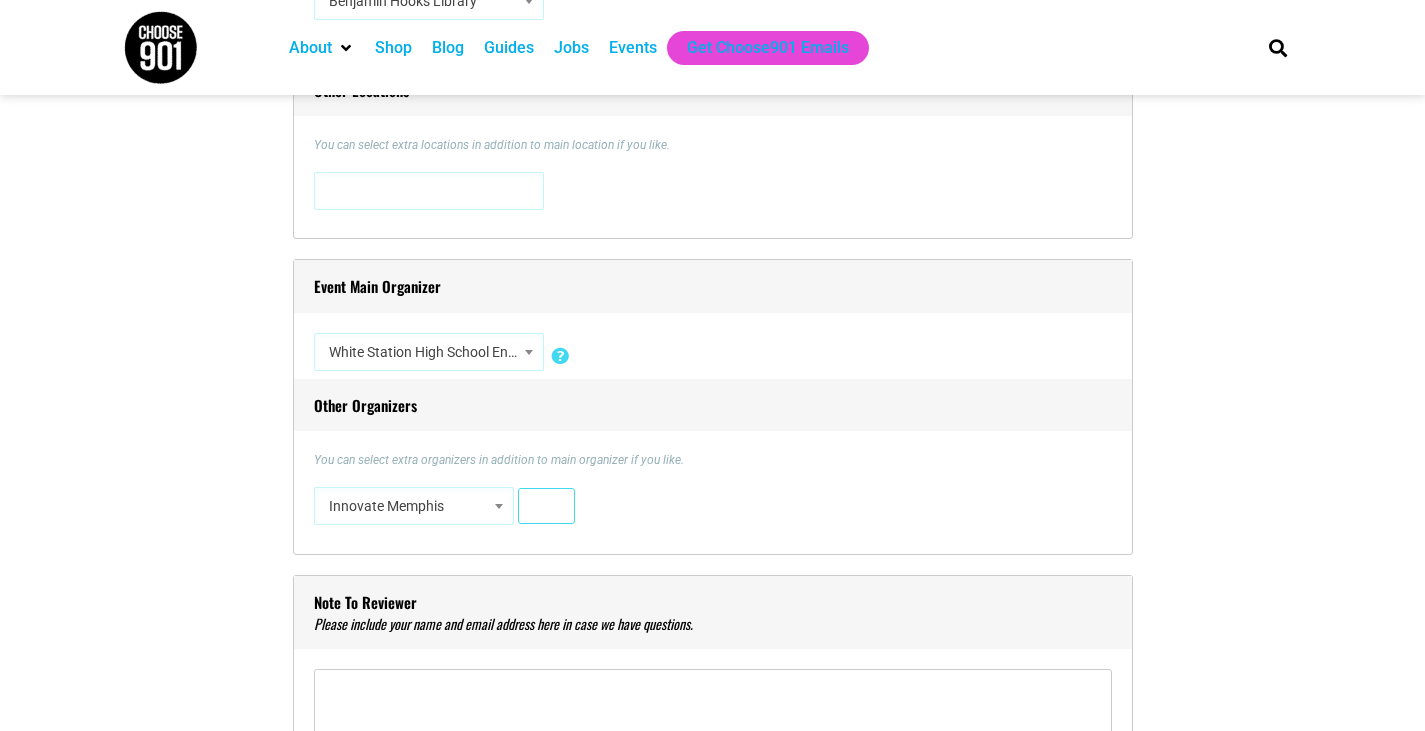 drag, startPoint x: 464, startPoint y: 389, endPoint x: 555, endPoint y: 503, distance: 145.86638 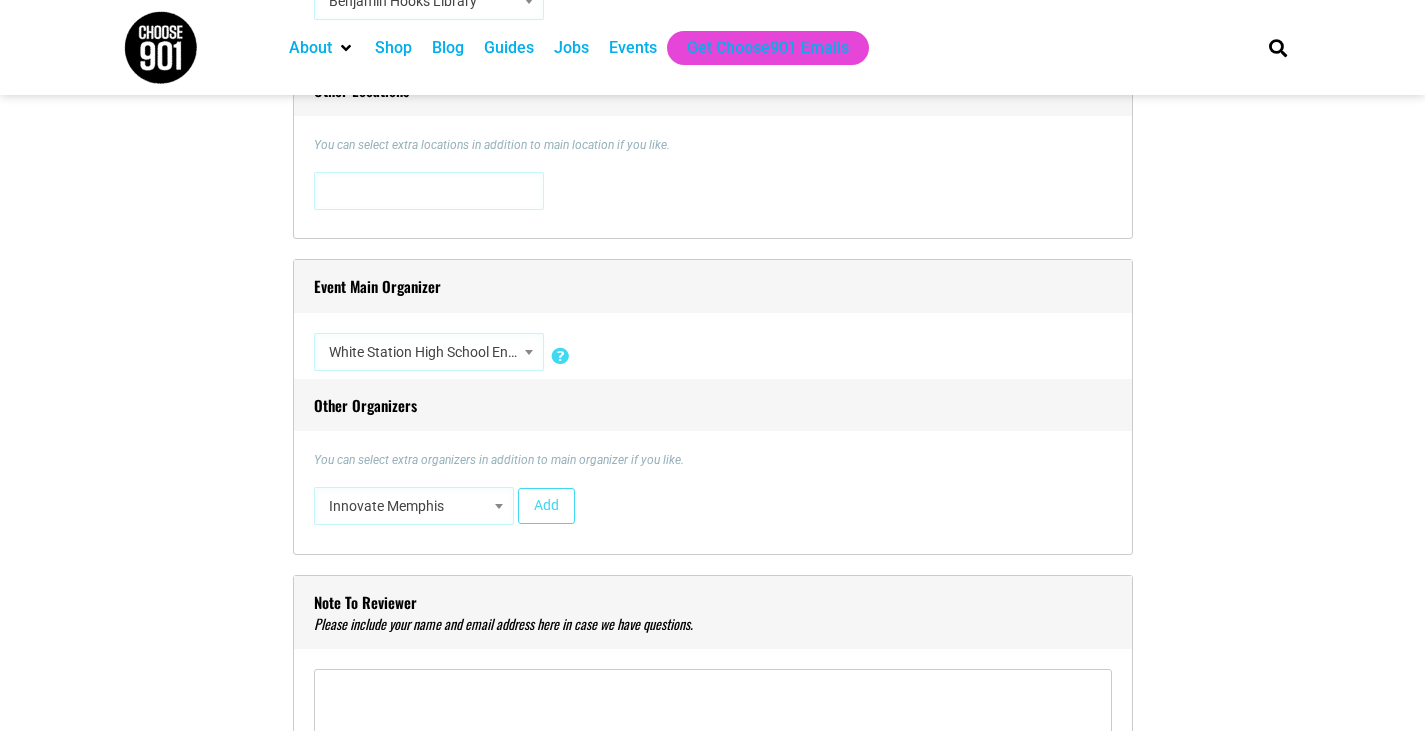 drag, startPoint x: 555, startPoint y: 503, endPoint x: 564, endPoint y: 574, distance: 71.568146 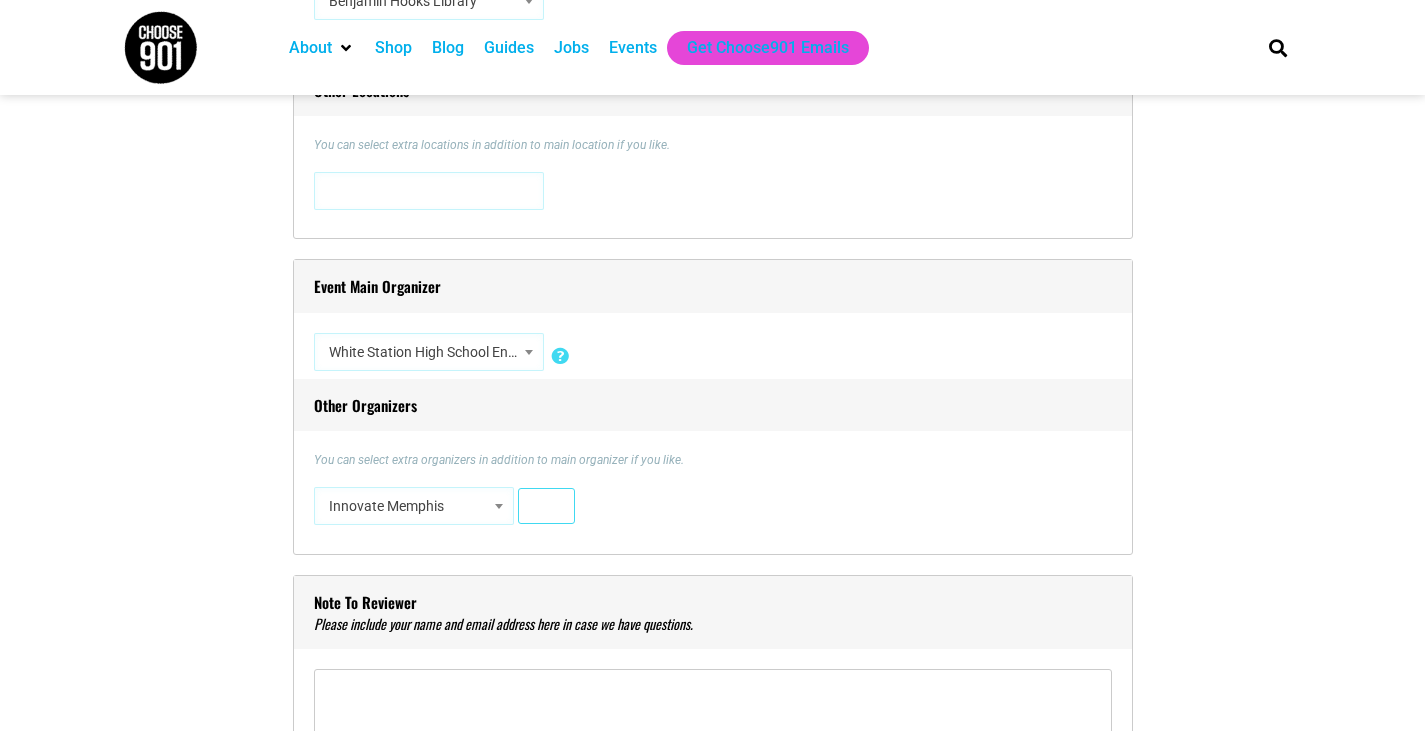 drag, startPoint x: 564, startPoint y: 574, endPoint x: 531, endPoint y: 509, distance: 72.89719 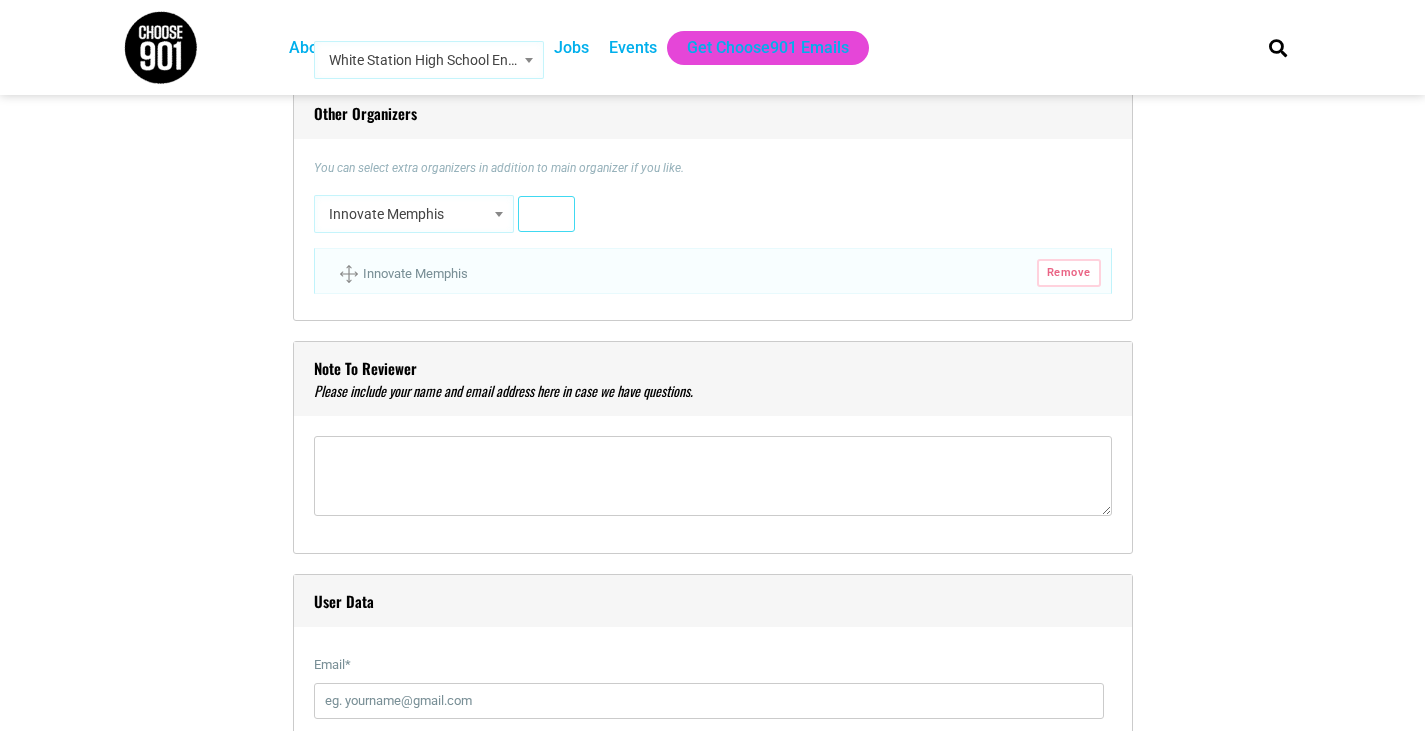 scroll, scrollTop: 2265, scrollLeft: 0, axis: vertical 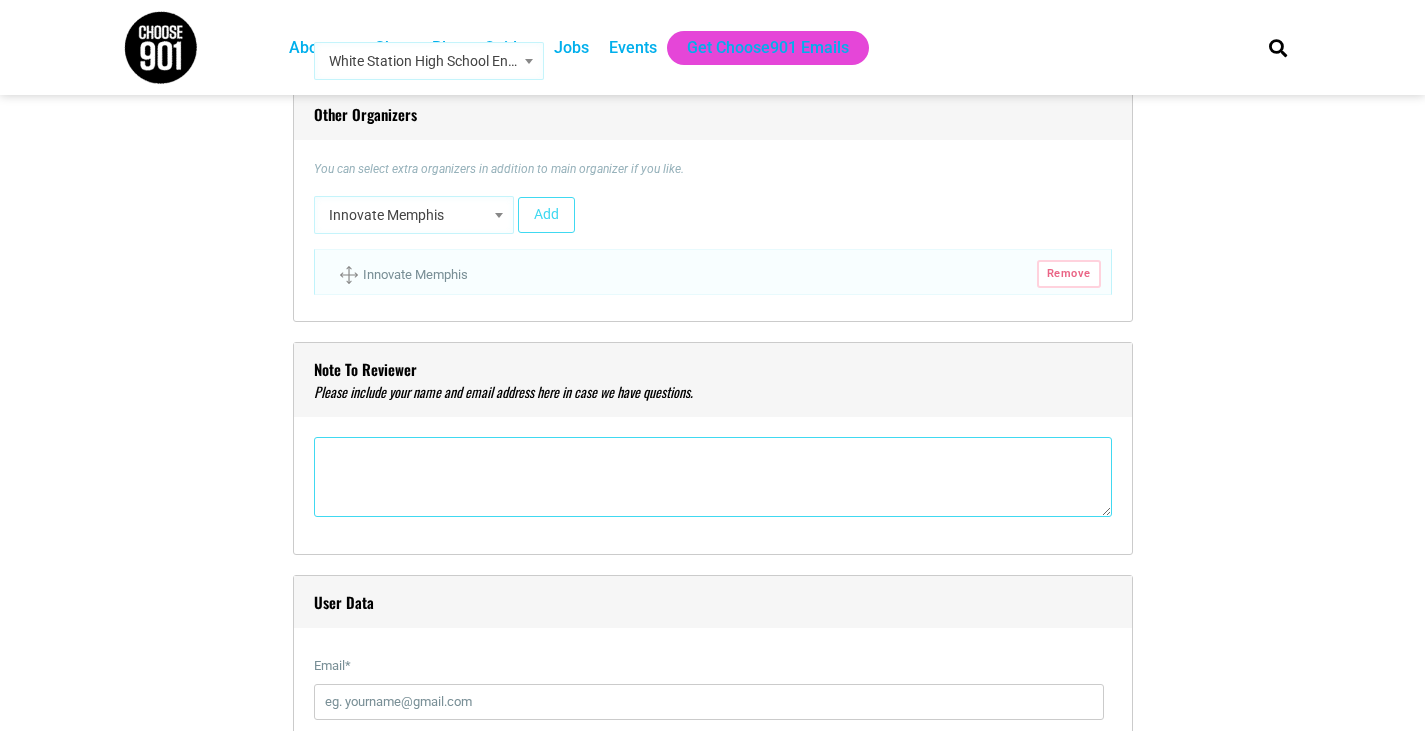 click at bounding box center [713, 477] 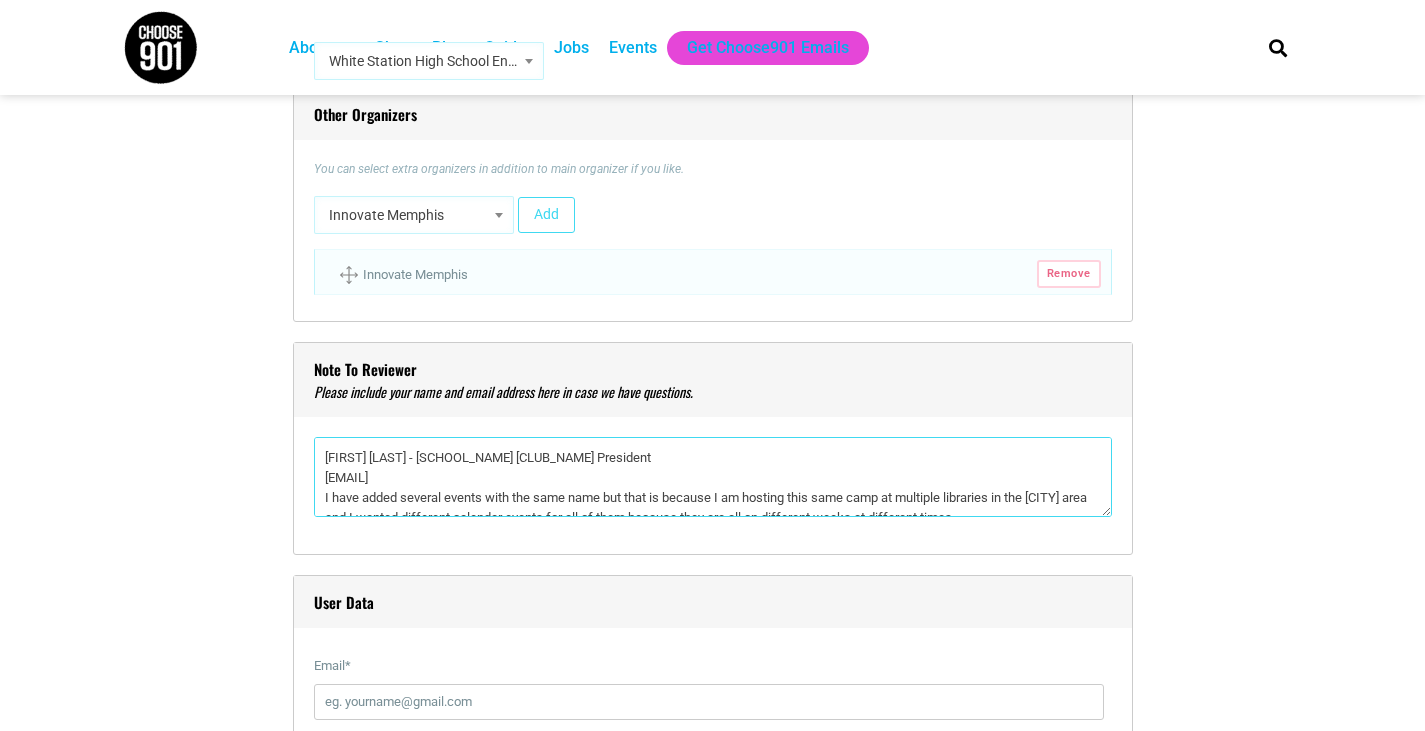 scroll, scrollTop: 30, scrollLeft: 0, axis: vertical 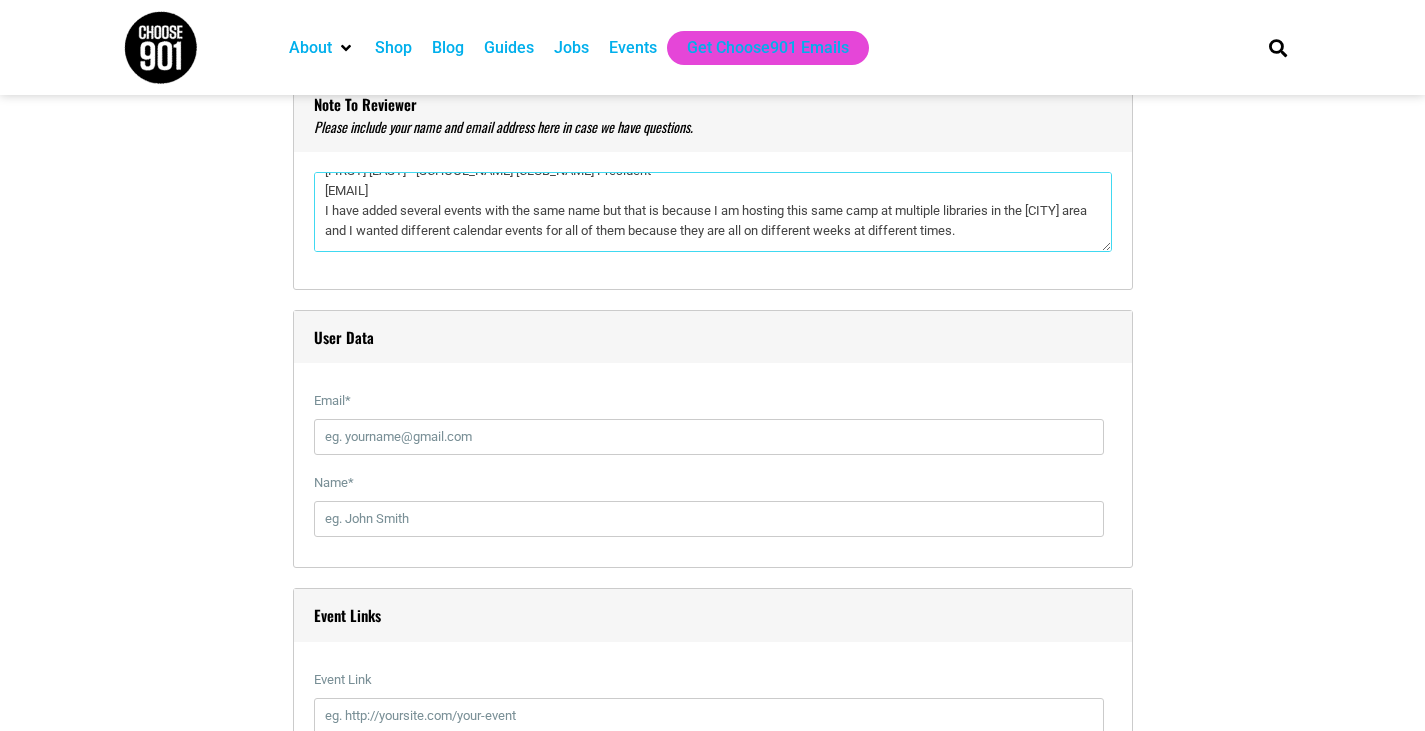 type on "[FIRST] [LAST] - [SCHOOL_NAME] [CLUB_NAME] President
[EMAIL]
I have added several events with the same name but that is because I am hosting this same camp at multiple libraries in the [CITY] area and I wanted different calendar events for all of them because they are all on different weeks at different times." 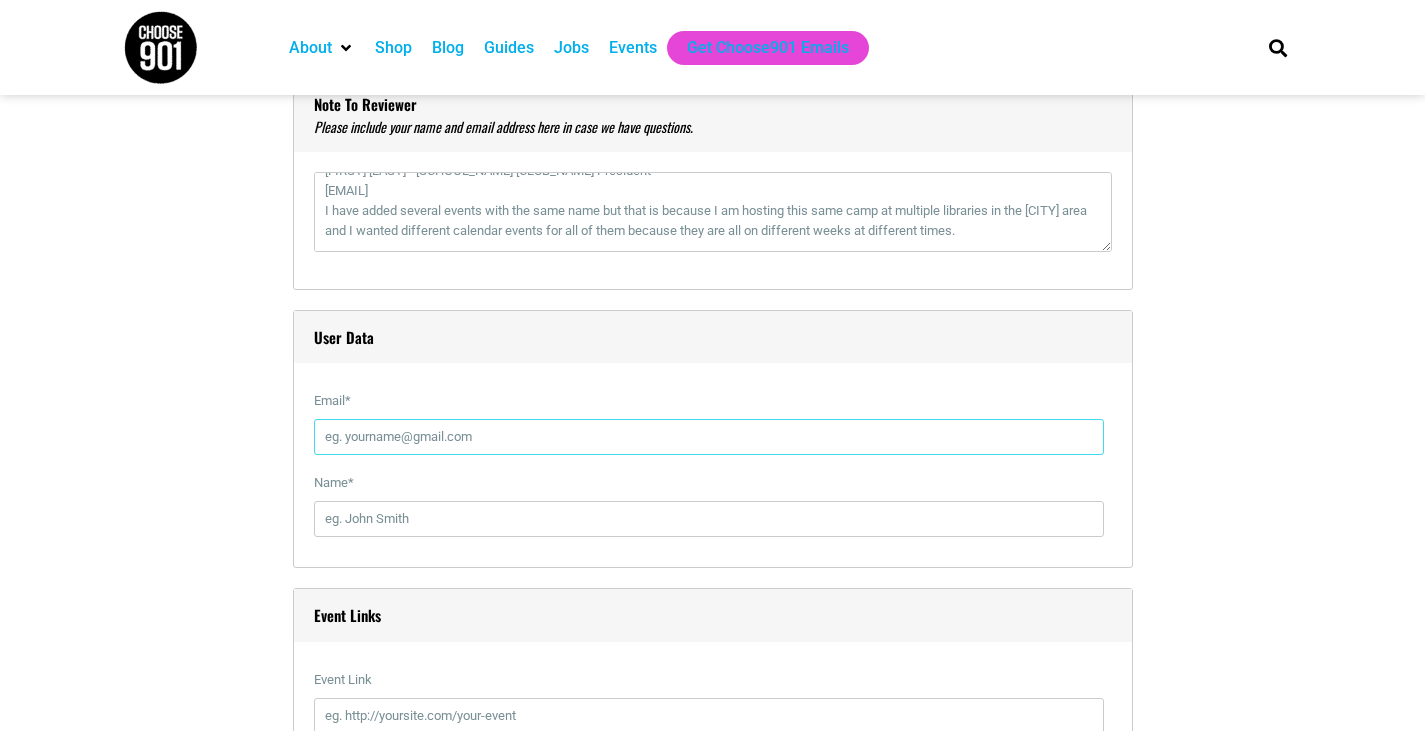 click on "Email *" at bounding box center [709, 437] 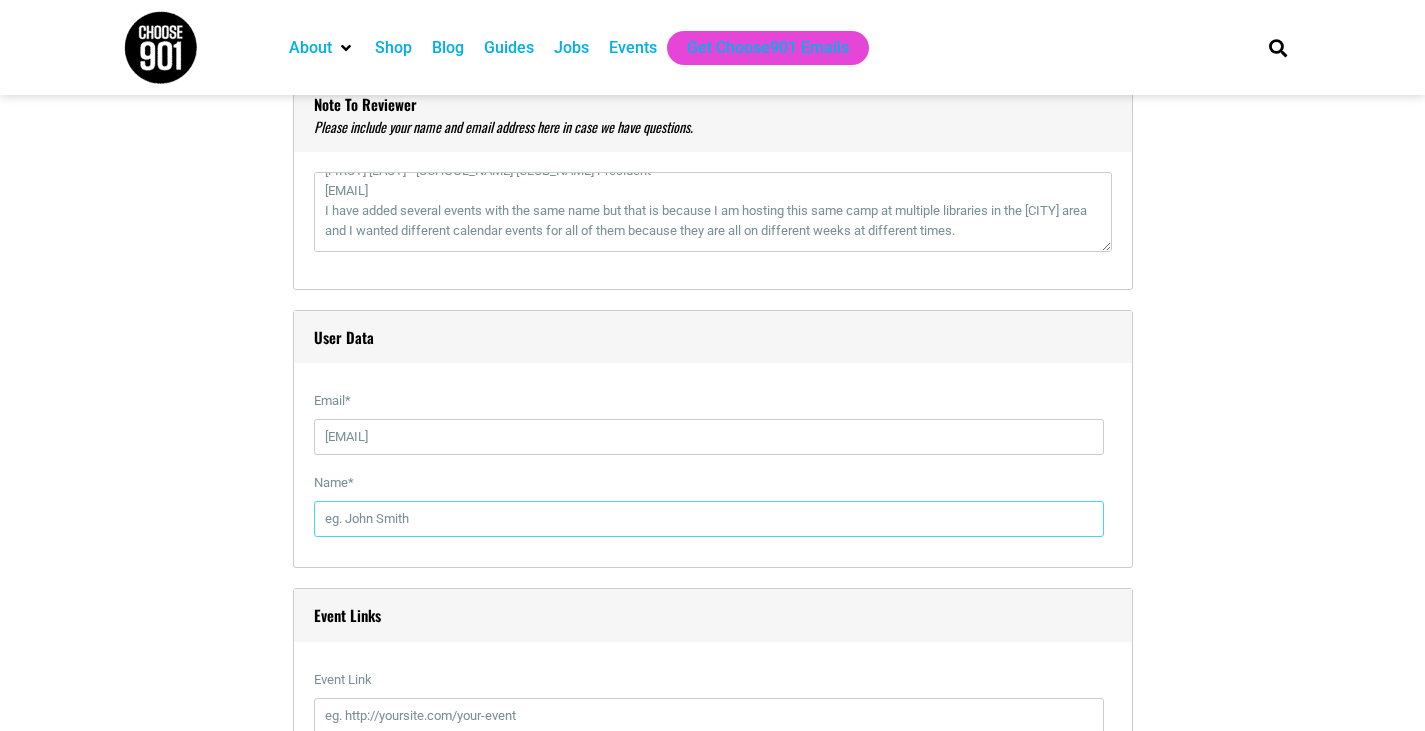 click on "Name *" at bounding box center (709, 519) 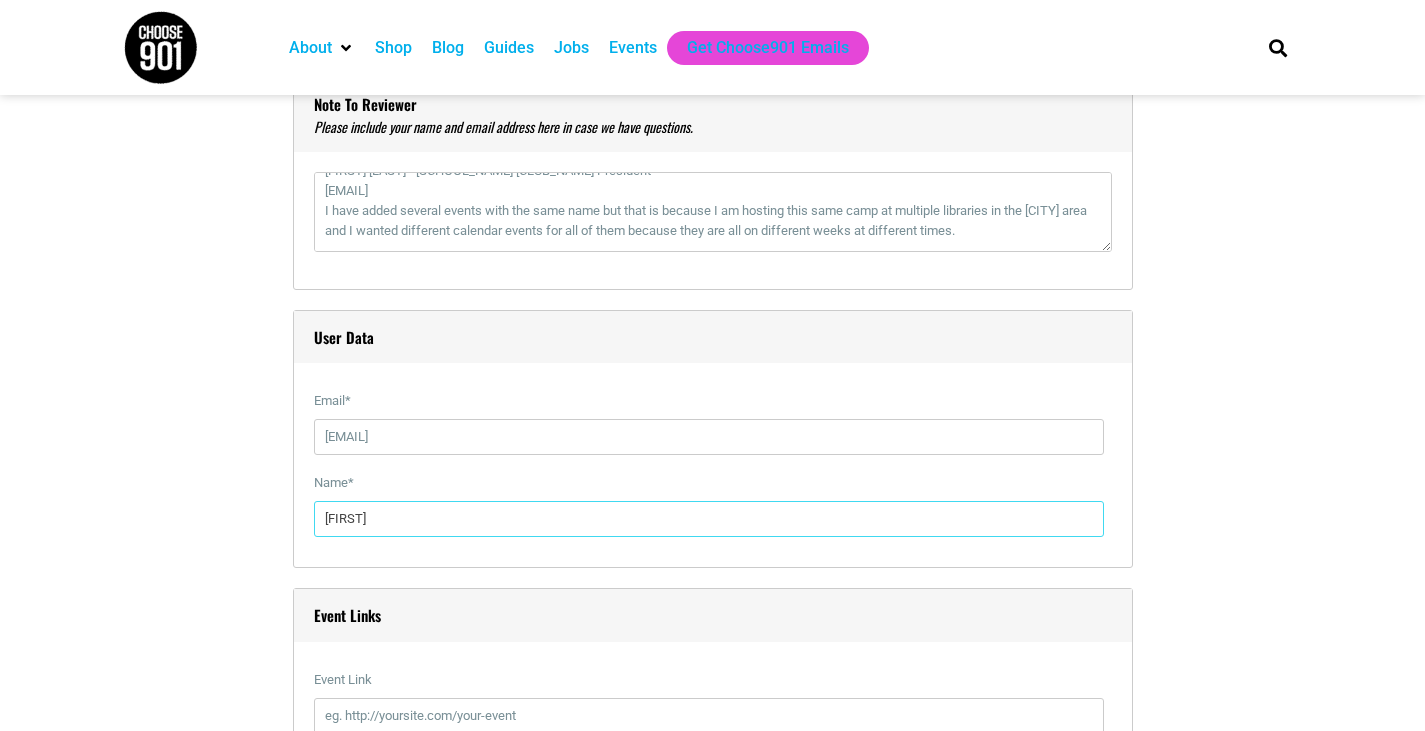type on "[FIRST] [LAST]" 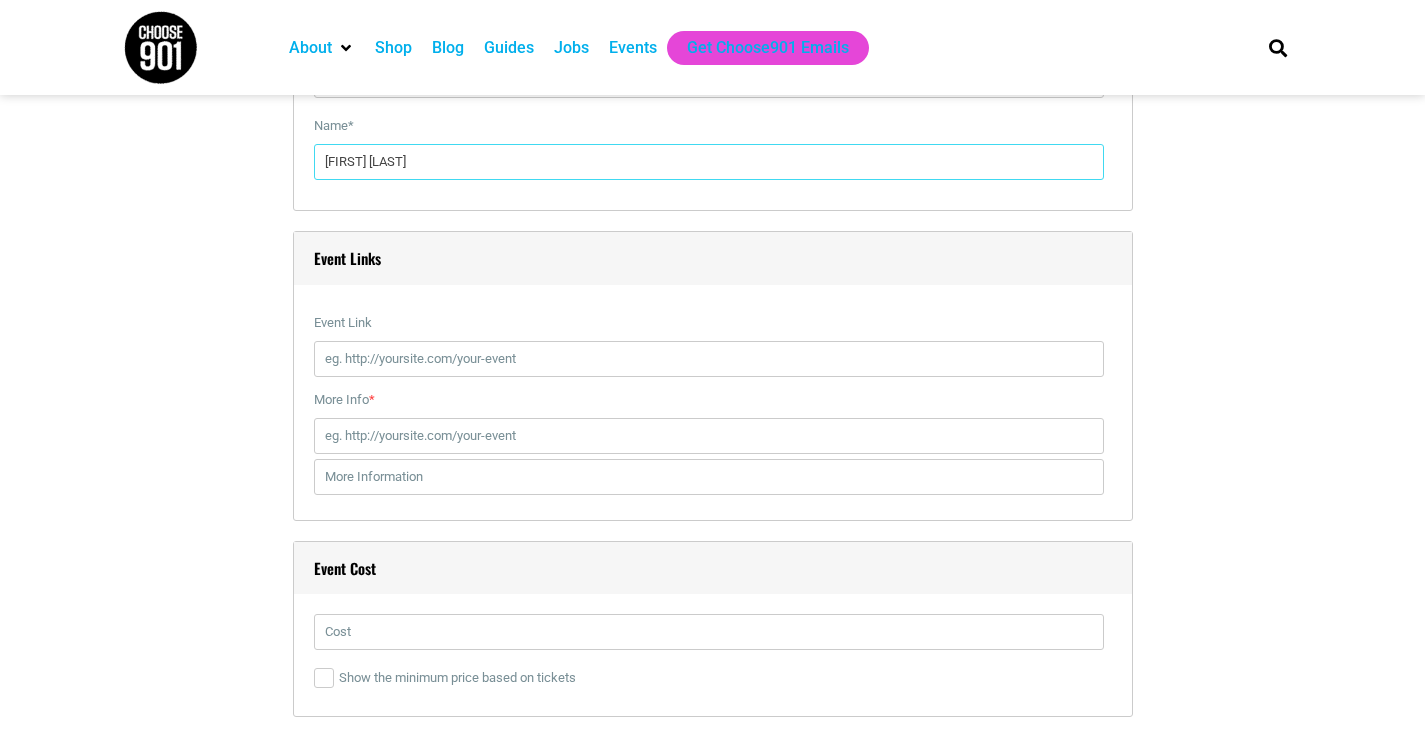 scroll, scrollTop: 2886, scrollLeft: 0, axis: vertical 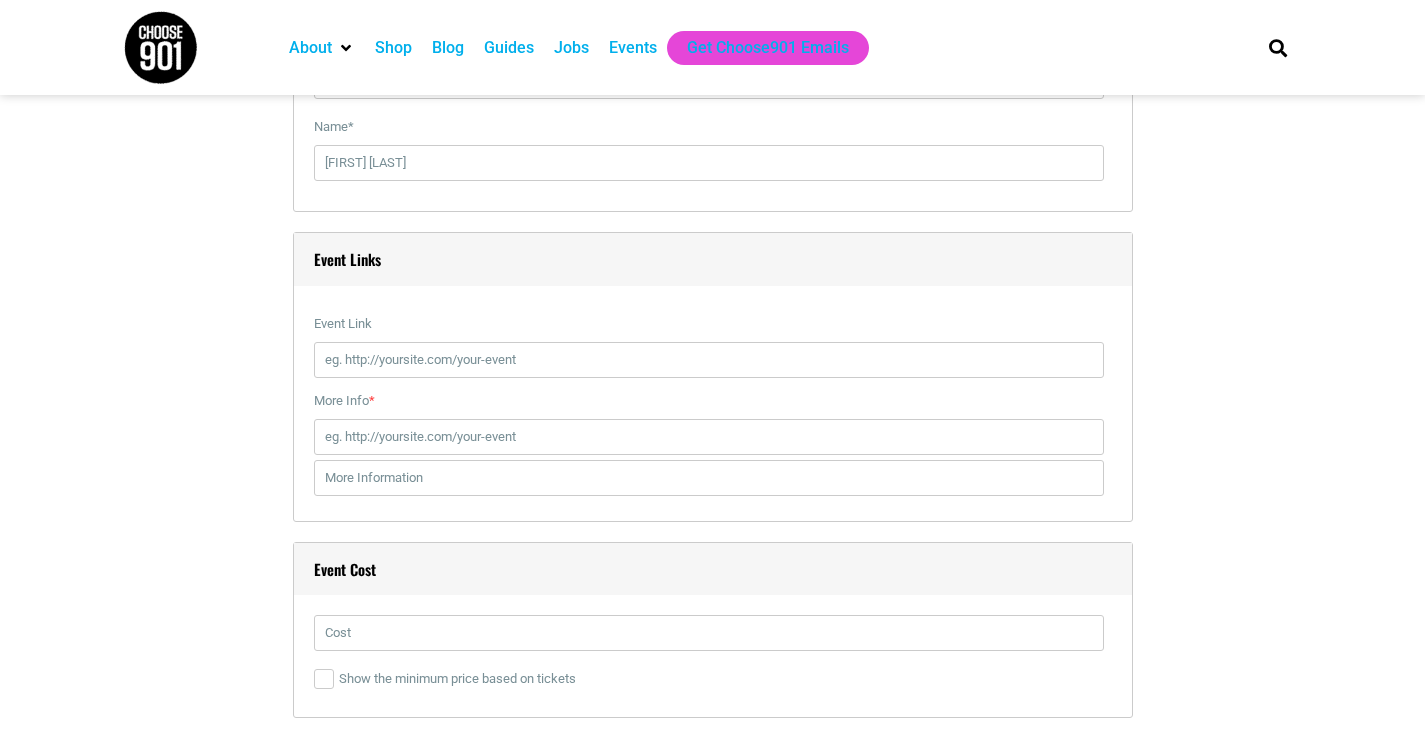 click on "Event Link" at bounding box center (709, 324) 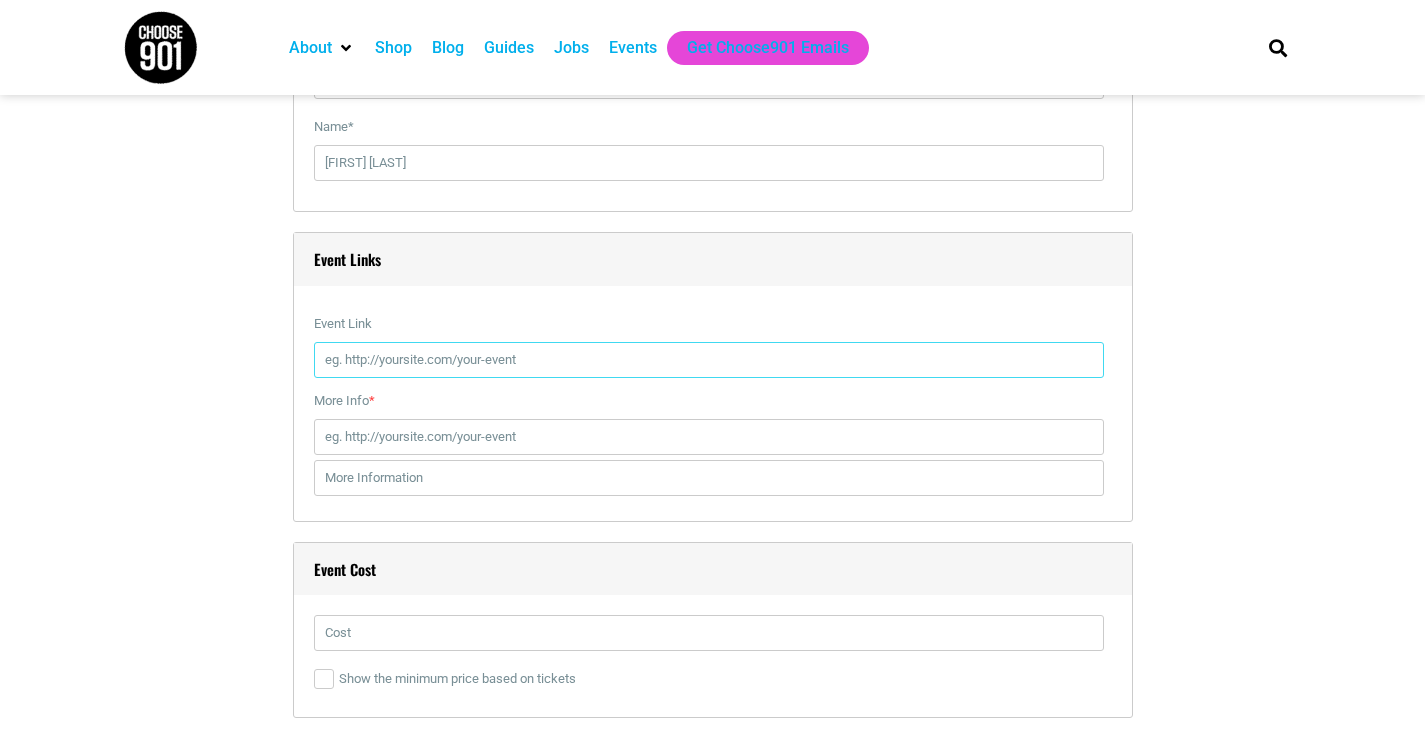 click on "Event Link" at bounding box center [709, 360] 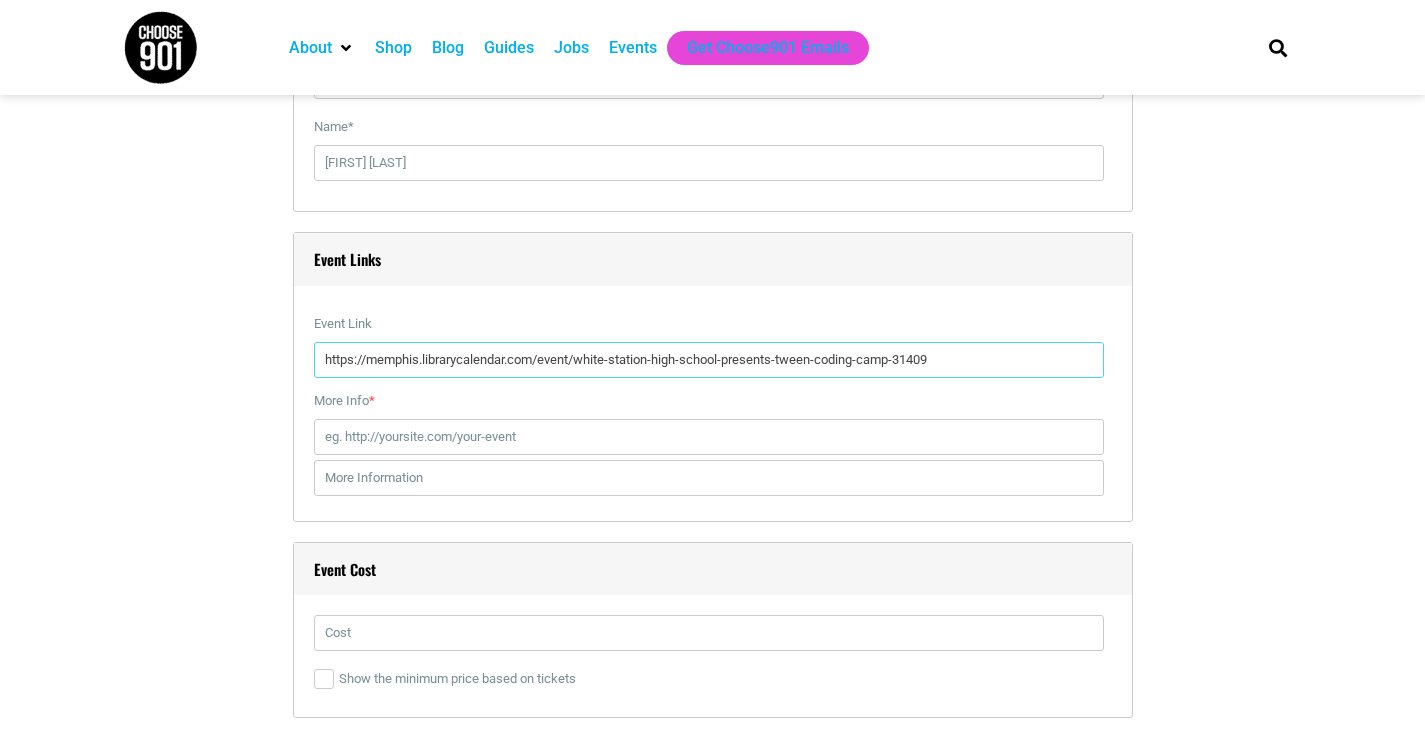 type on "https://memphis.librarycalendar.com/event/white-station-high-school-presents-tween-coding-camp-31409" 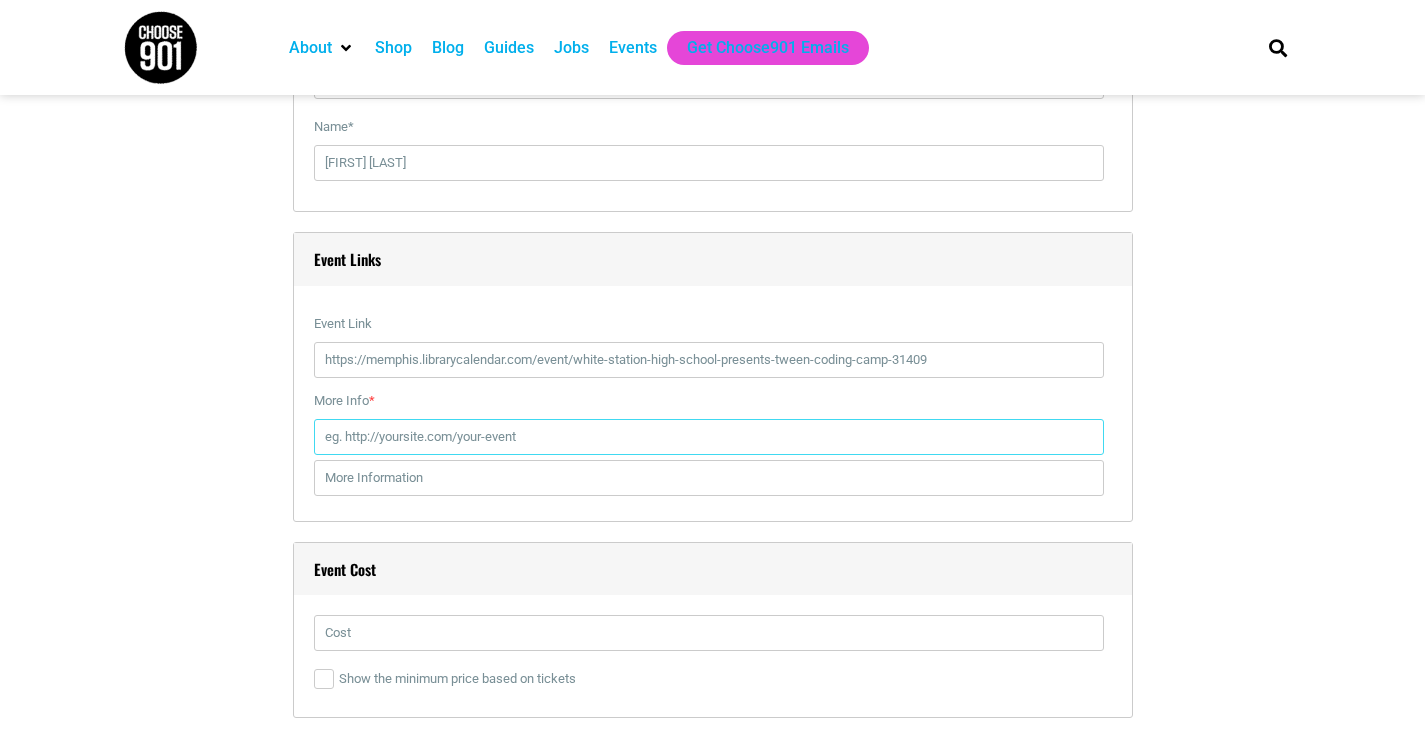 click on "More Info  *" at bounding box center [709, 437] 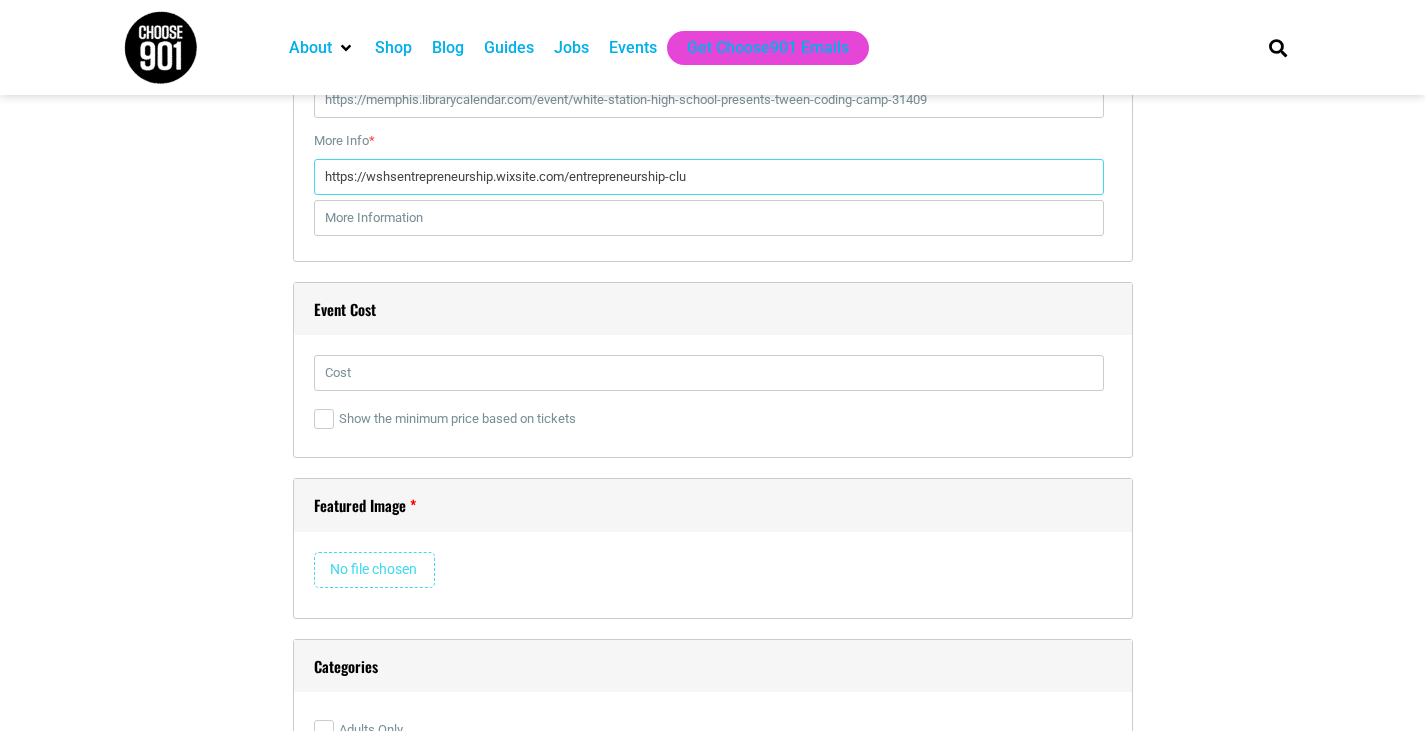 scroll, scrollTop: 3148, scrollLeft: 0, axis: vertical 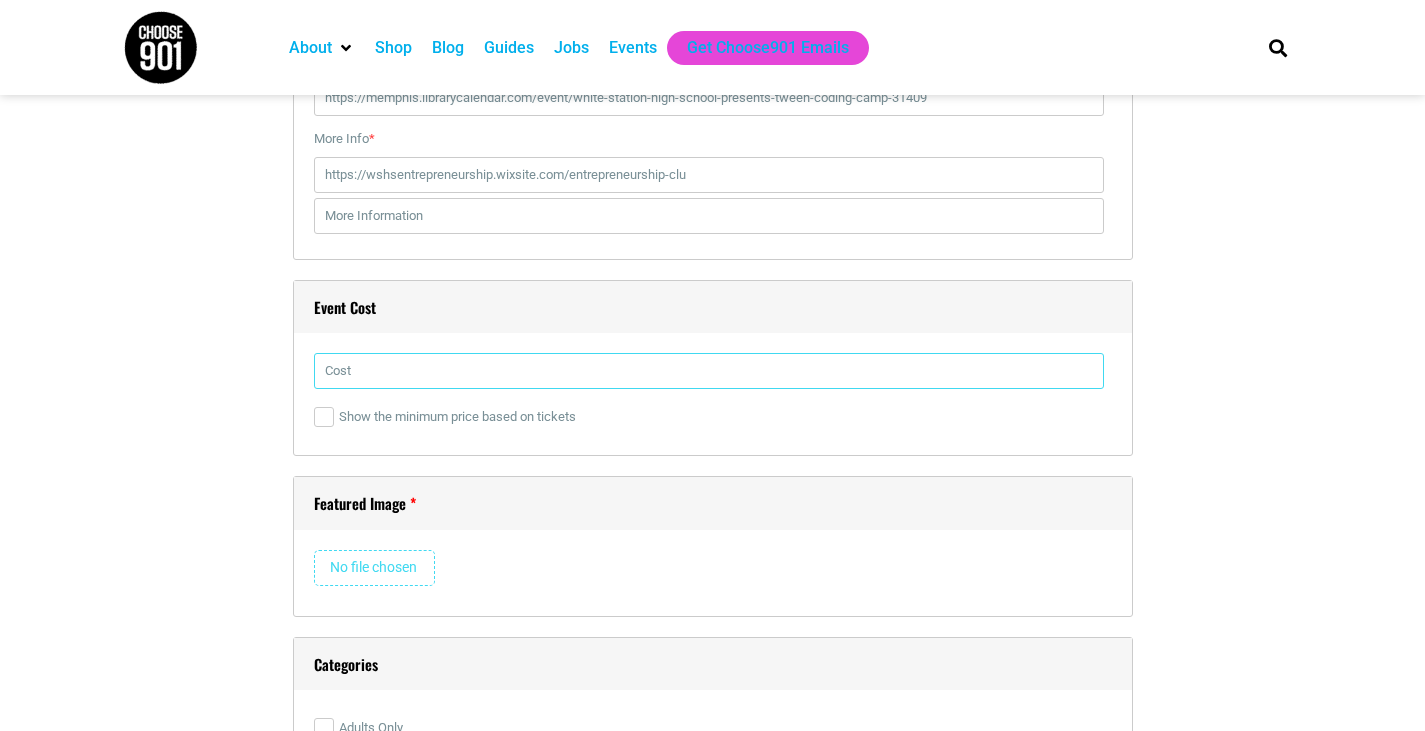 click at bounding box center [709, 371] 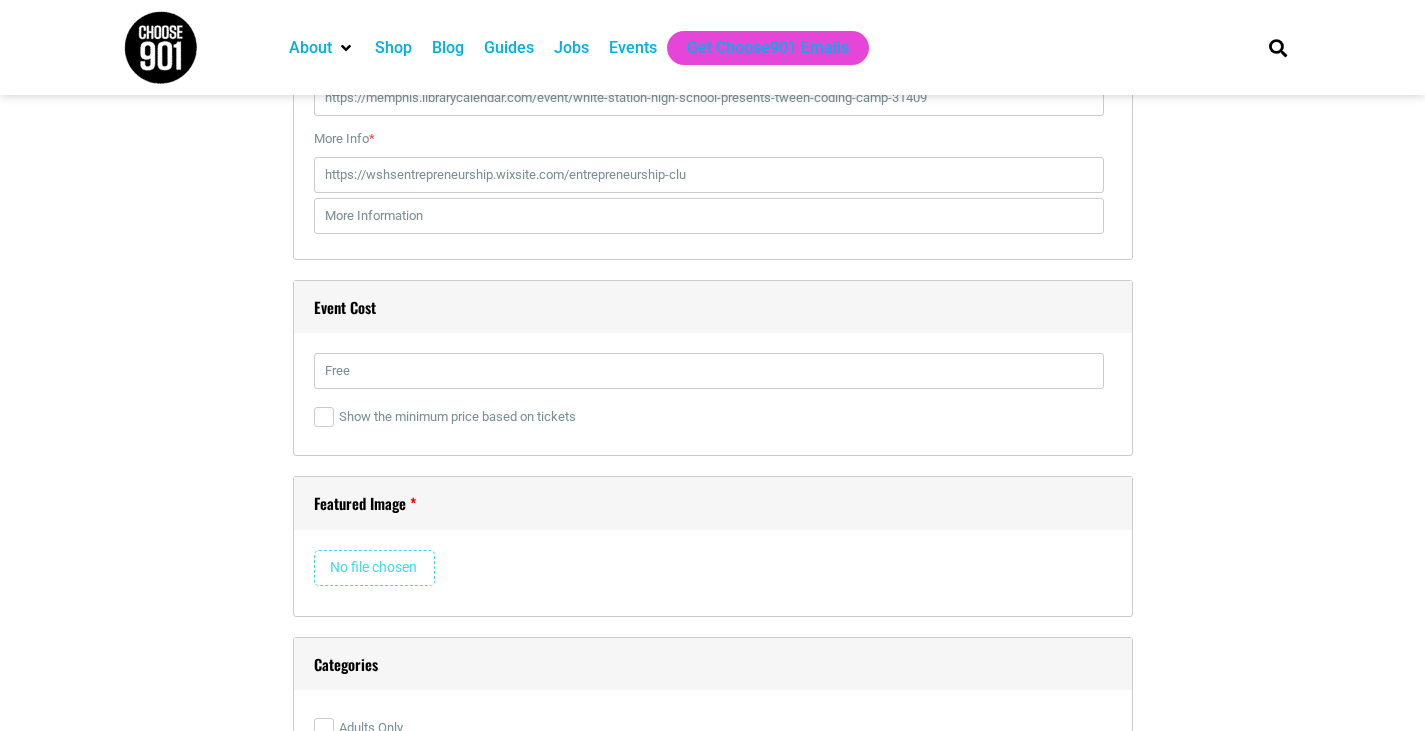 click at bounding box center [374, 568] 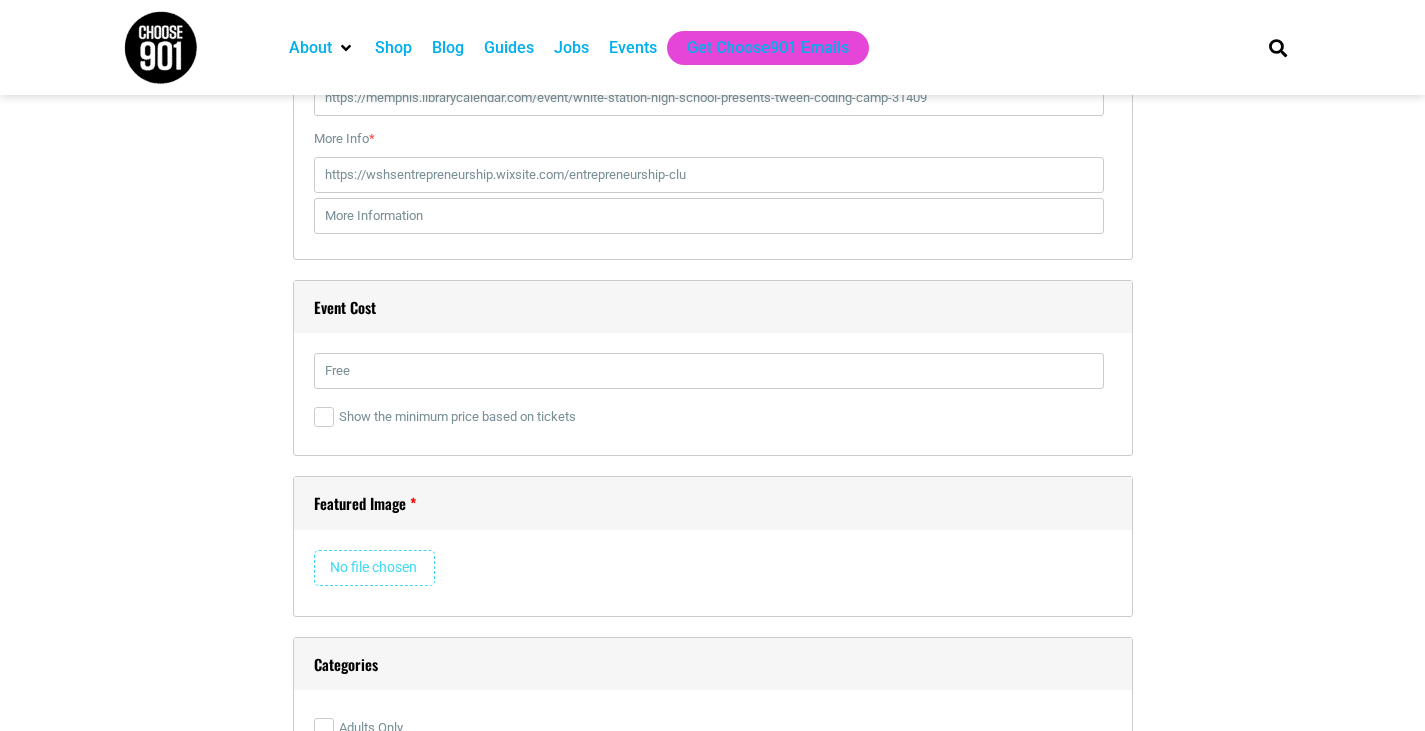 type on "C:\fakepath\Code Camp Flyer.png" 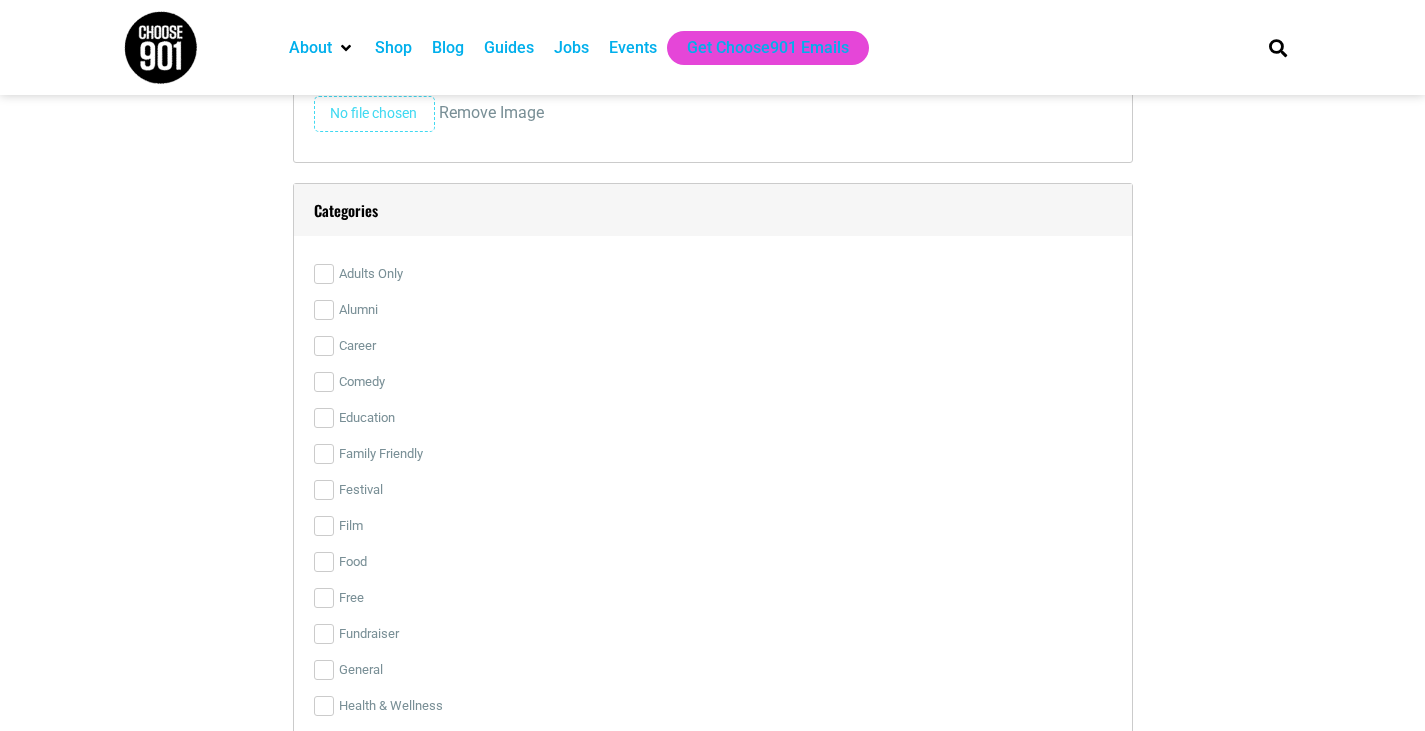 scroll, scrollTop: 4670, scrollLeft: 0, axis: vertical 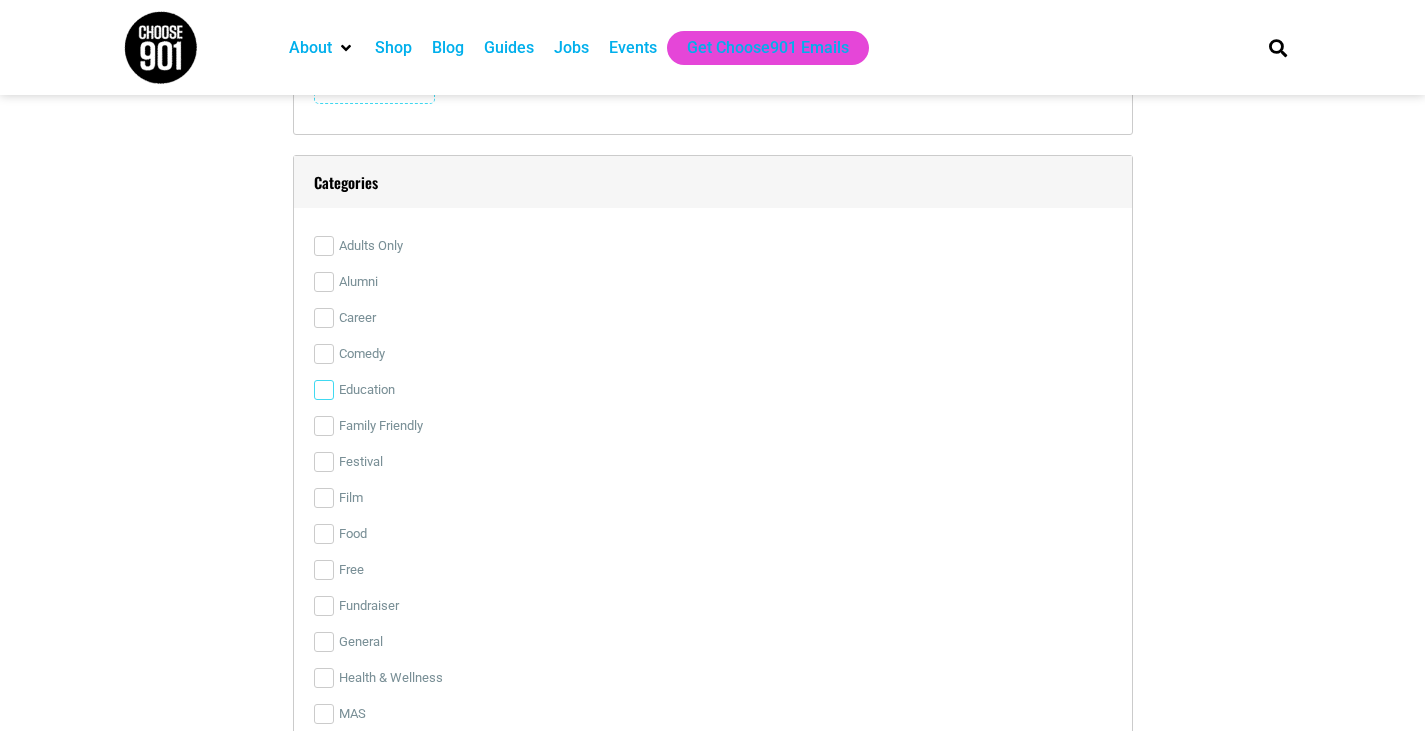 click on "Education" at bounding box center [324, 390] 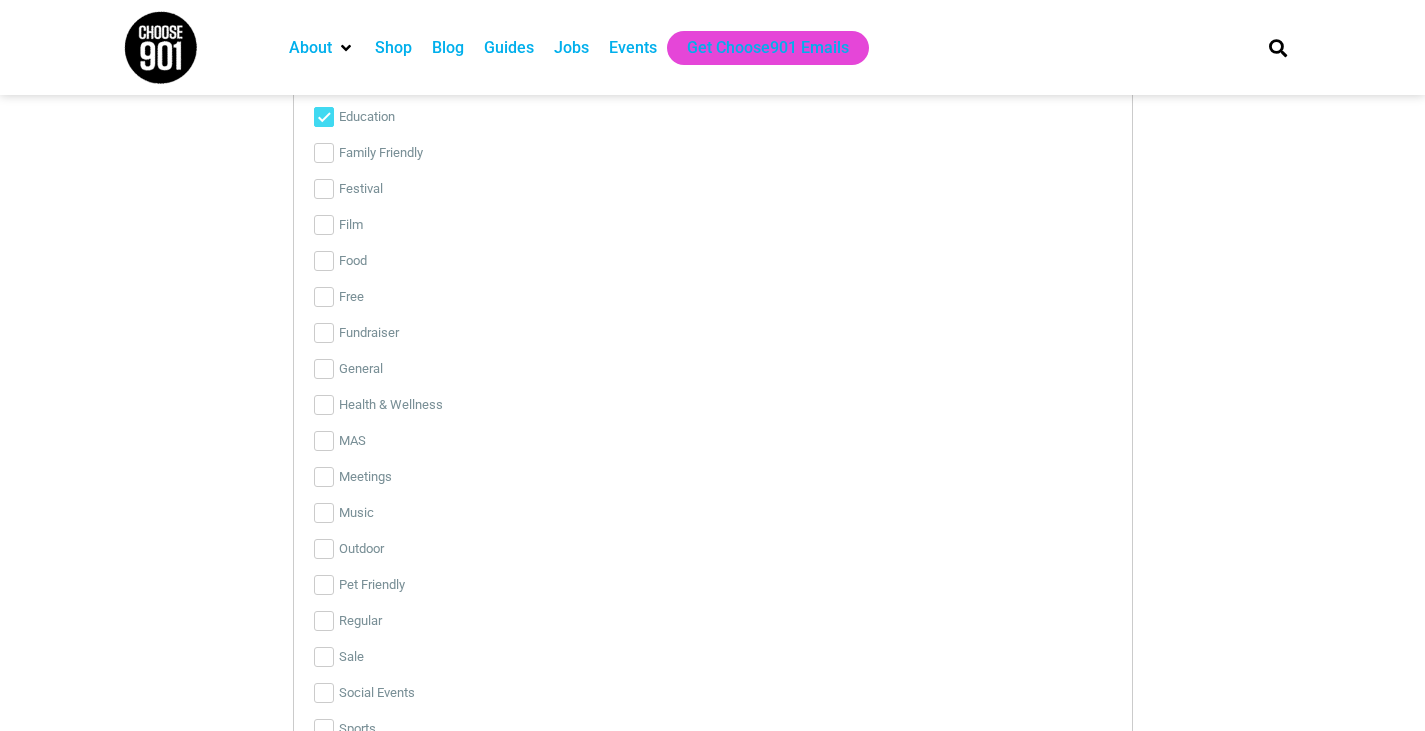 scroll, scrollTop: 4970, scrollLeft: 0, axis: vertical 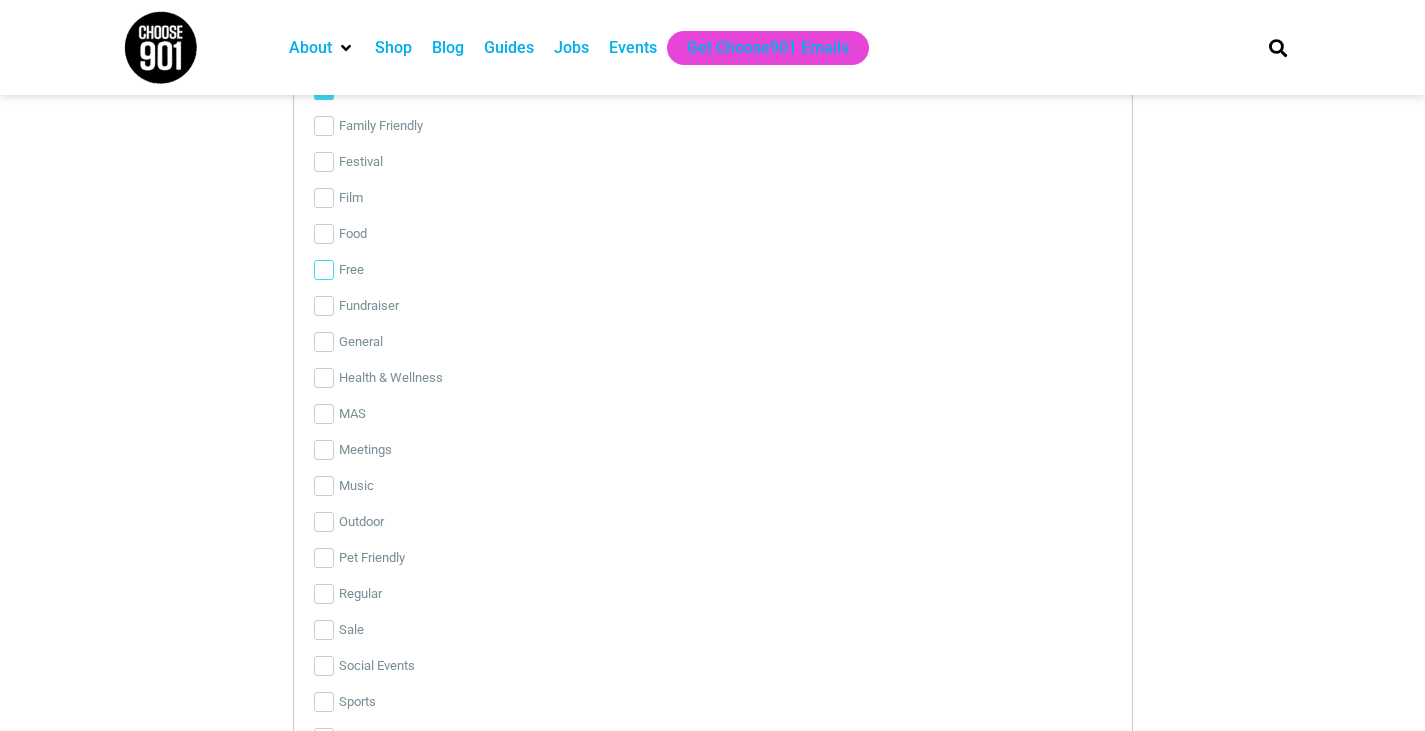click on "Free" at bounding box center (324, 270) 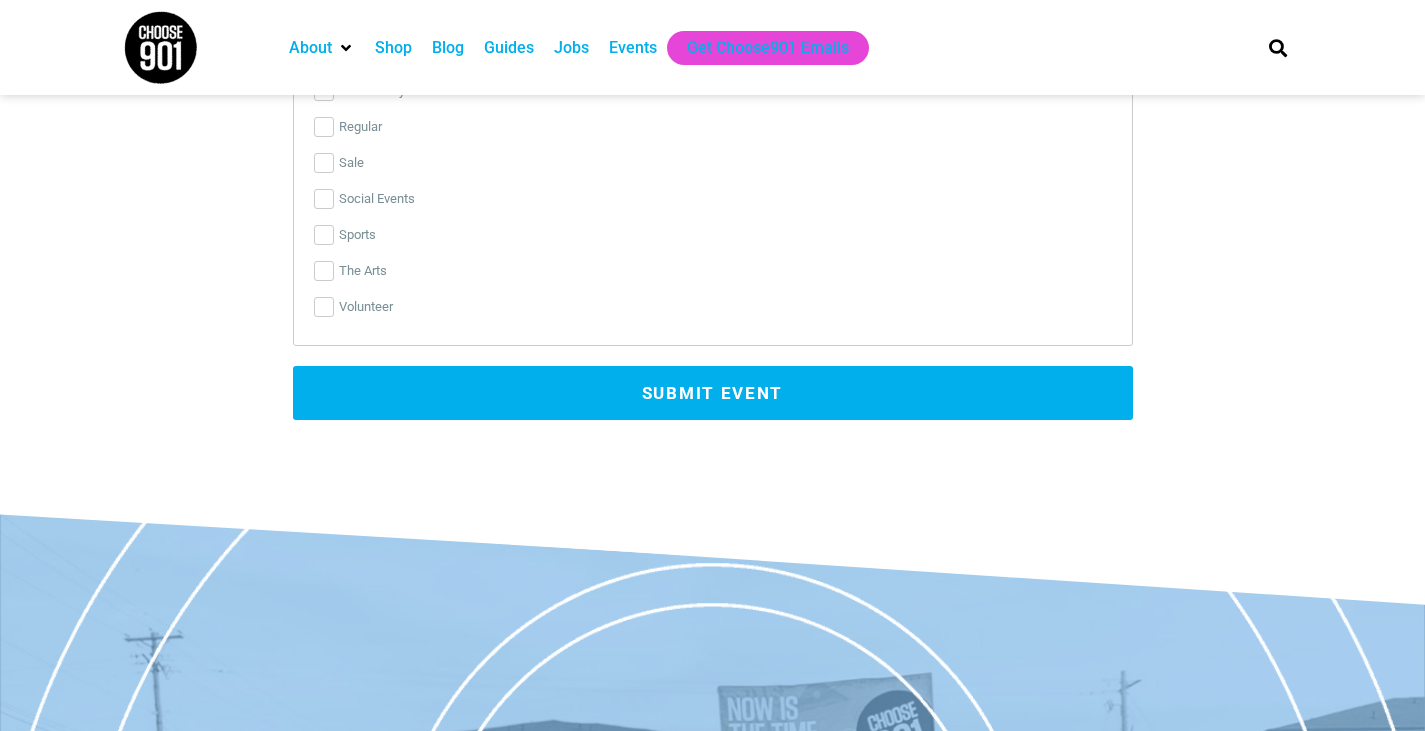 scroll, scrollTop: 5438, scrollLeft: 0, axis: vertical 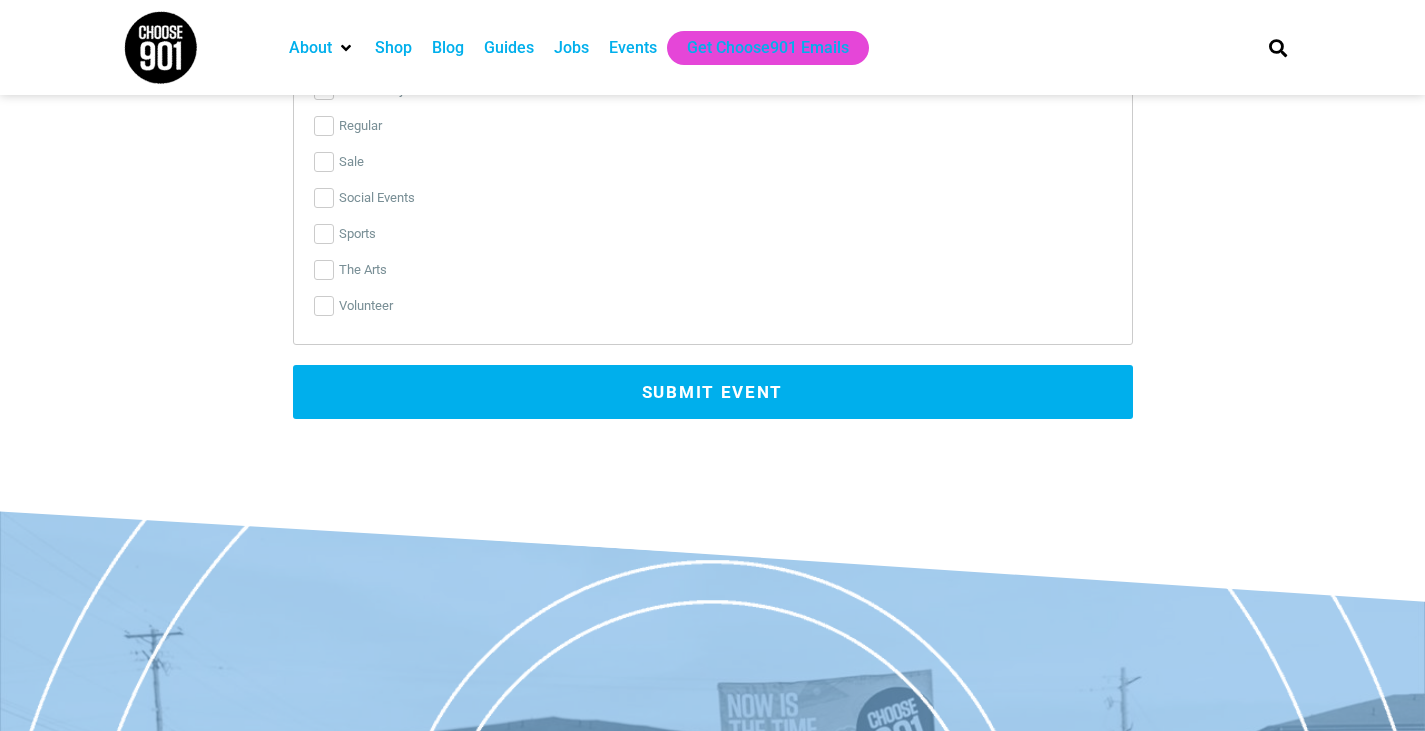 click on "Submit Event" at bounding box center (713, 392) 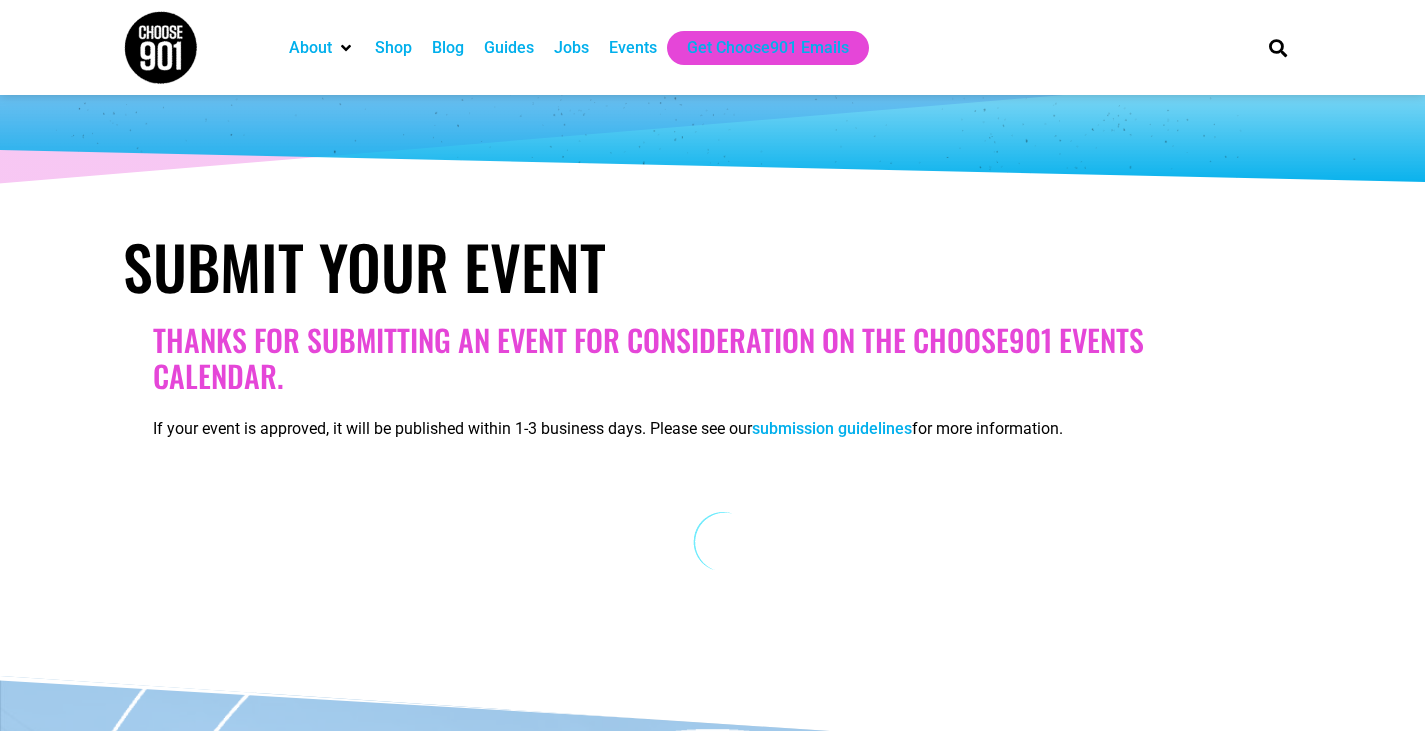 scroll, scrollTop: 0, scrollLeft: 0, axis: both 